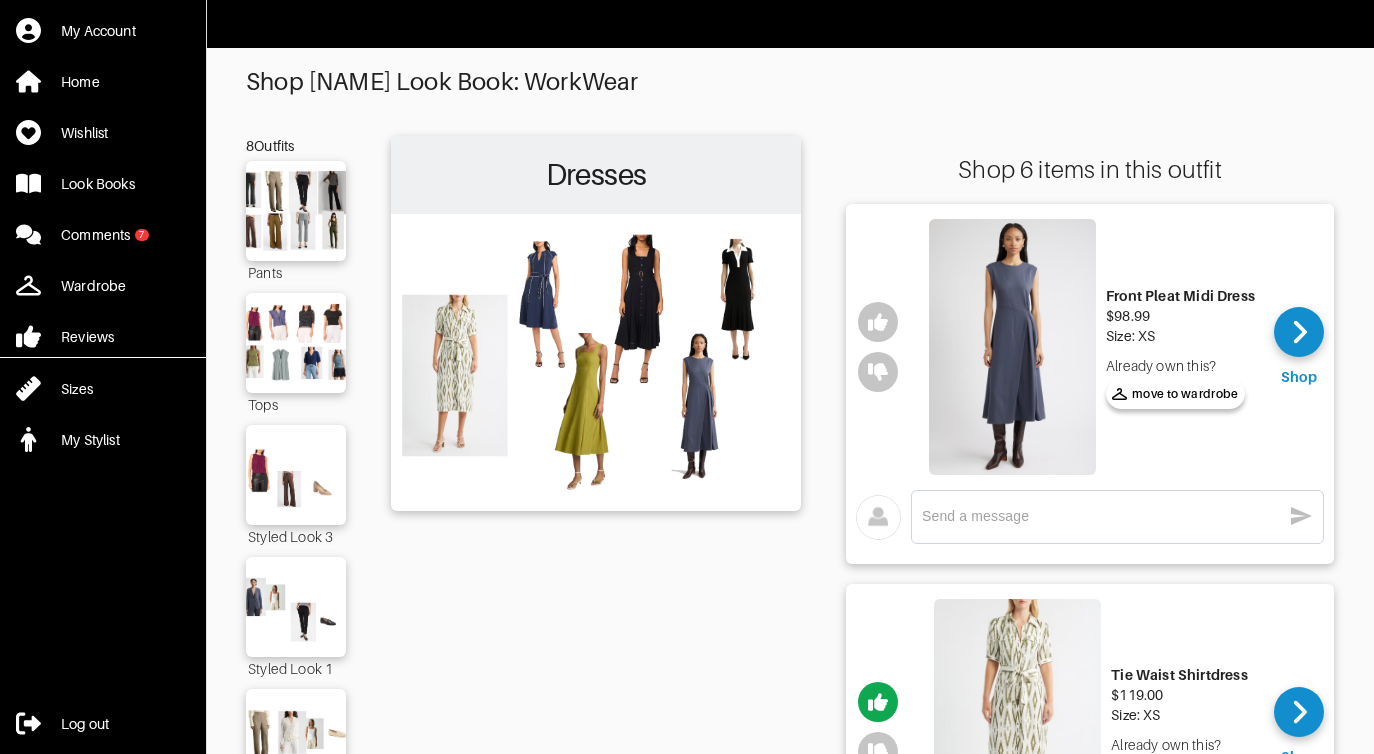 scroll, scrollTop: 0, scrollLeft: 0, axis: both 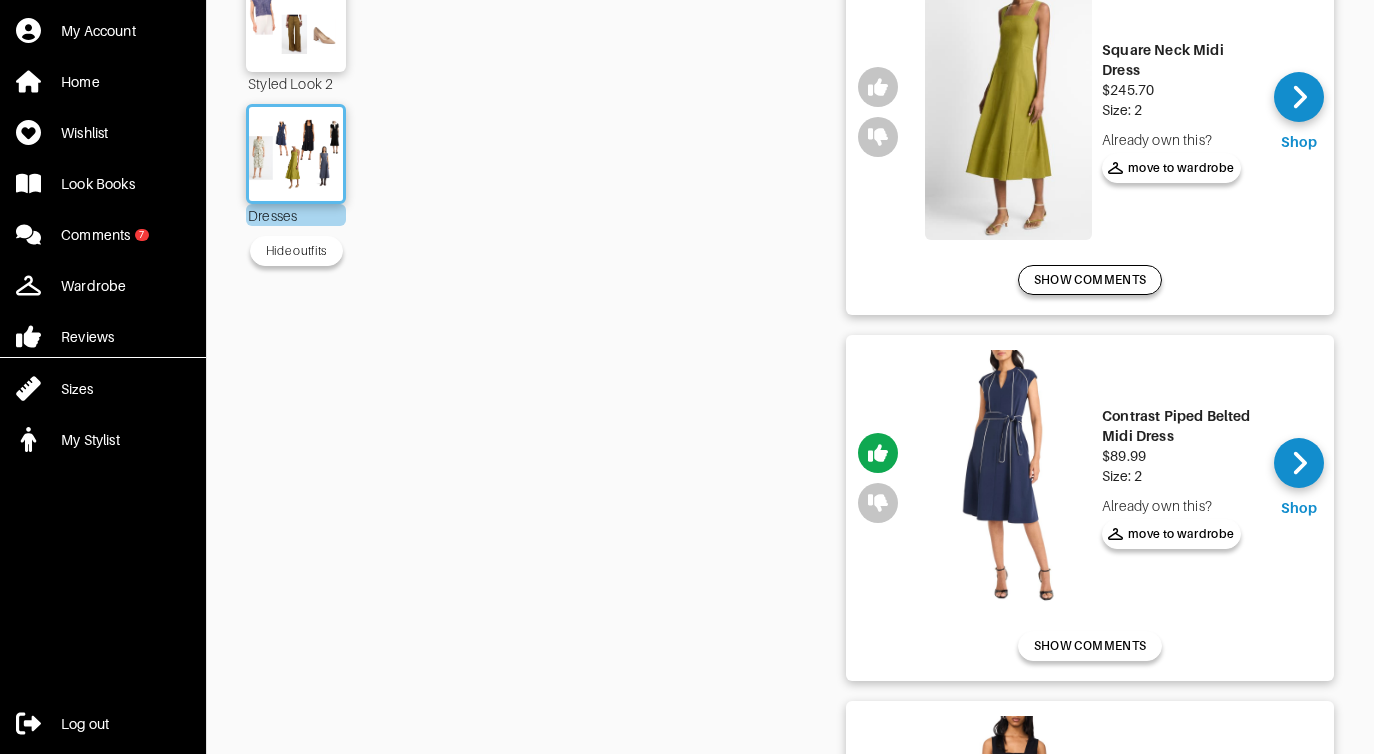 click on "SHOW COMMENTS" at bounding box center (1090, 280) 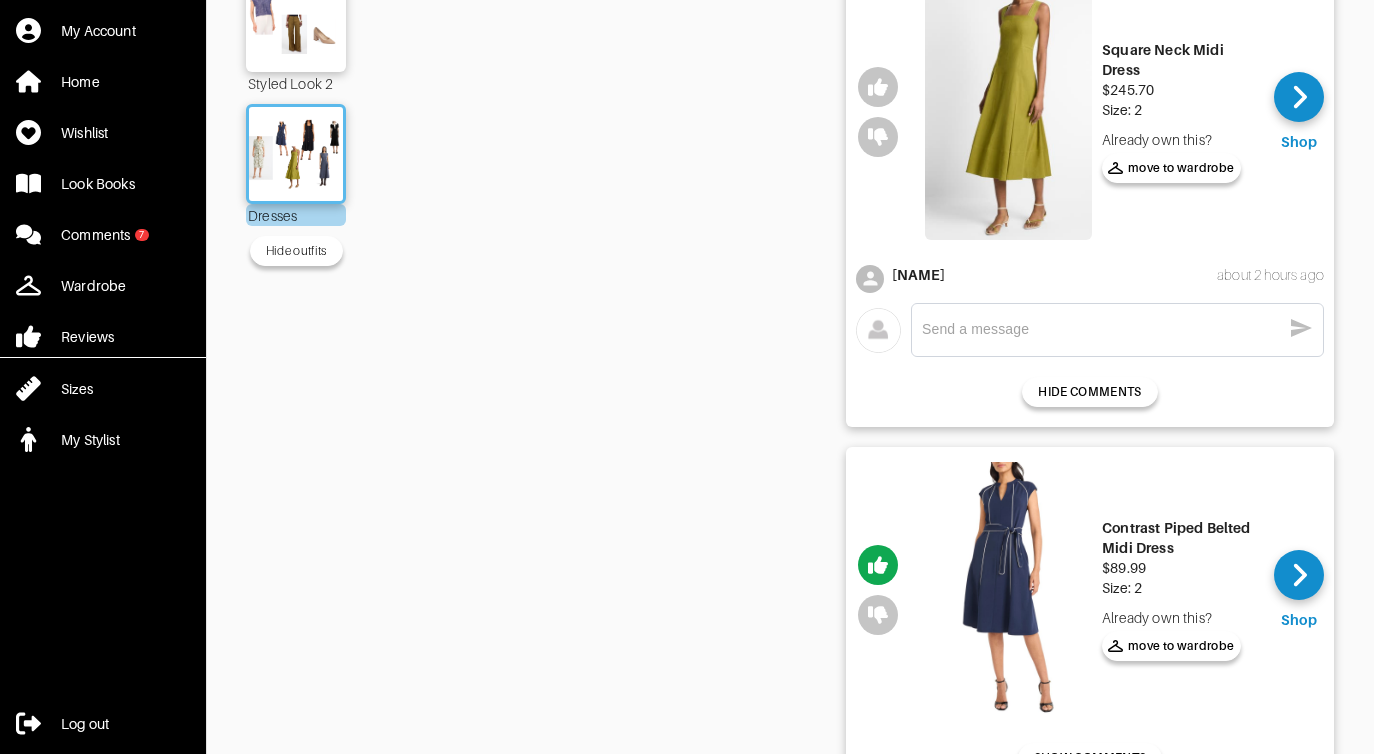 click at bounding box center (1101, 329) 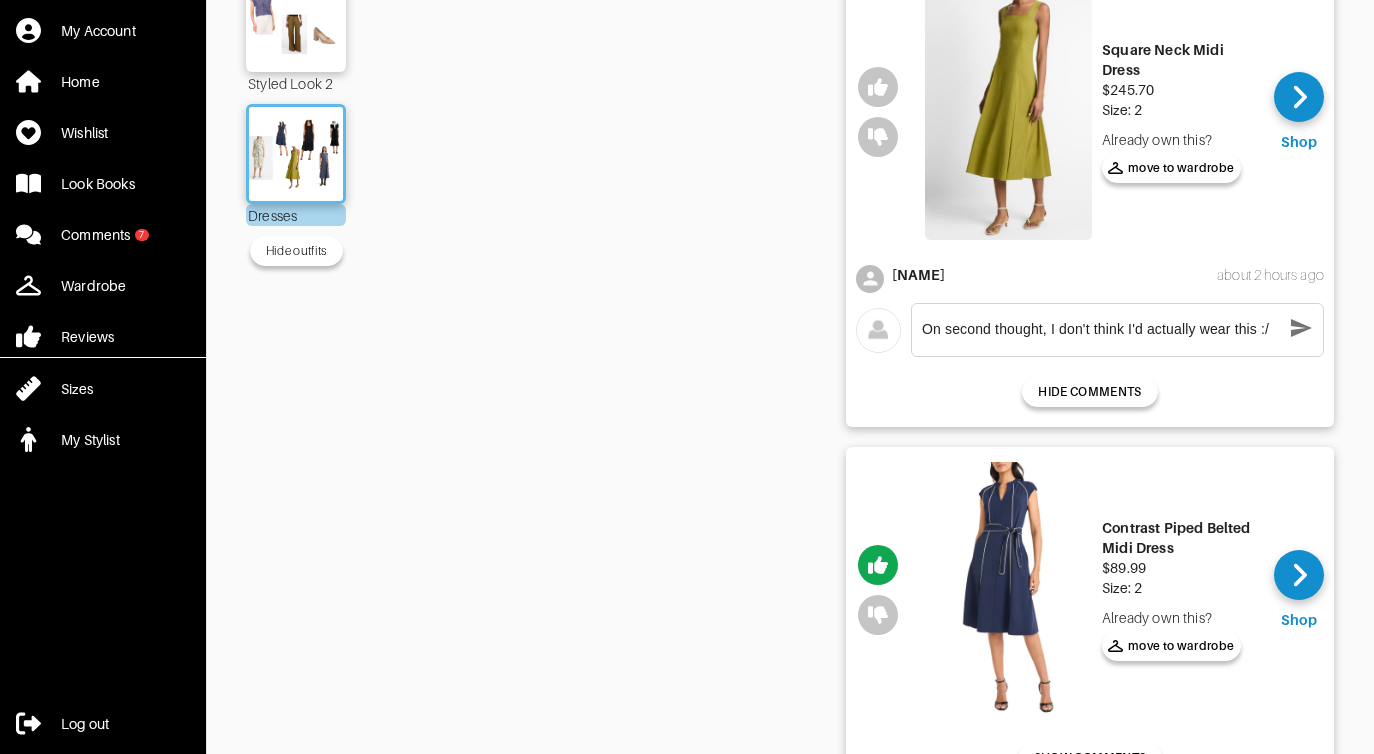 type on "On second thought, I don't think I'd actually wear this :/" 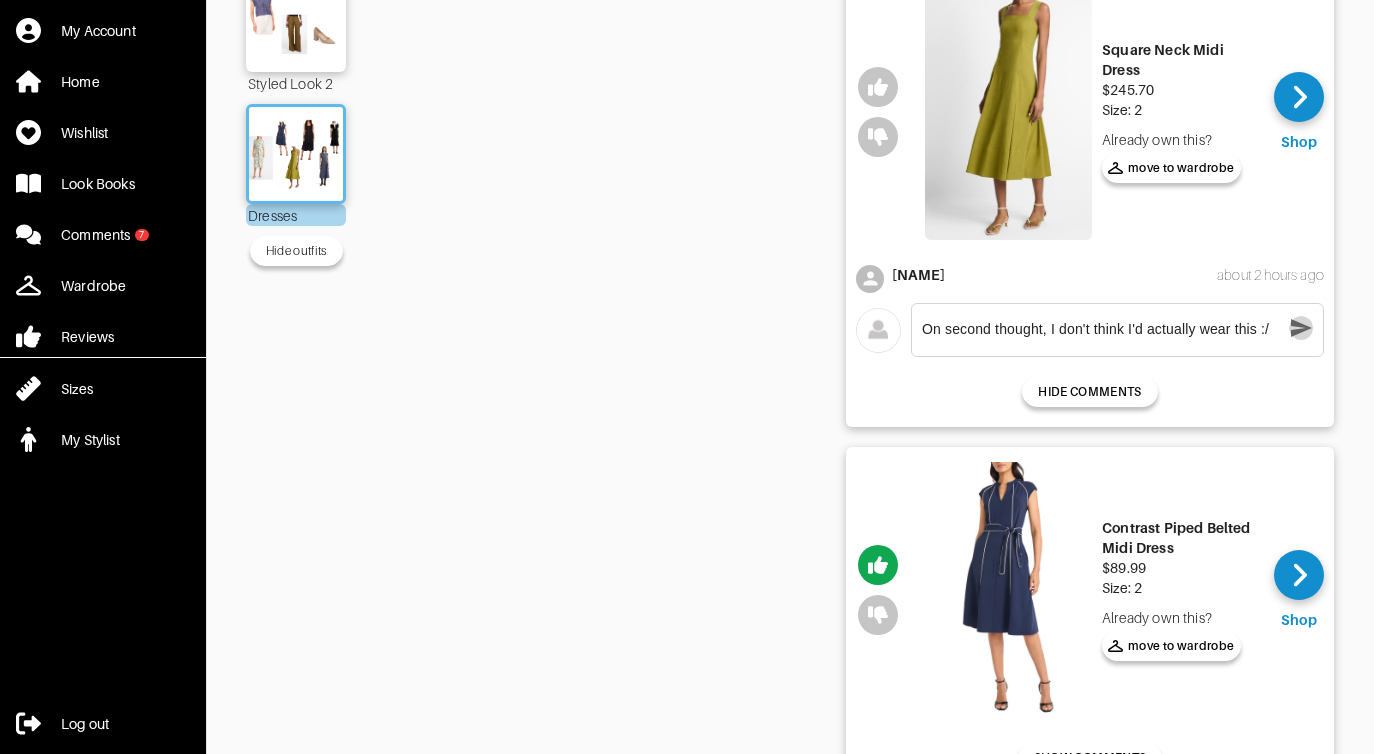 click 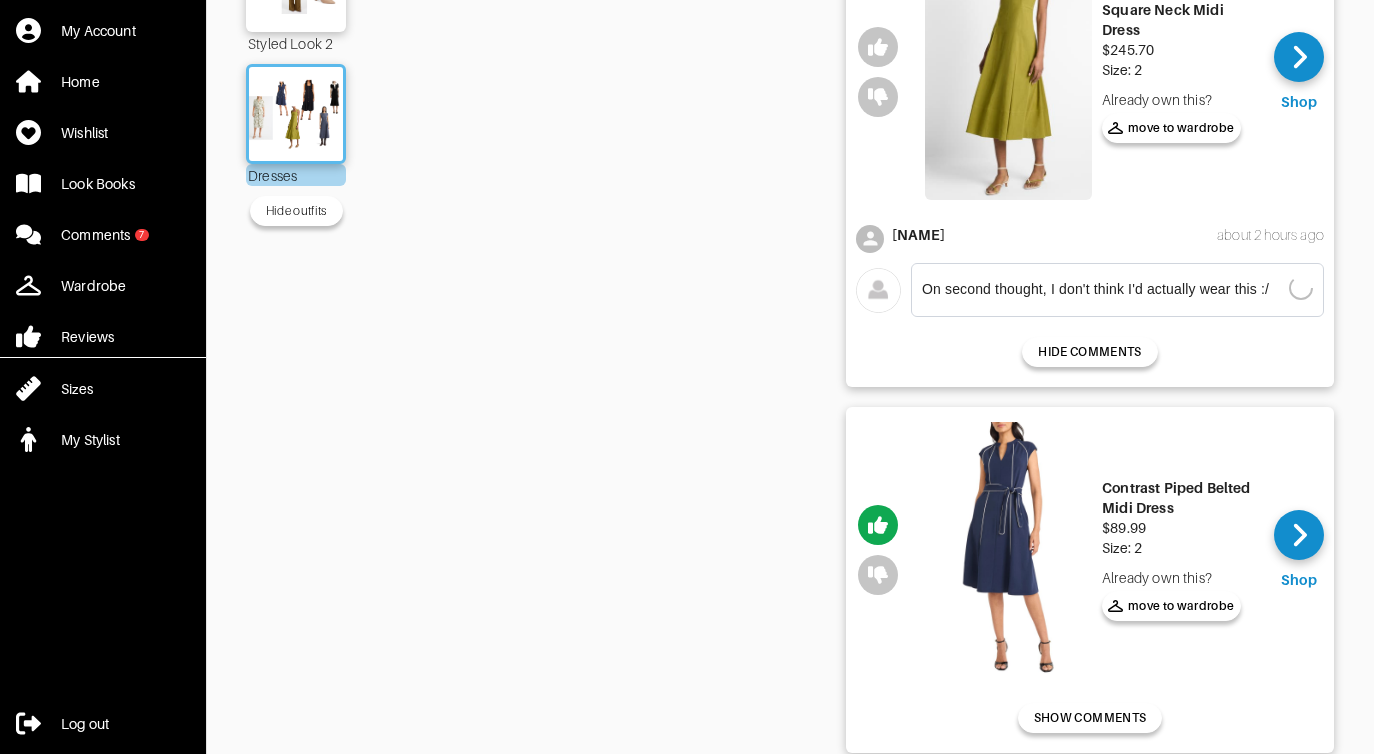 type 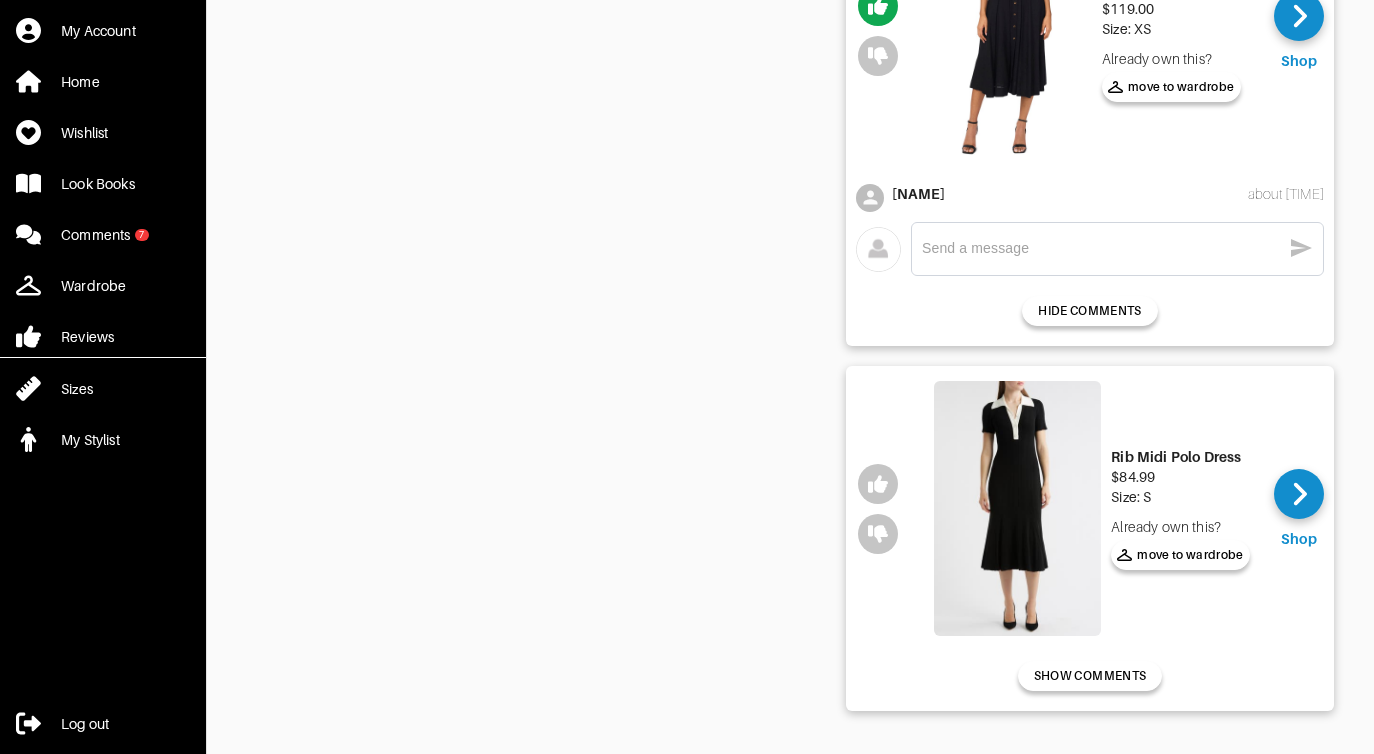 scroll, scrollTop: 1951, scrollLeft: 0, axis: vertical 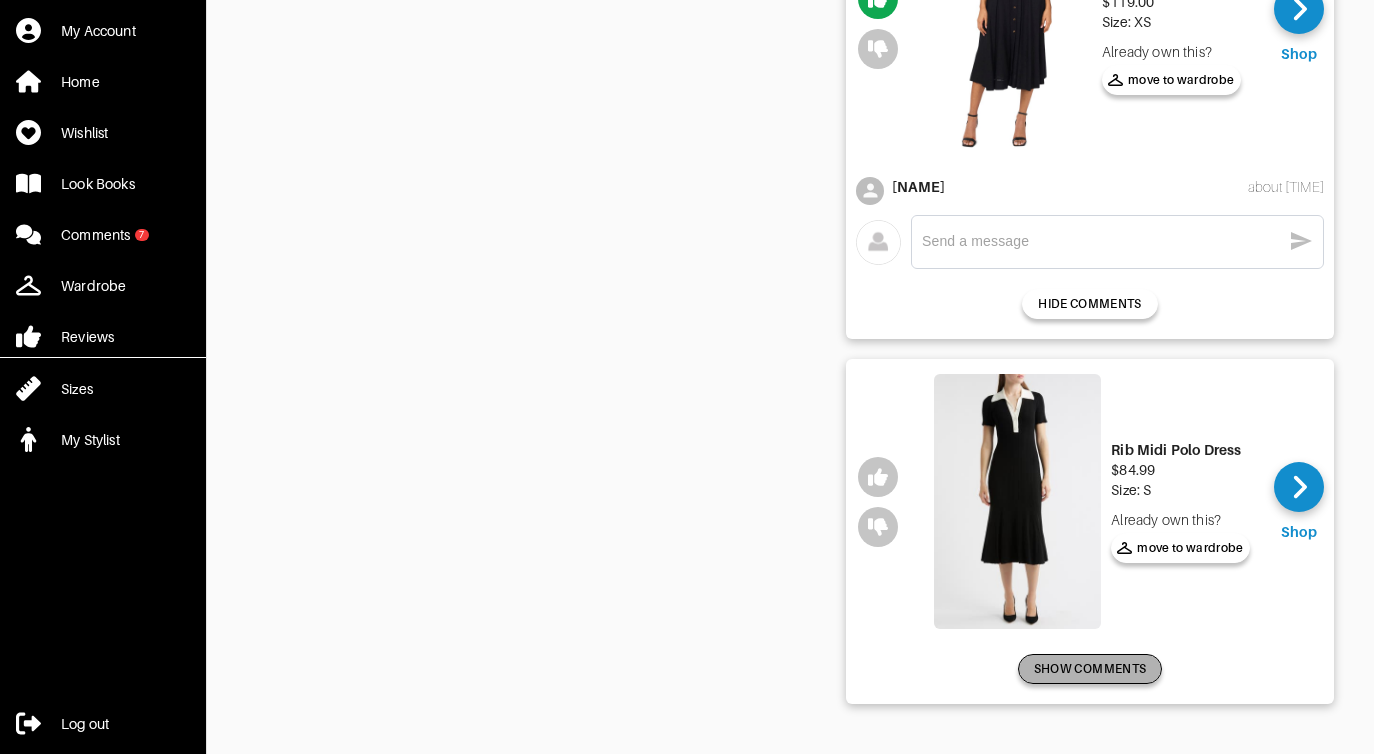 click on "SHOW COMMENTS" at bounding box center [1090, 669] 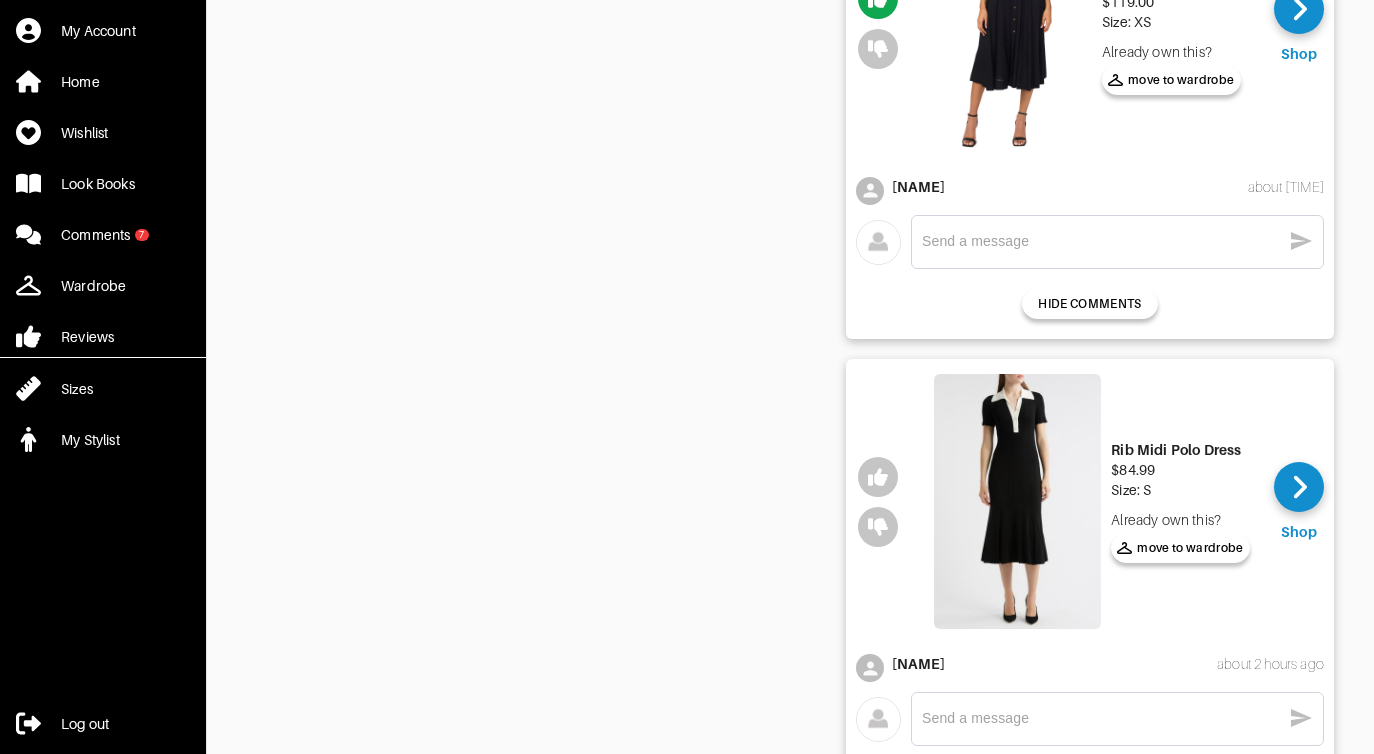 click at bounding box center (1101, 718) 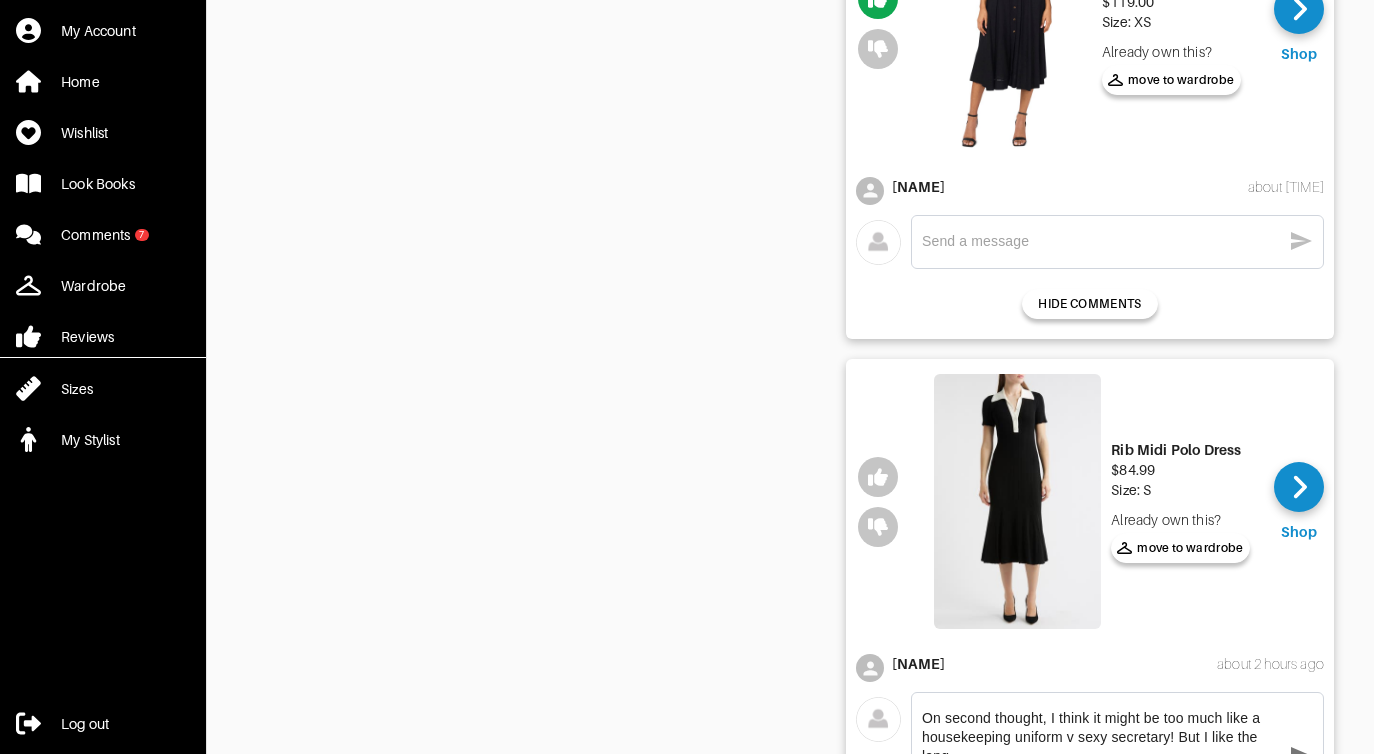 scroll, scrollTop: 1962, scrollLeft: 0, axis: vertical 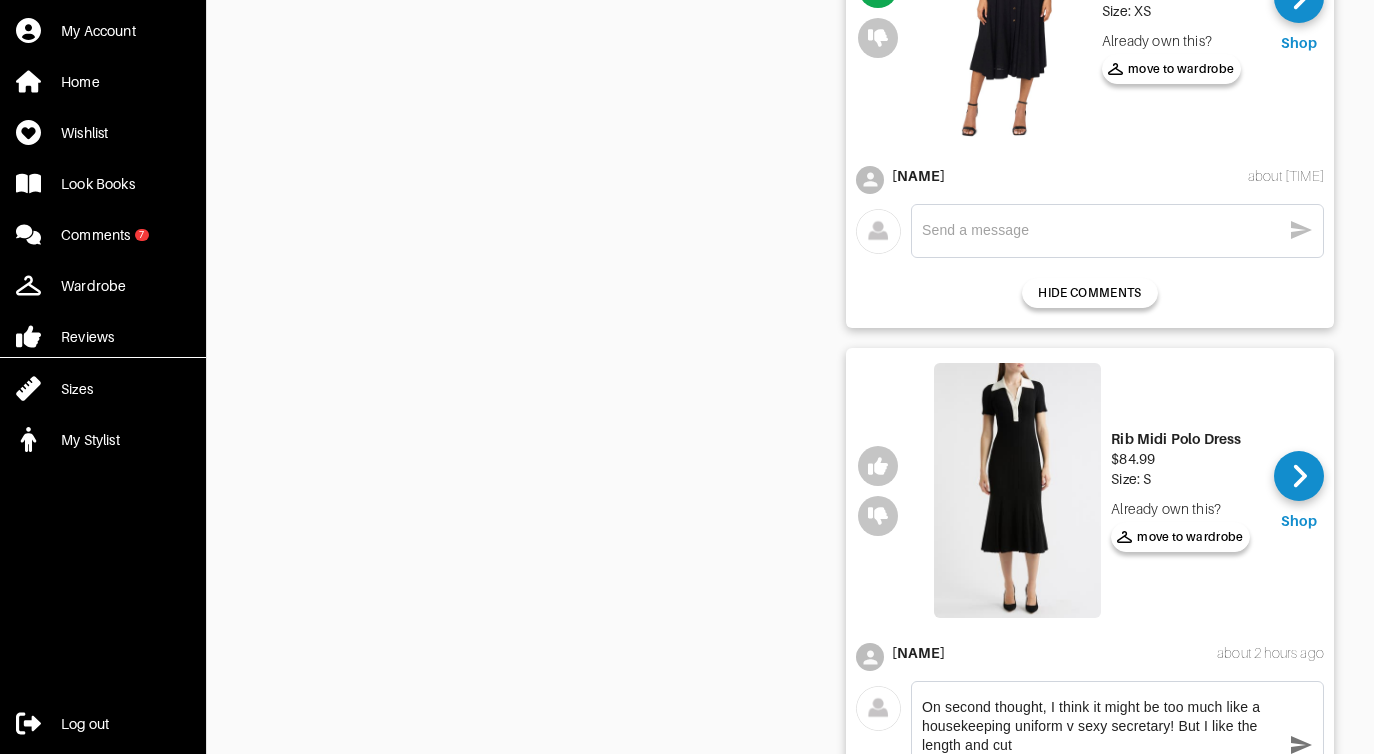 type on "On second thought, I think it might be too much like a housekeeping uniform v sexy secretary! But I like the length and cut" 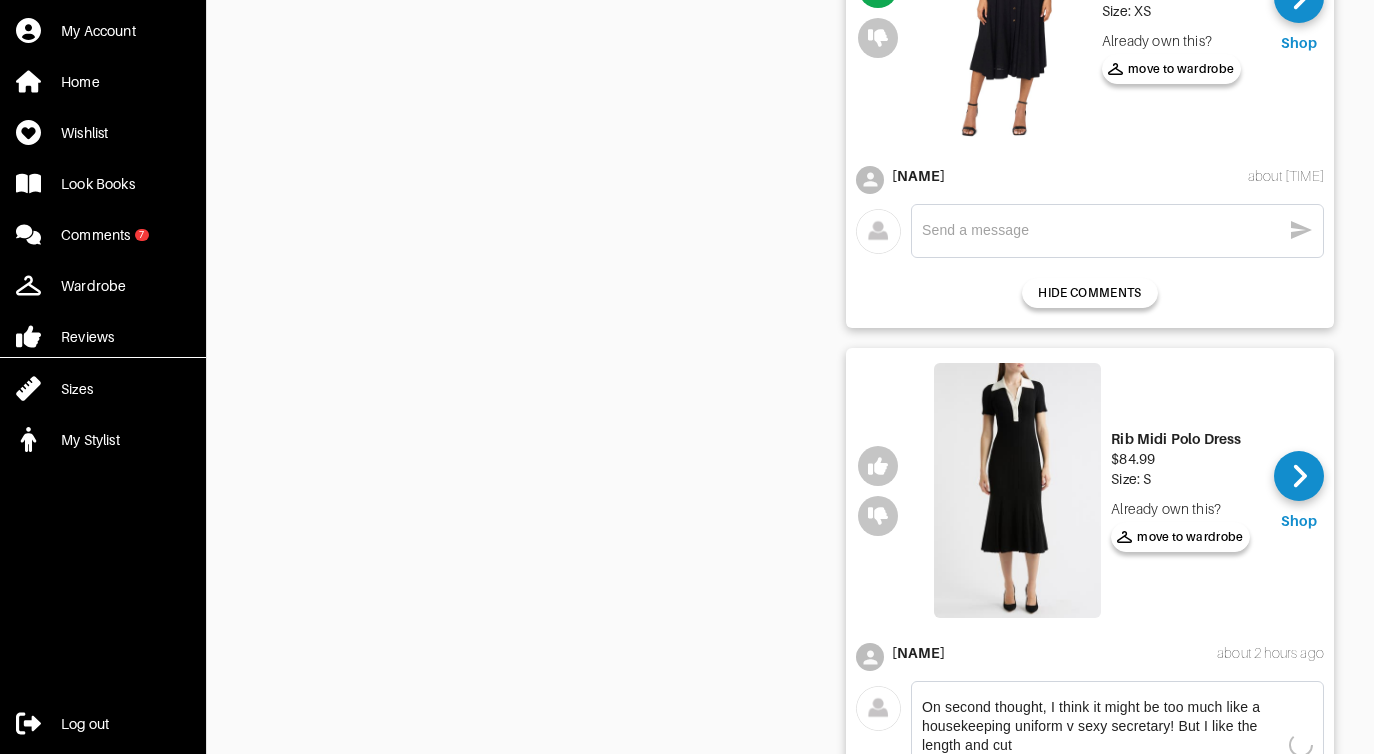 type 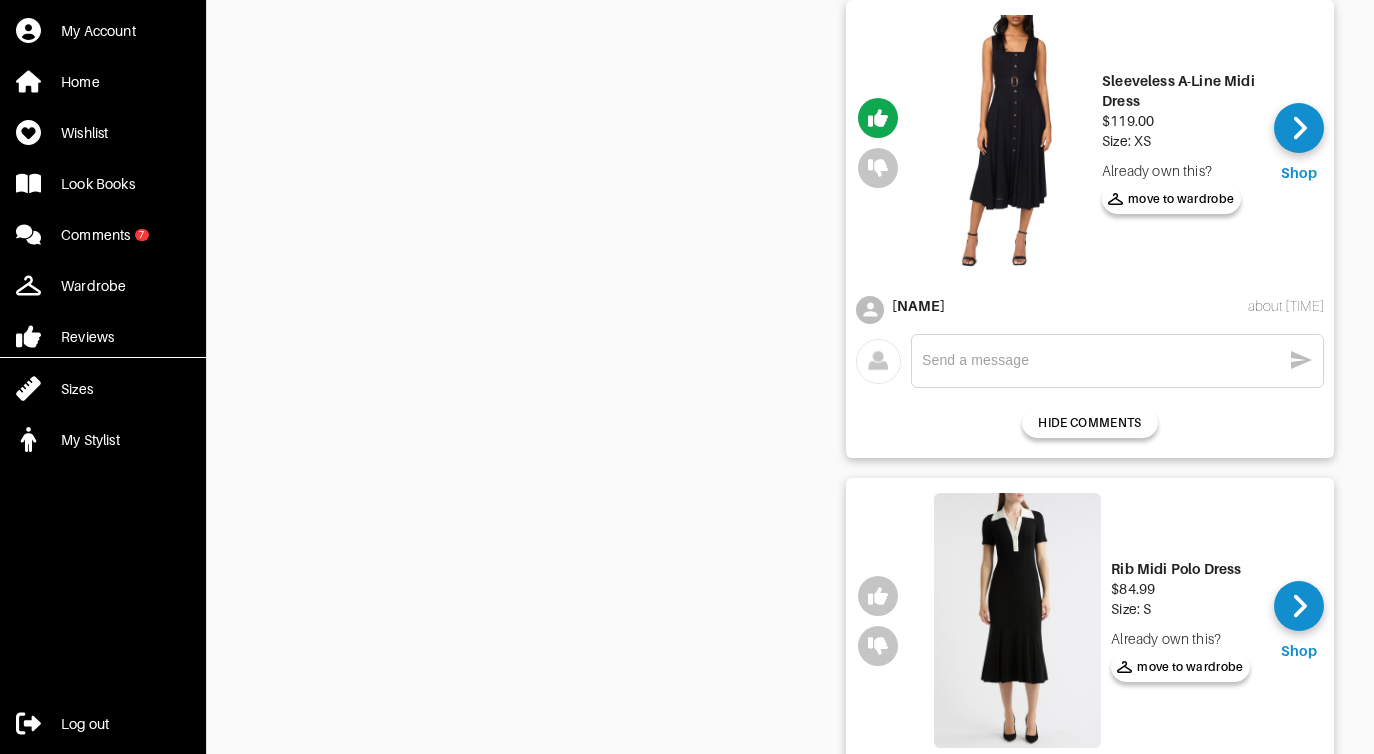 scroll, scrollTop: 1802, scrollLeft: 0, axis: vertical 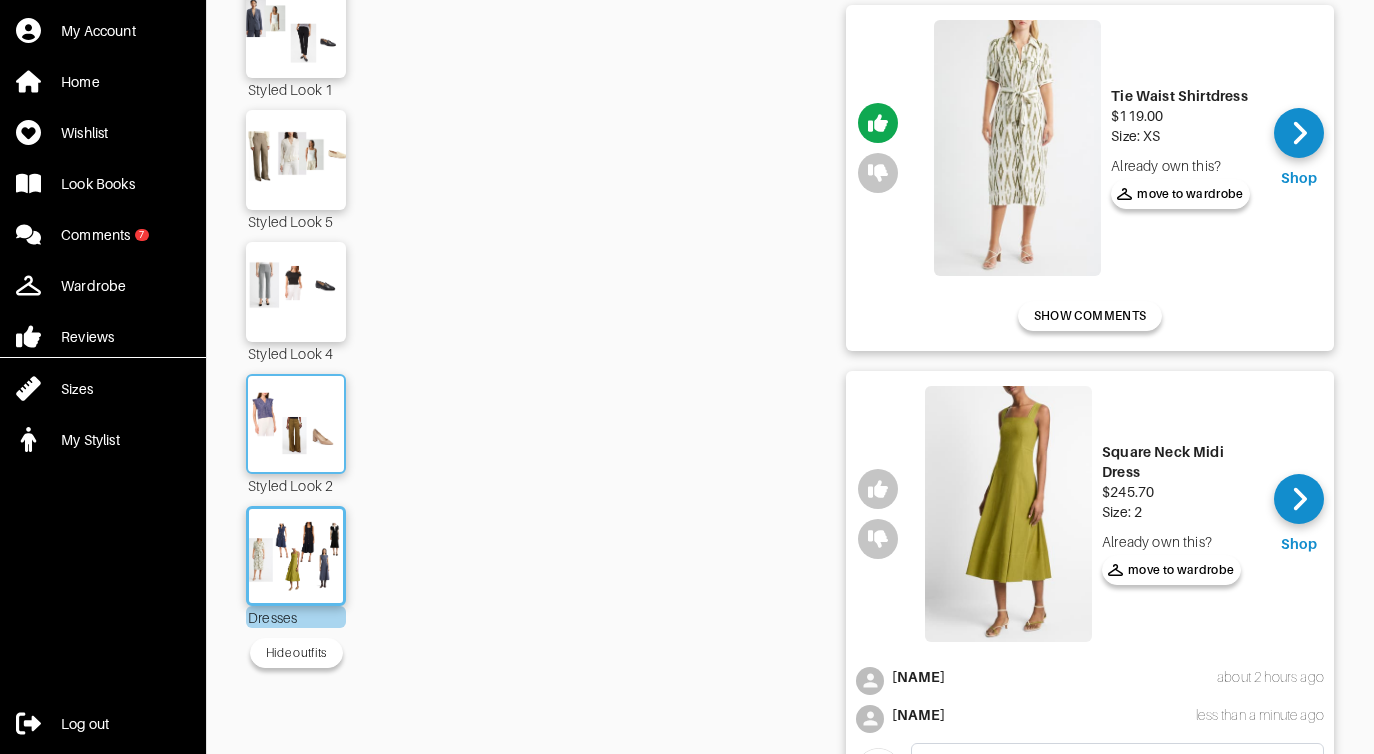 click at bounding box center [296, 424] 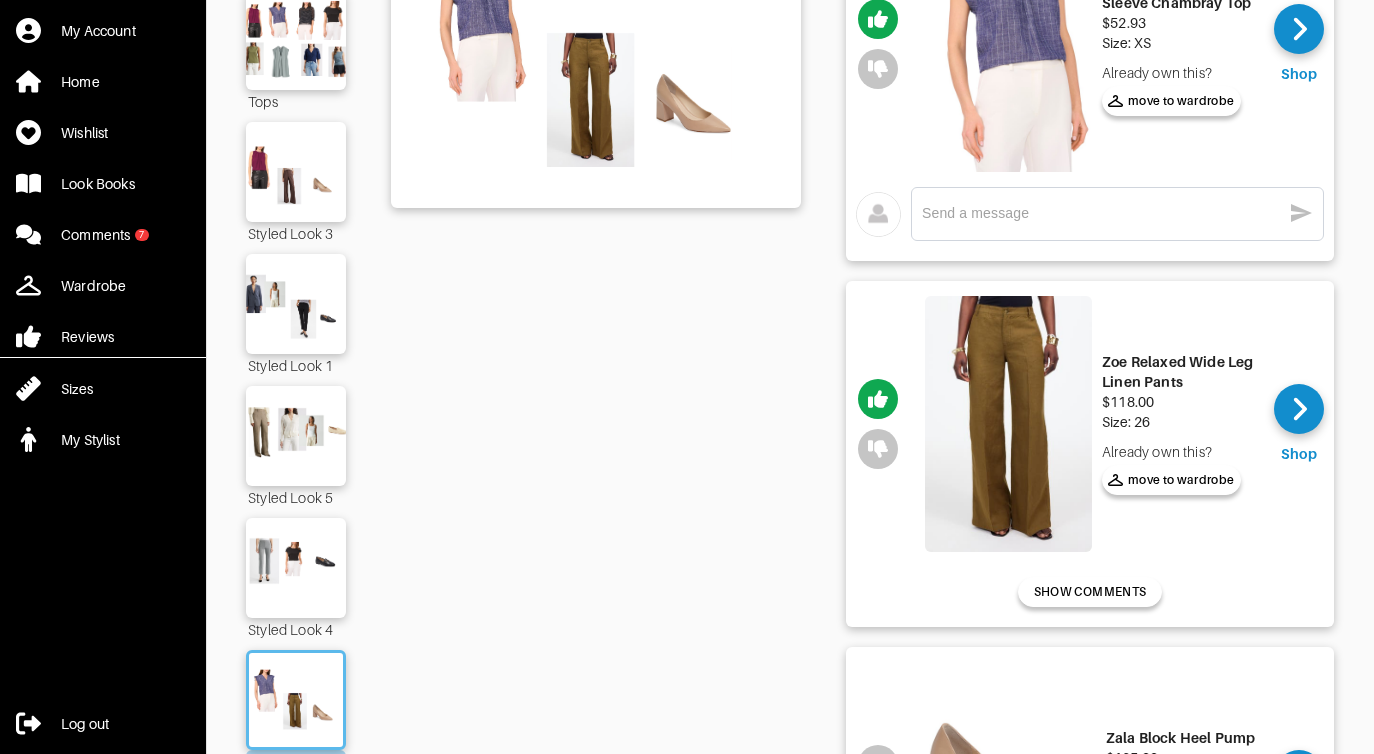 scroll, scrollTop: 339, scrollLeft: 0, axis: vertical 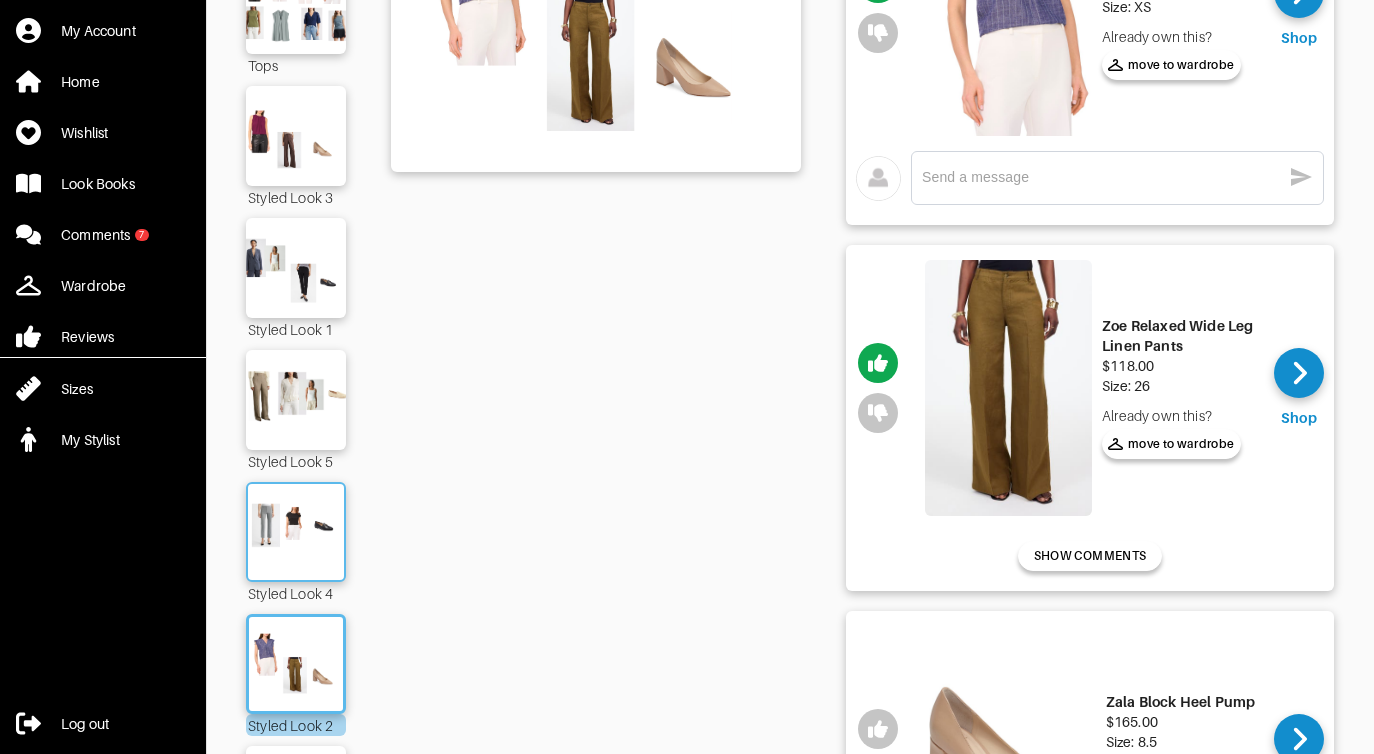 click at bounding box center (296, 532) 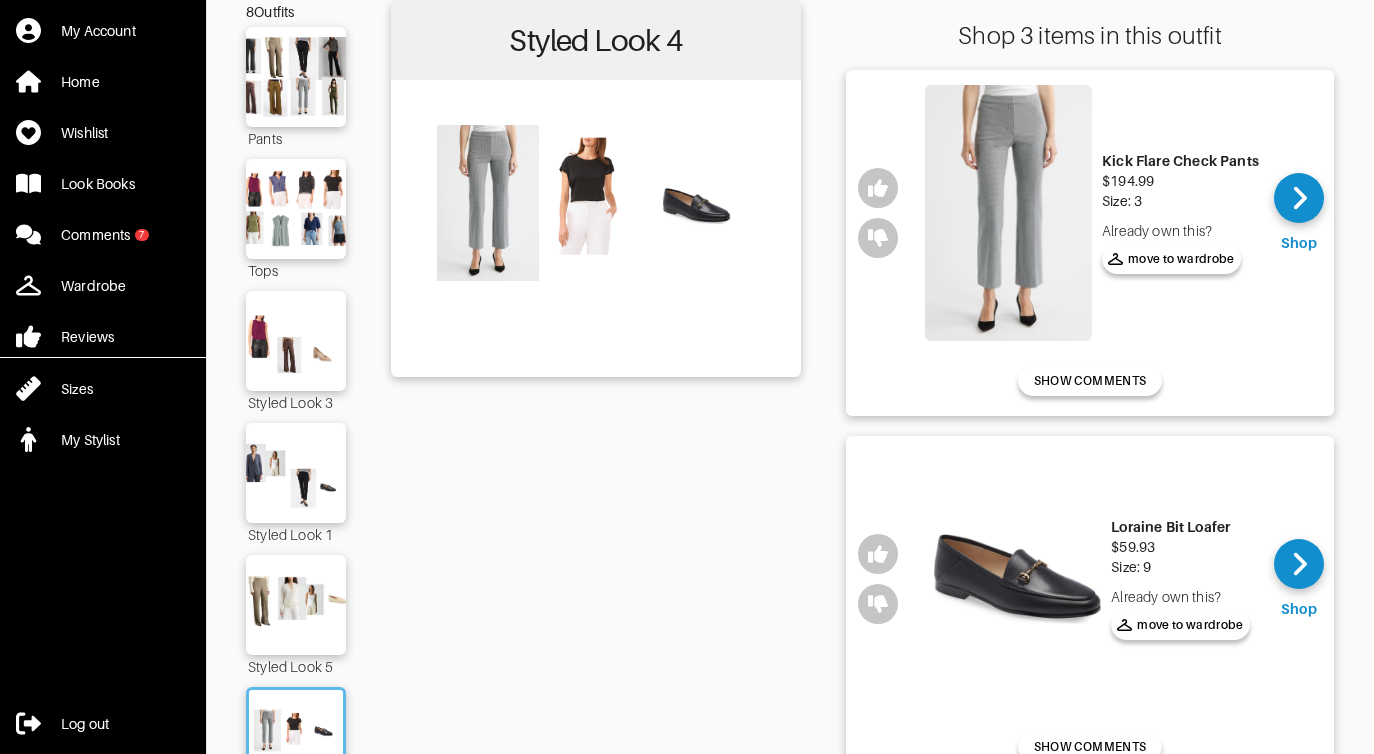 scroll, scrollTop: 139, scrollLeft: 0, axis: vertical 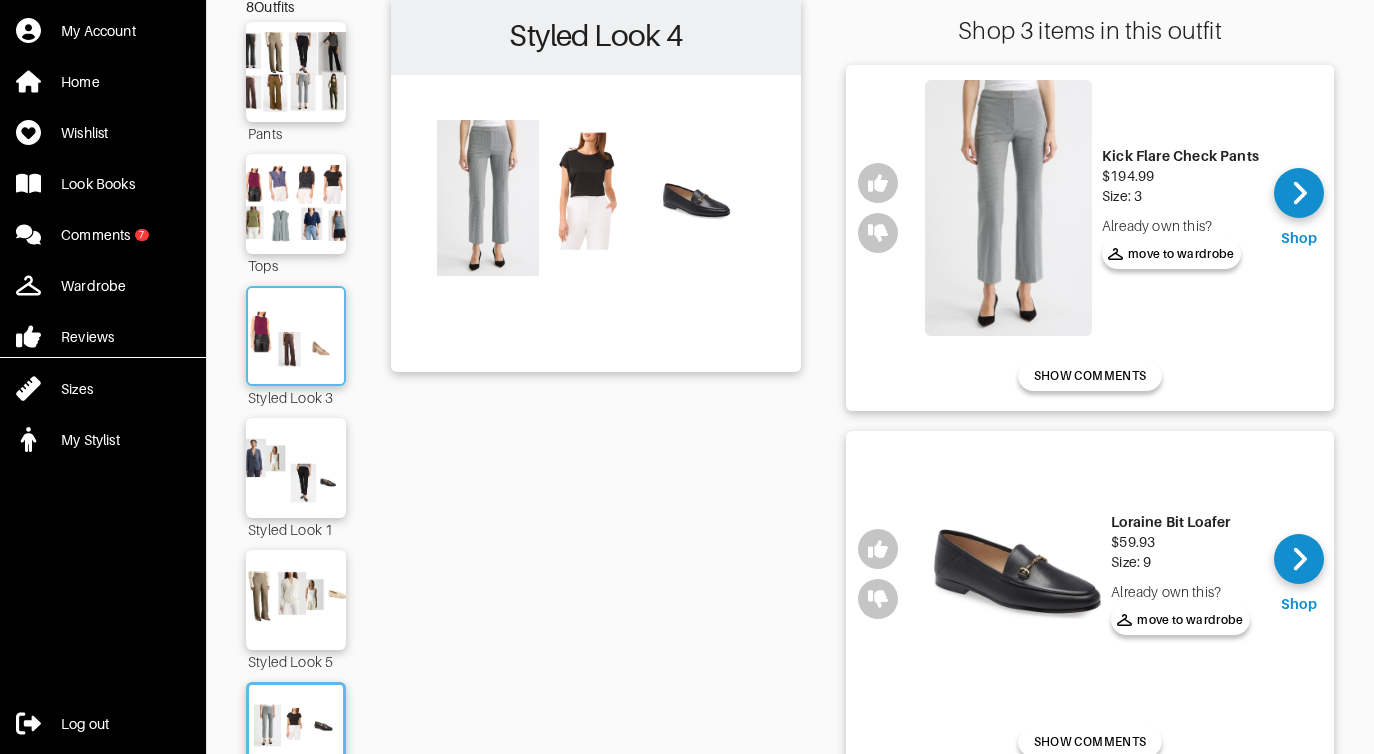 click at bounding box center (296, 336) 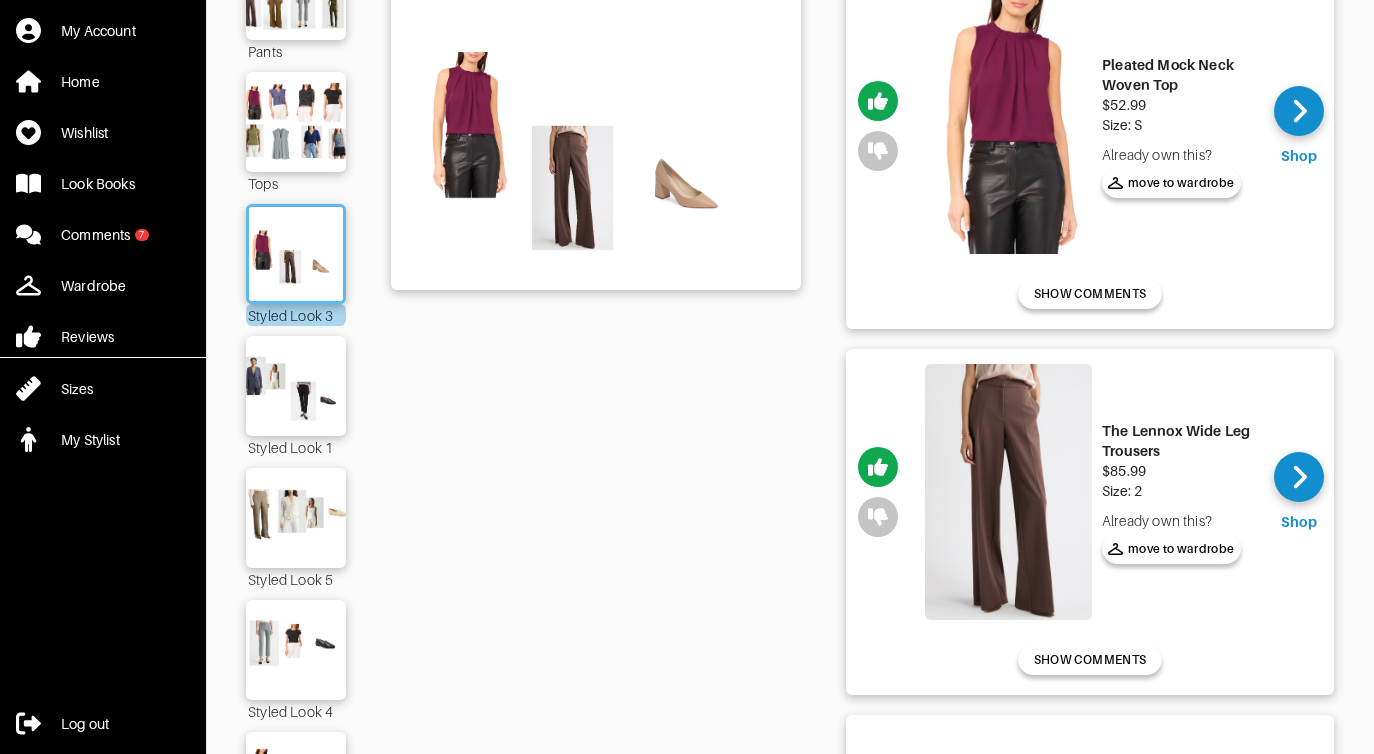 scroll, scrollTop: 219, scrollLeft: 0, axis: vertical 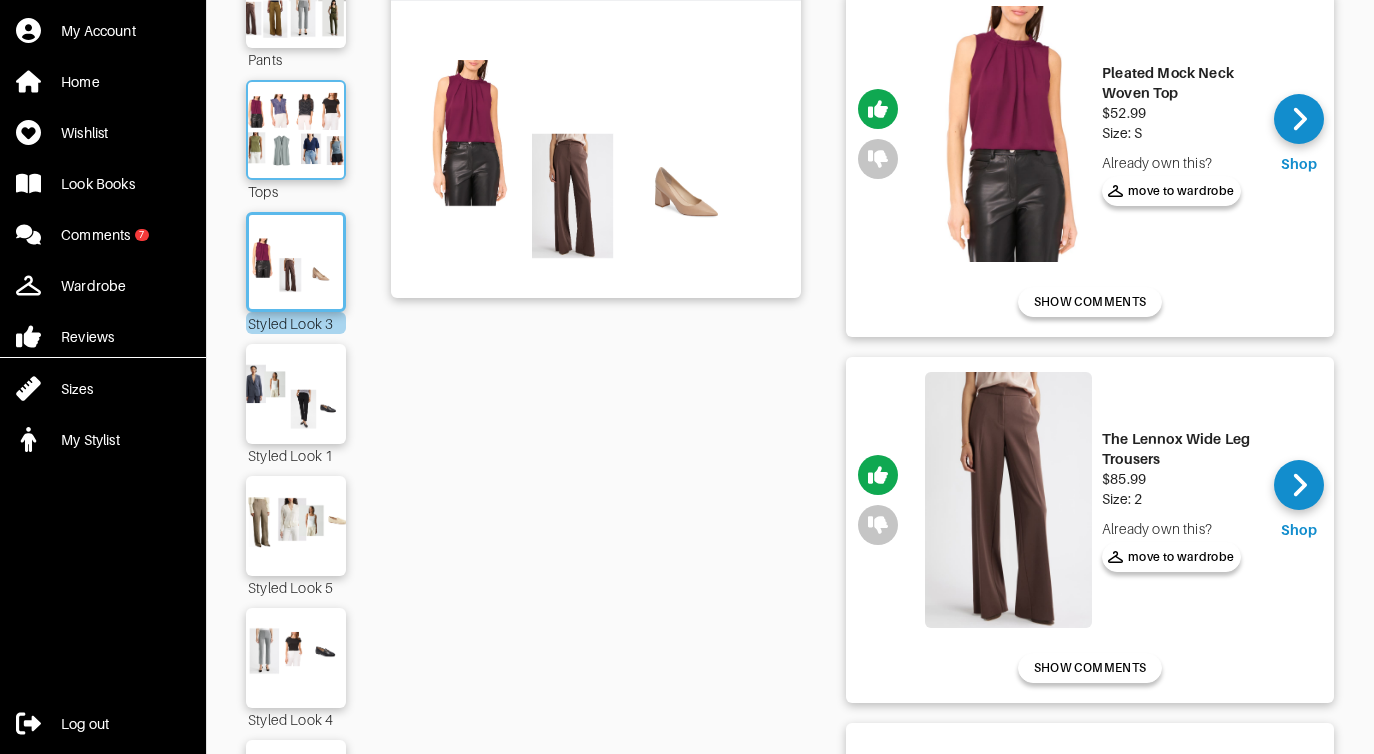 click at bounding box center (296, 130) 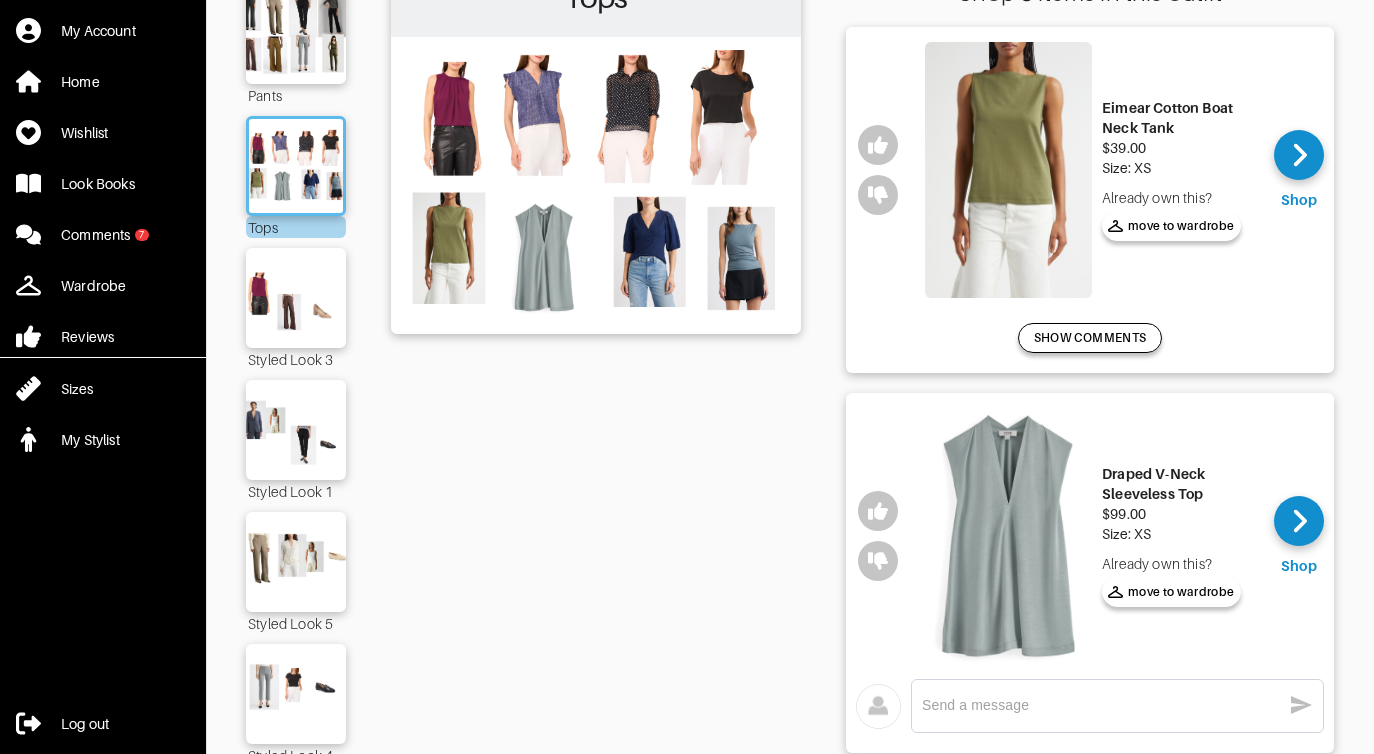 scroll, scrollTop: 173, scrollLeft: 0, axis: vertical 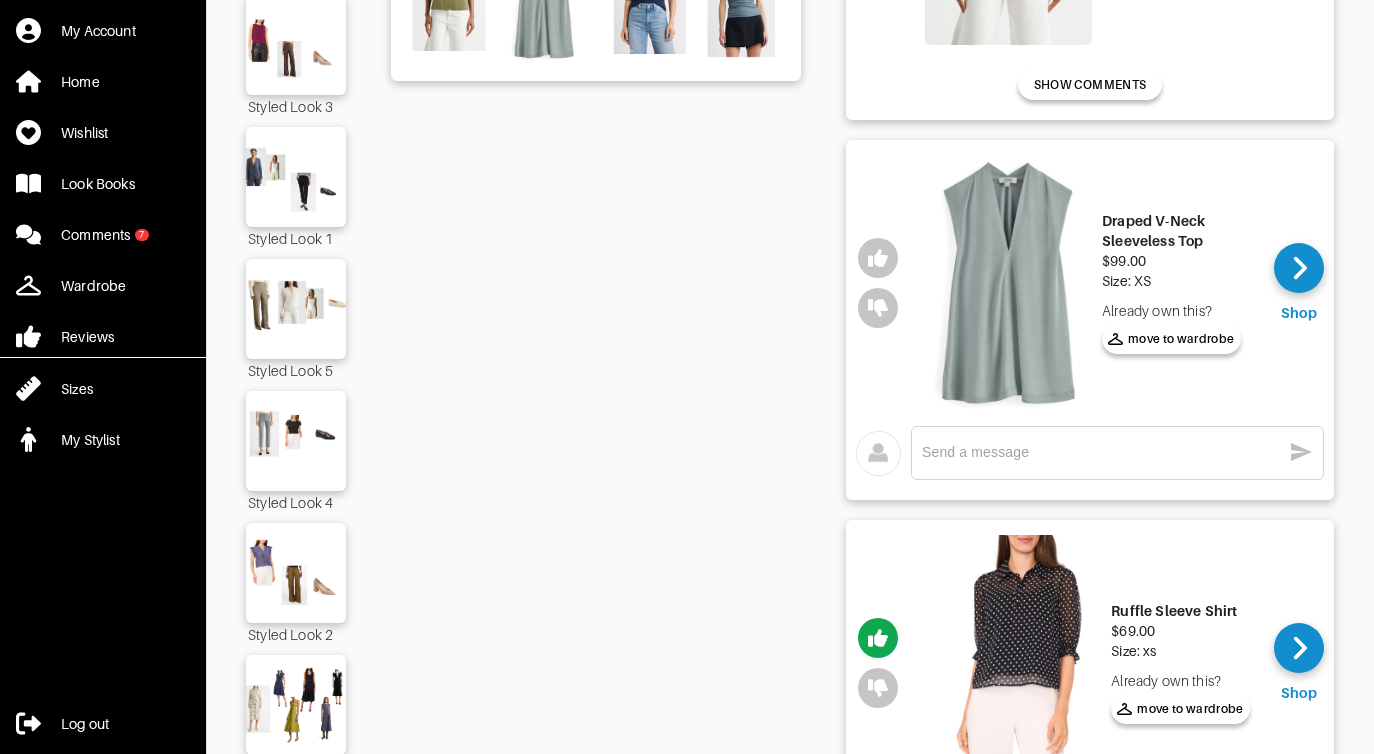 click at bounding box center (1008, 283) 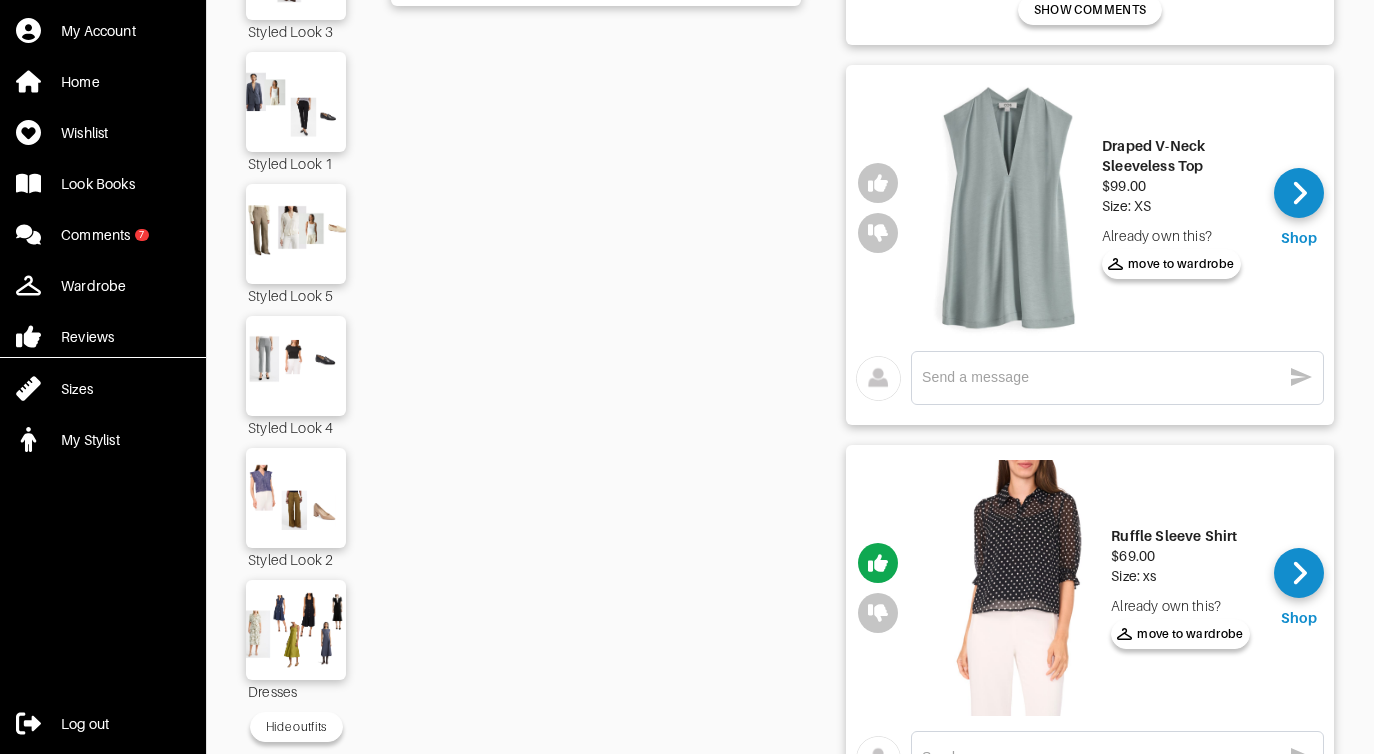 scroll, scrollTop: 535, scrollLeft: 0, axis: vertical 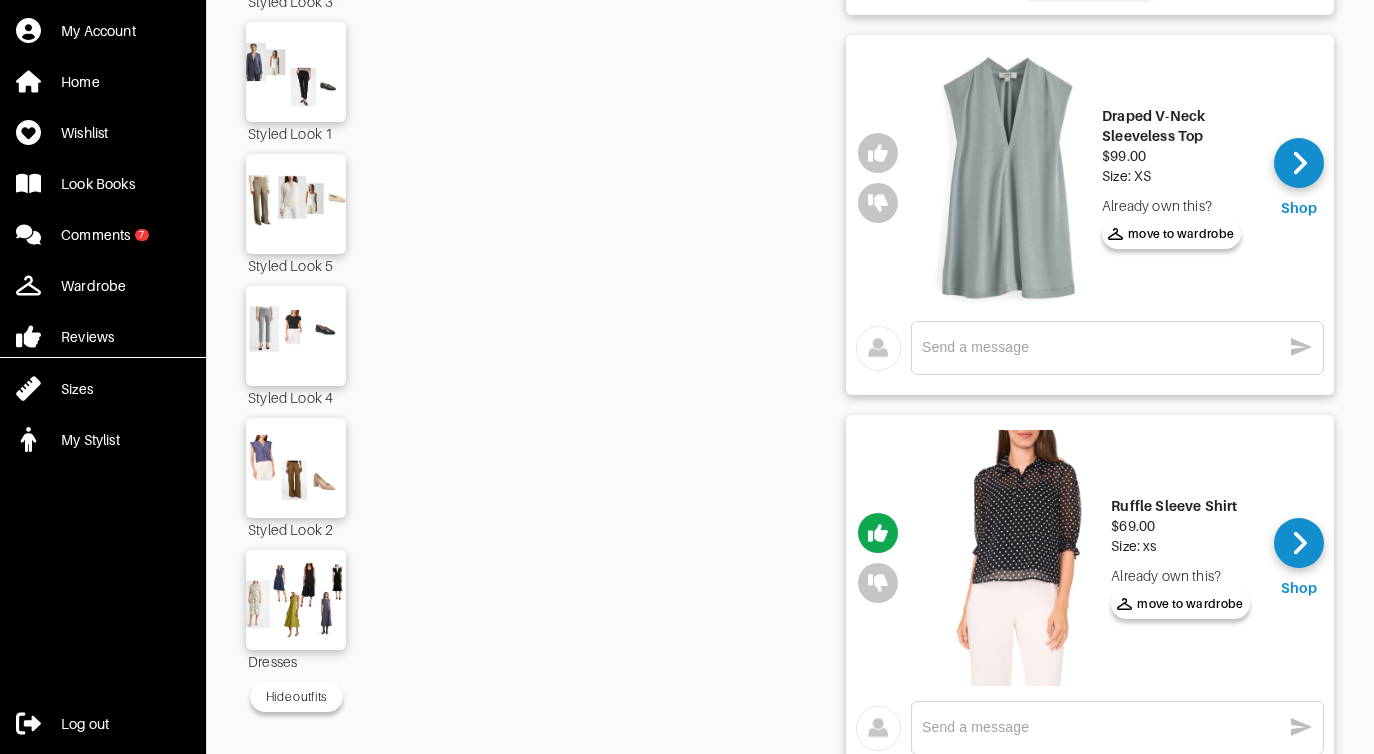 click at bounding box center (1101, 347) 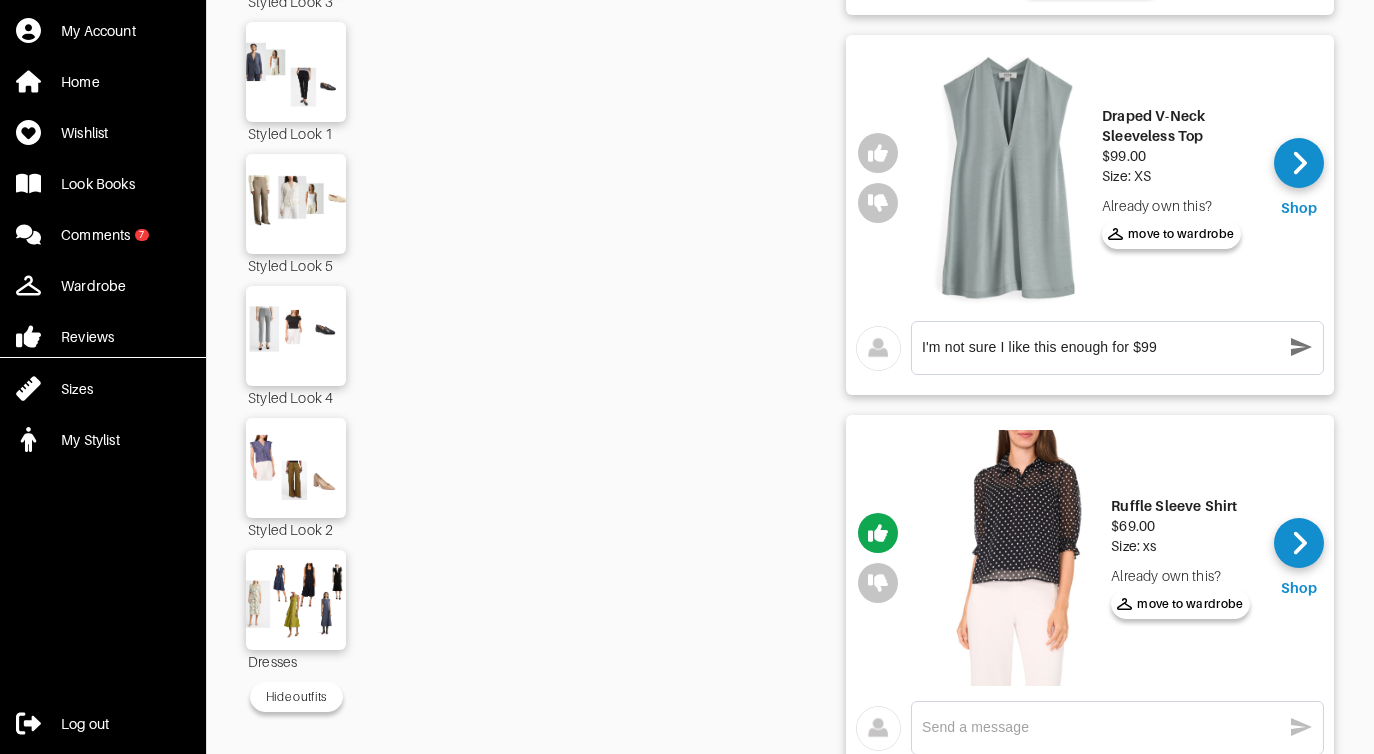 type on "I'm not sure I like this enough for $99" 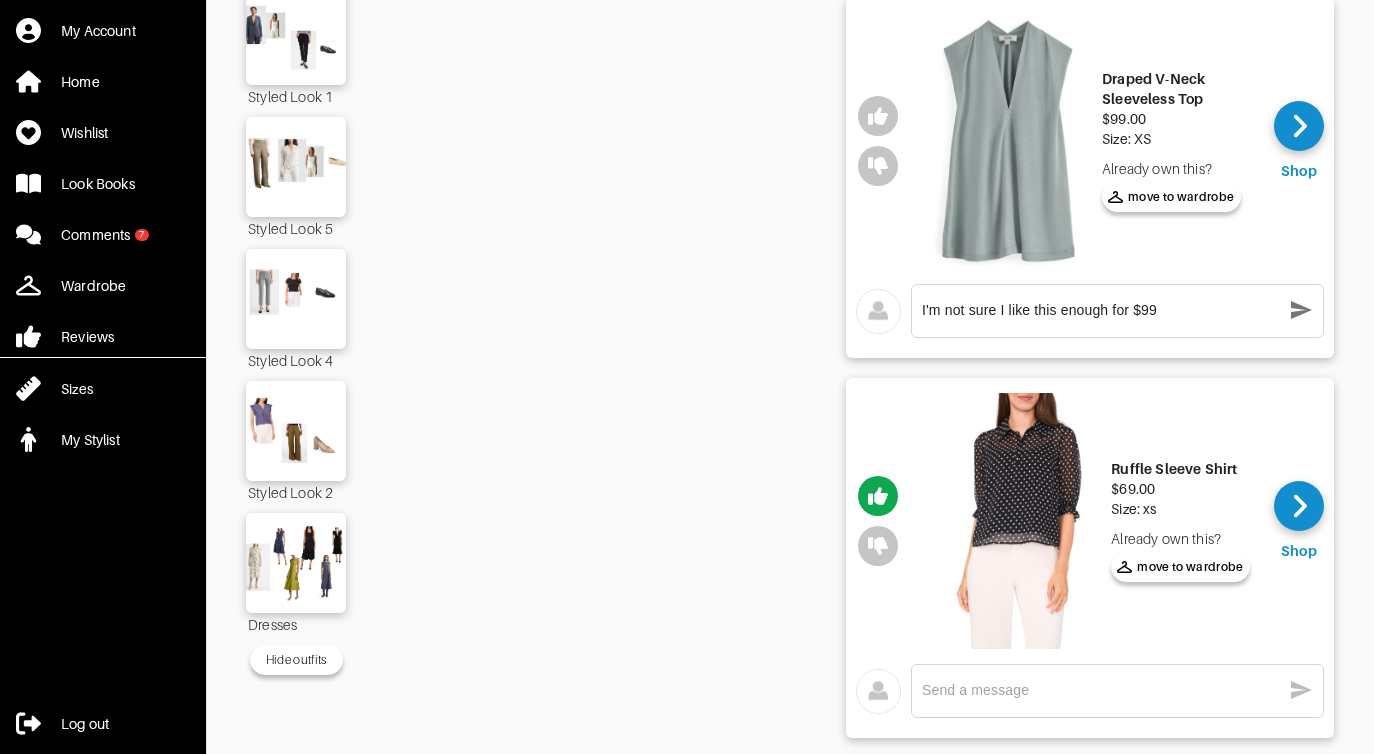 scroll, scrollTop: 575, scrollLeft: 0, axis: vertical 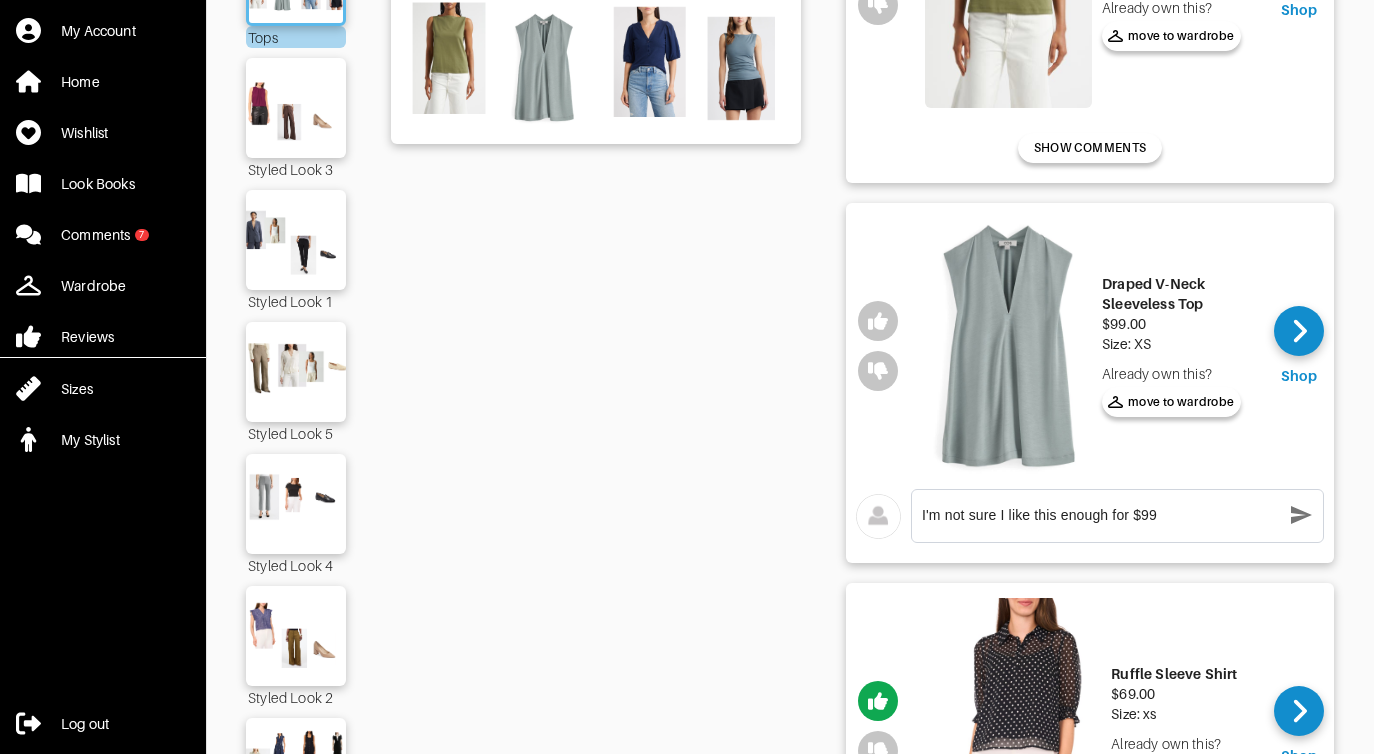 click 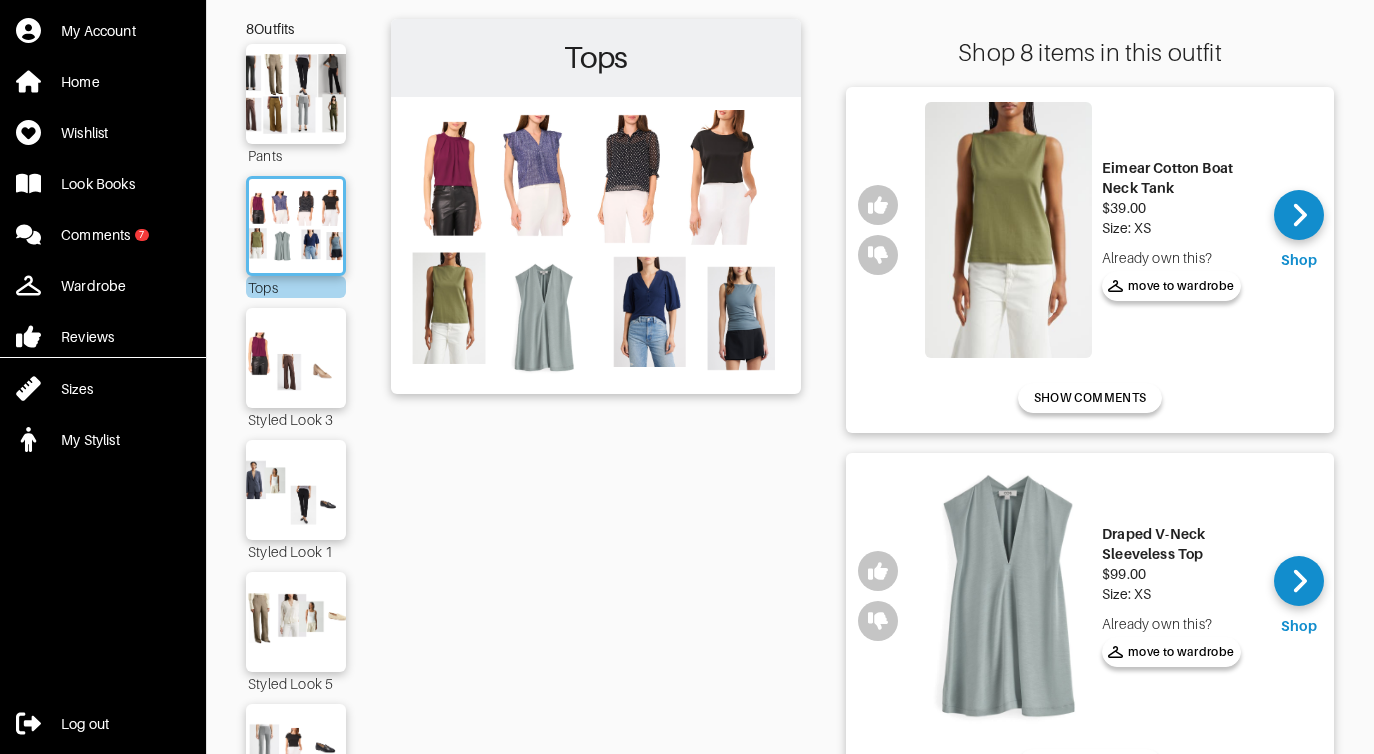 scroll, scrollTop: 47, scrollLeft: 0, axis: vertical 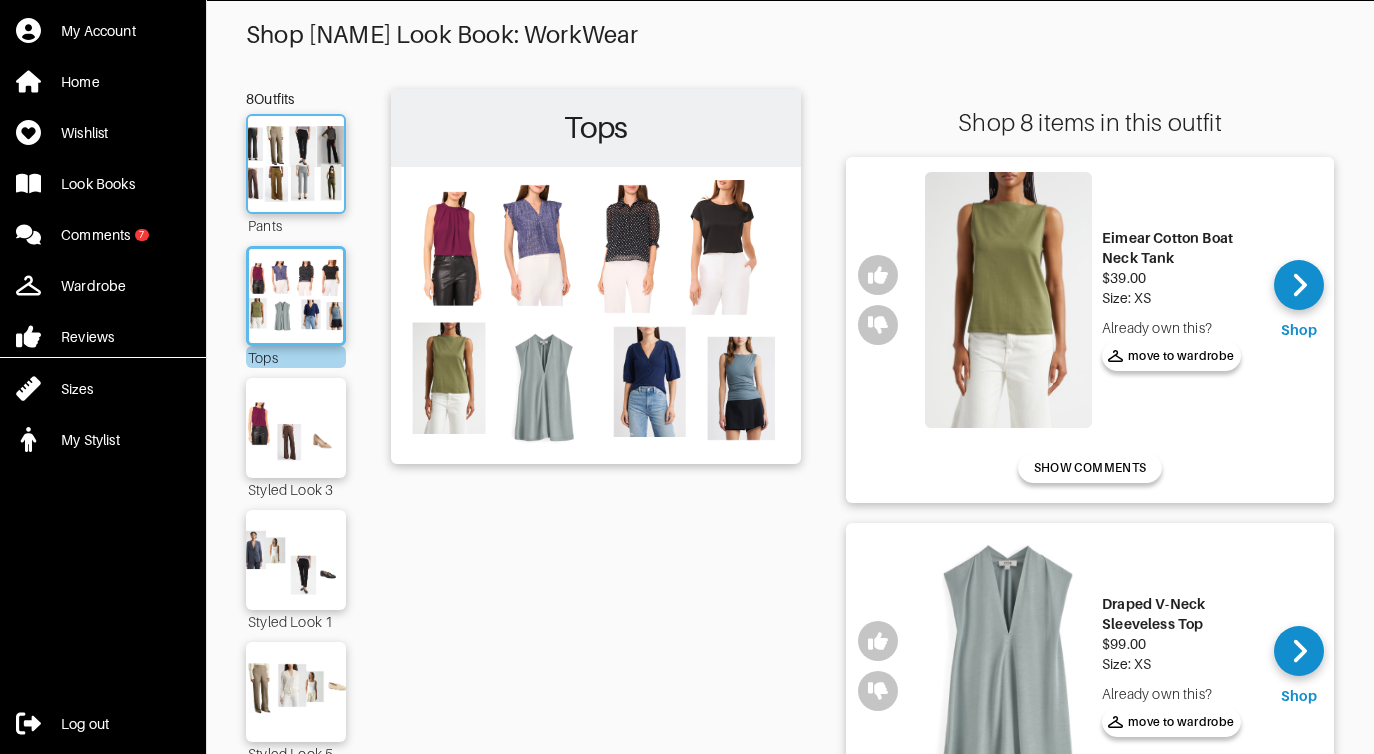 click at bounding box center (296, 164) 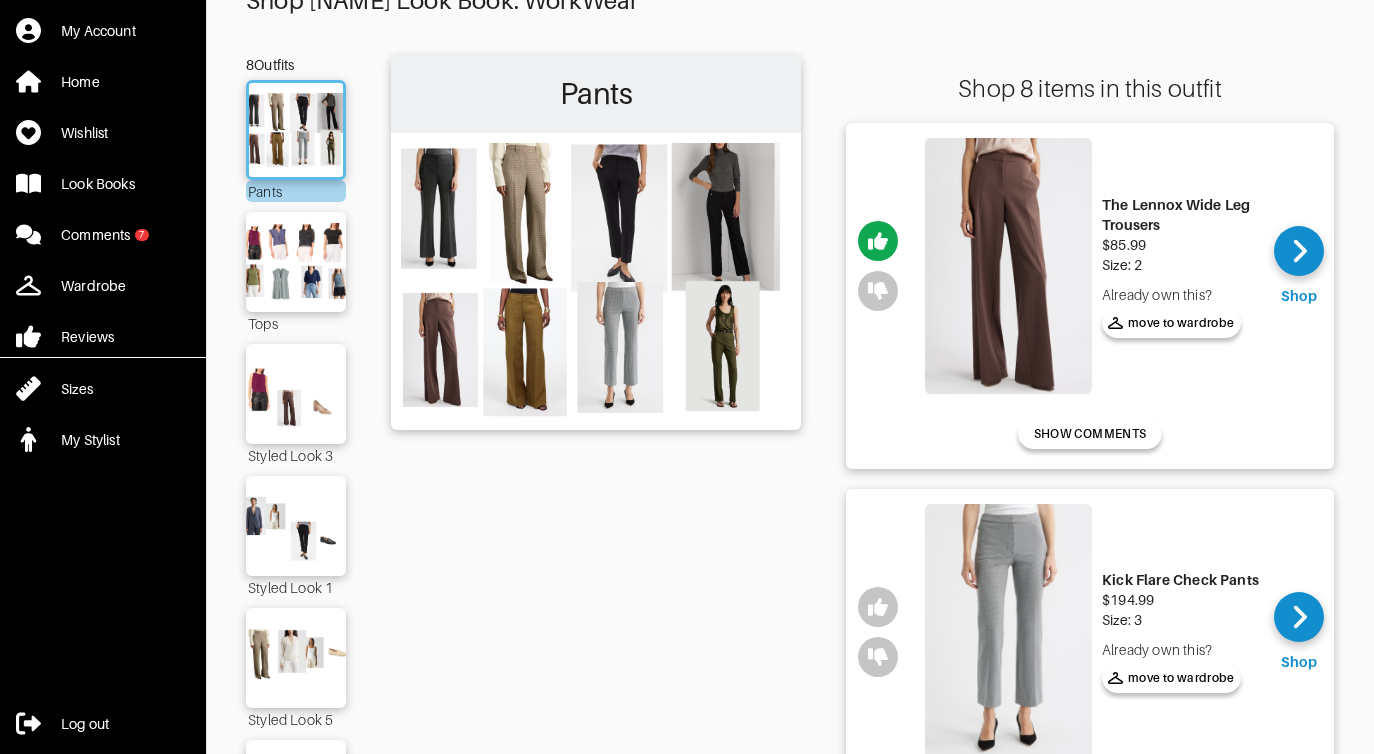 scroll, scrollTop: 87, scrollLeft: 0, axis: vertical 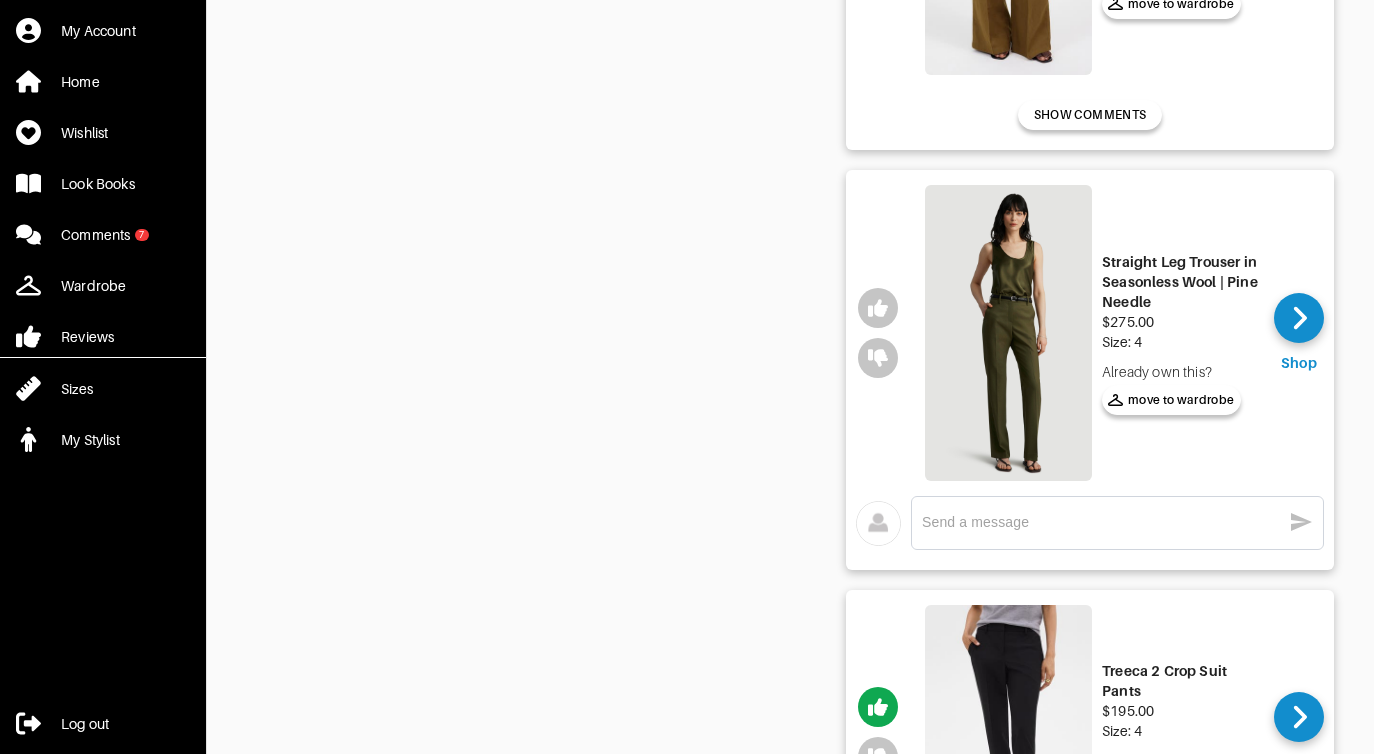 click at bounding box center (1101, 522) 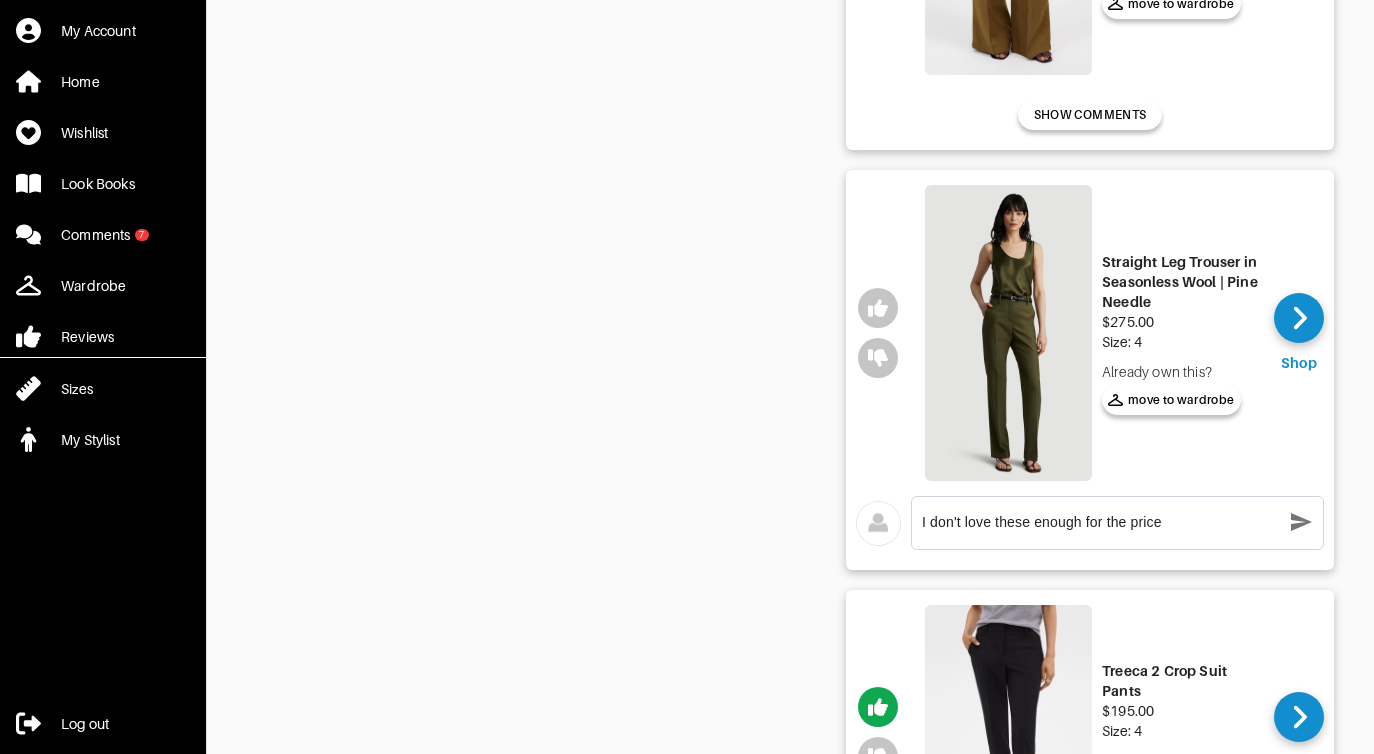 type on "I don't love these enough for the price" 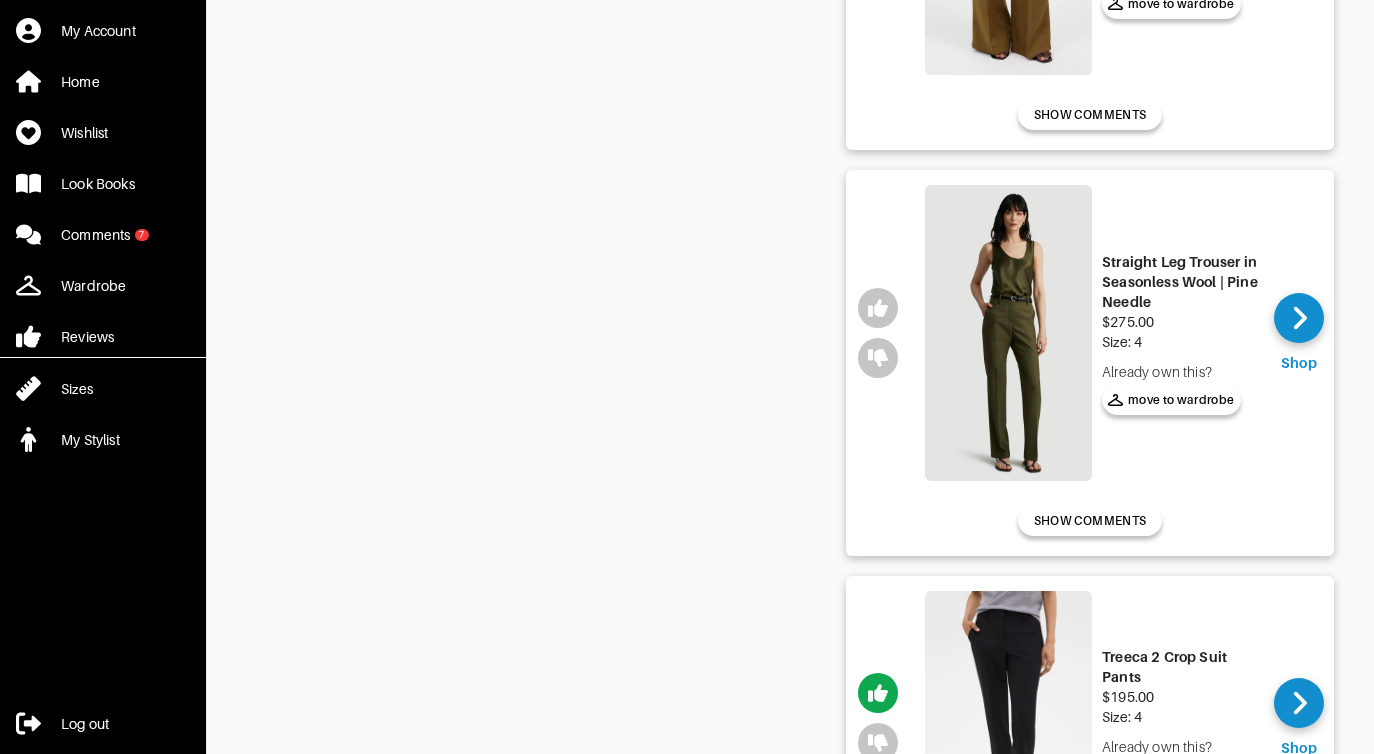 click on "Shop Sarah's Look Book: WorkWear 8 Outfits Pants Tops Styled Look 3 Styled Look 1 Styled Look 5 Styled Look 4 Styled Look 2 Dresses Hide outfits Pants Shop 8 items in this outfit The Lennox Wide Leg Trousers $85.99 Size: 2 Already own this? move to wardrobe Shop Already own this? move to wardrobe SHOW COMMENTS Kick Flare Check Pants $194.99 Size: 3 Already own this? move to wardrobe Shop Already own this? move to wardrobe SHOW COMMENTS Talia Flare Pants $198.99 Size: 2 Already own this? move to wardrobe Shop Already own this? move to wardrobe x Vida Wool Wide Leg Pants $192.00 Size: 4 Already own this? move to wardrobe Shop Already own this? move to wardrobe SHOW COMMENTS Straight Leg Pants $90.75 Size: 2/26 Already own this? move to wardrobe Shop Already own this? move to wardrobe x Zoe Relaxed Wide Leg Linen Pants $118.00 Size: 26 Already own this? move to wardrobe Shop Already own this? move to wardrobe SHOW COMMENTS Straight Leg Trouser in Seasonless Wool | Pine Needle $275.00 Size: 4 Shop $195.00" at bounding box center [790, -679] 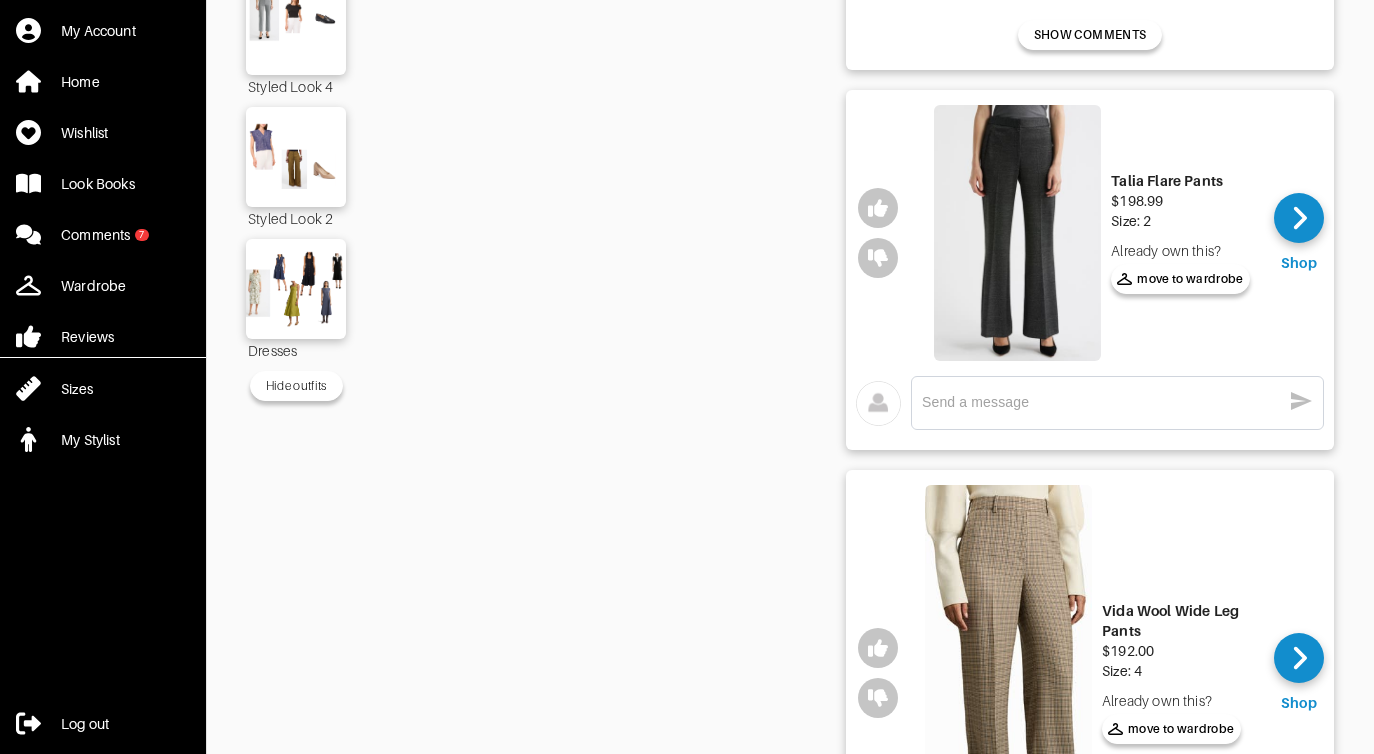 scroll, scrollTop: 870, scrollLeft: 0, axis: vertical 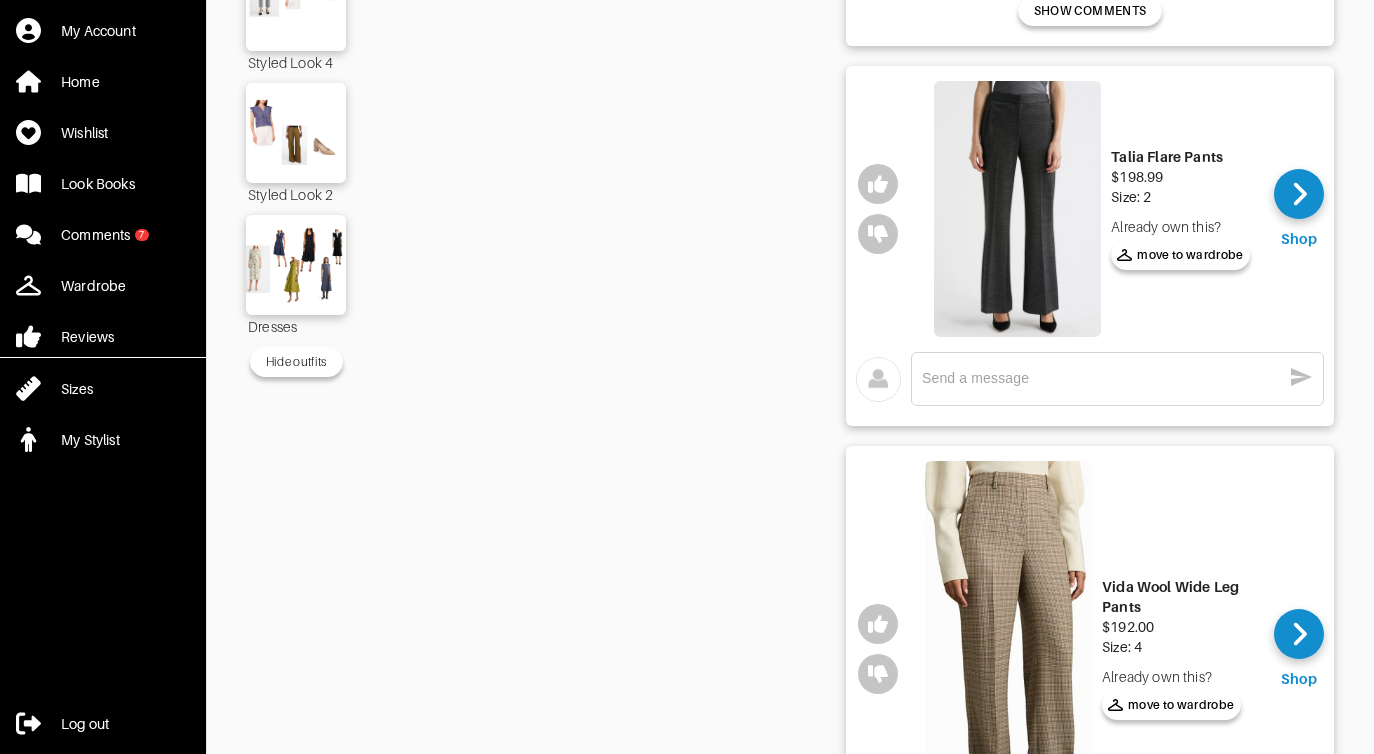 click at bounding box center (1101, 378) 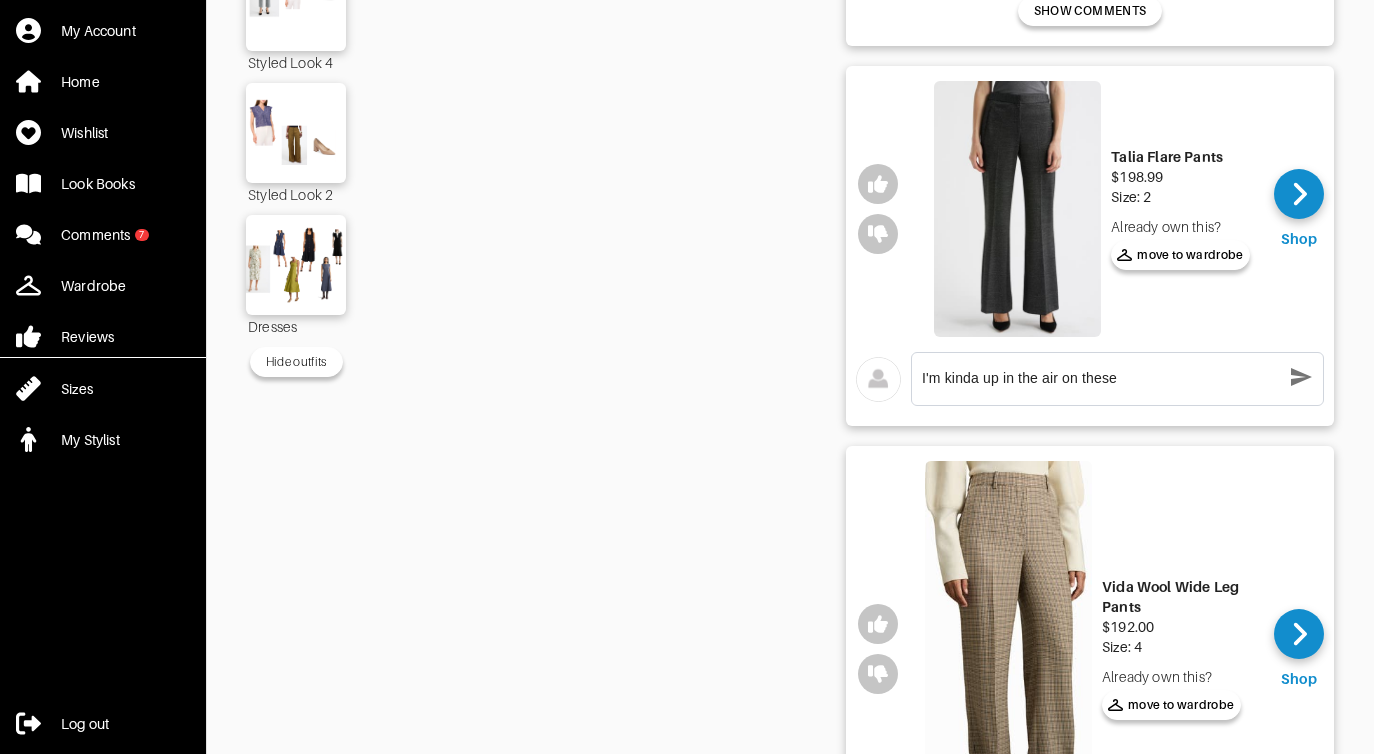 type on "I'm kinda up in the air on these" 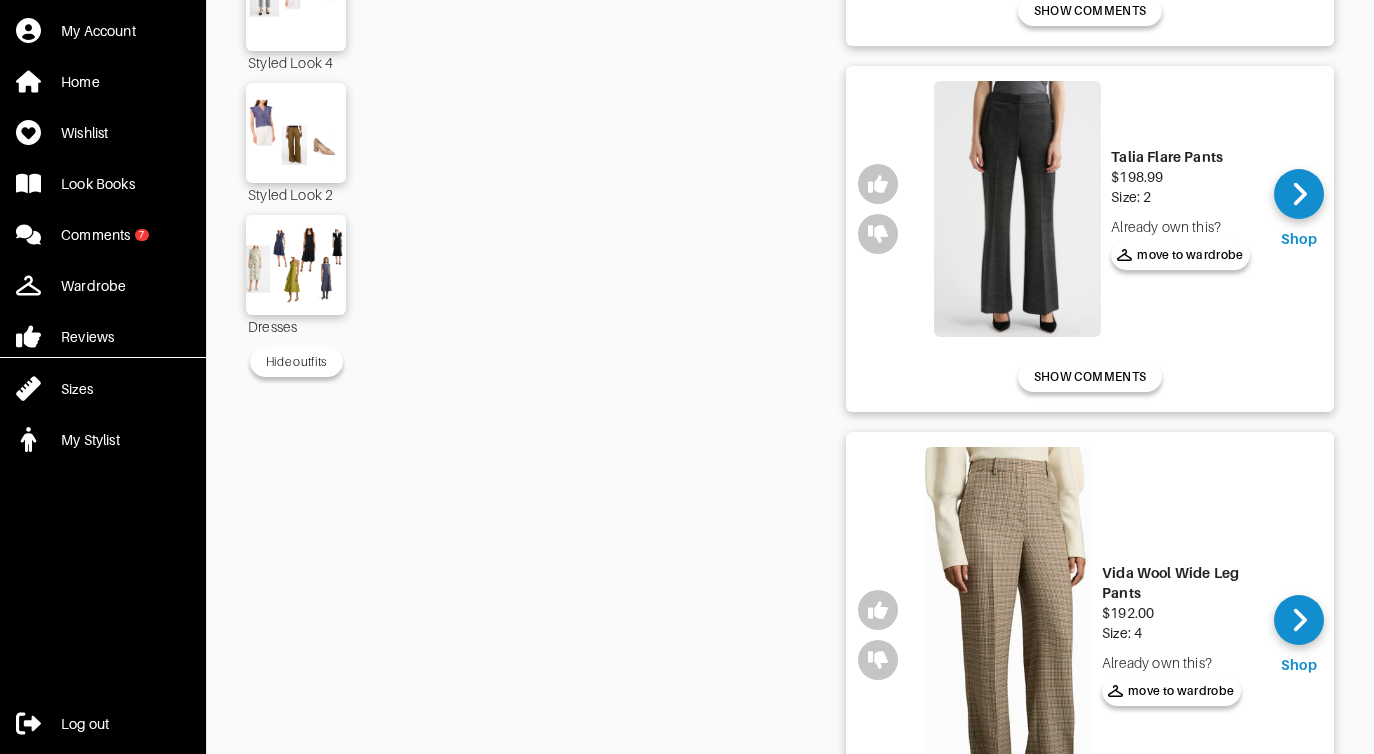click on "Pants" at bounding box center (596, 855) 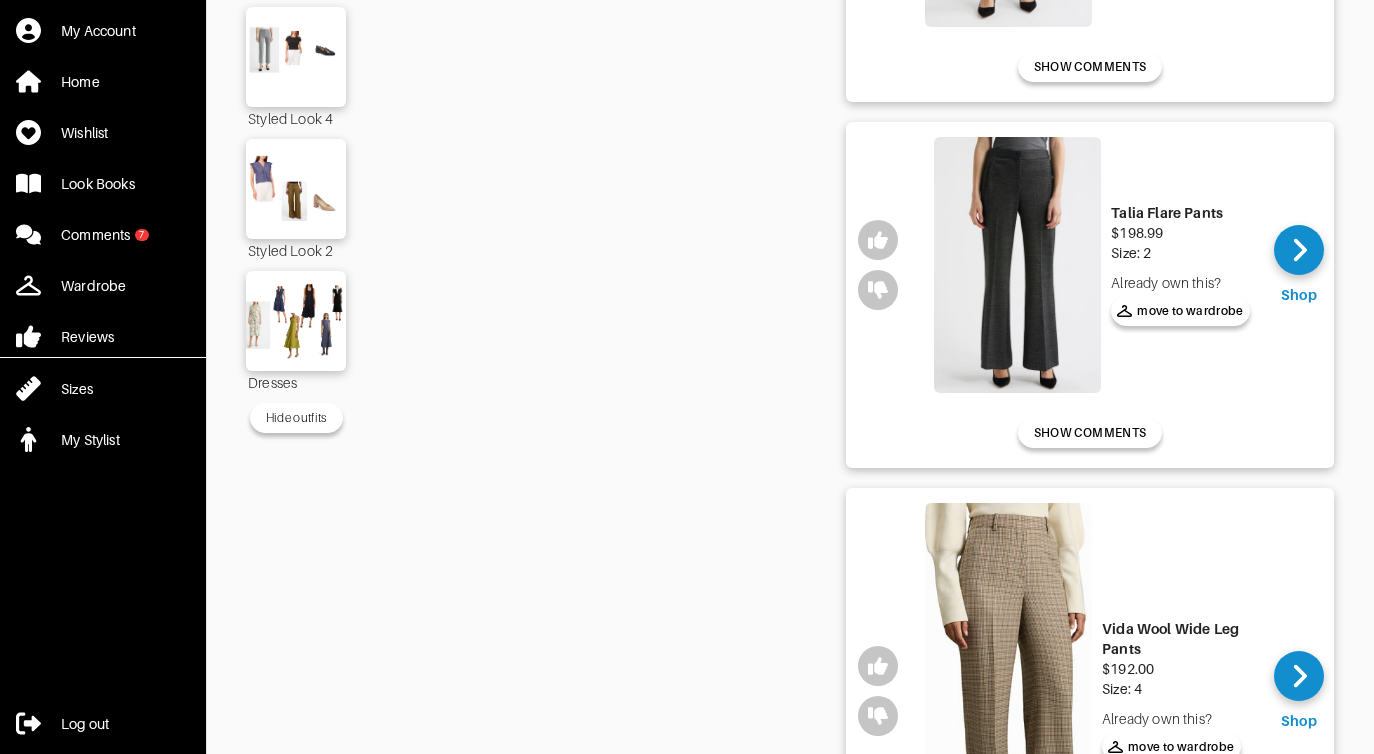 scroll, scrollTop: 790, scrollLeft: 0, axis: vertical 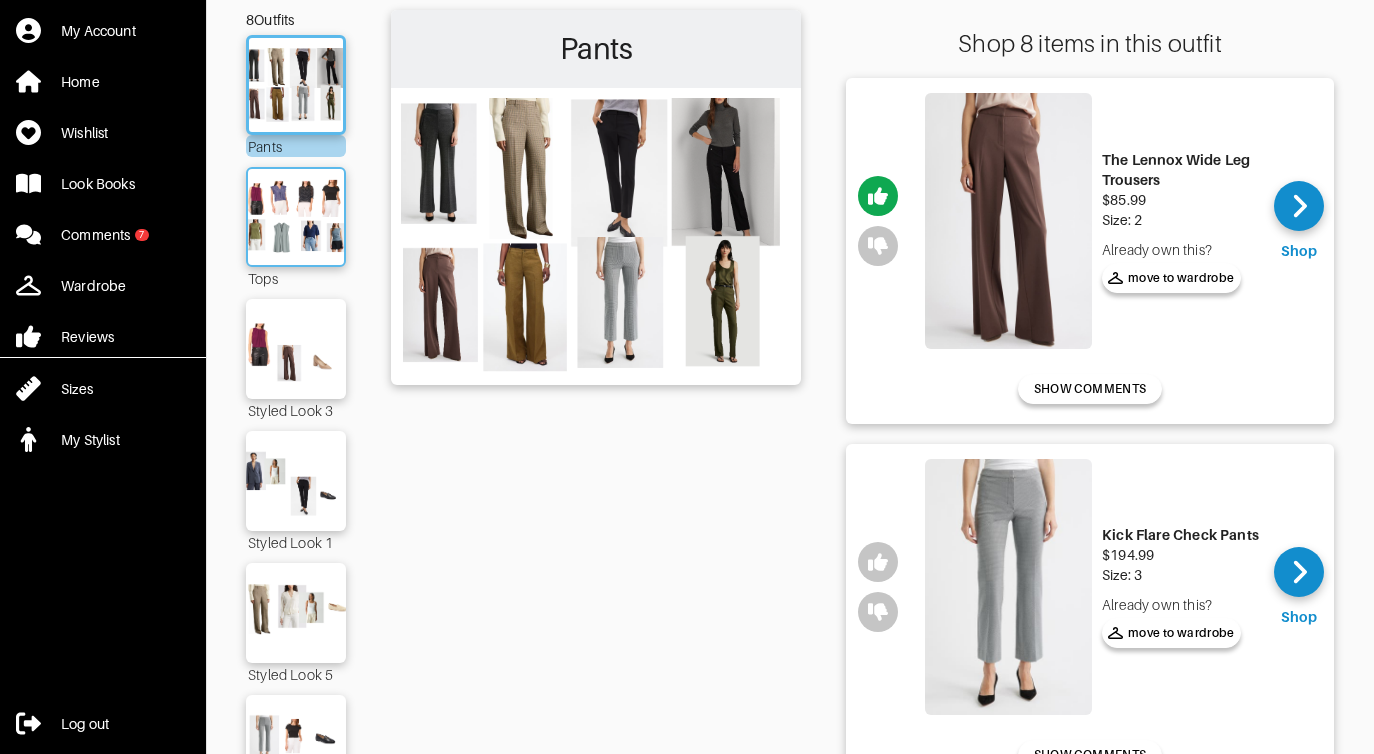 click at bounding box center (296, 217) 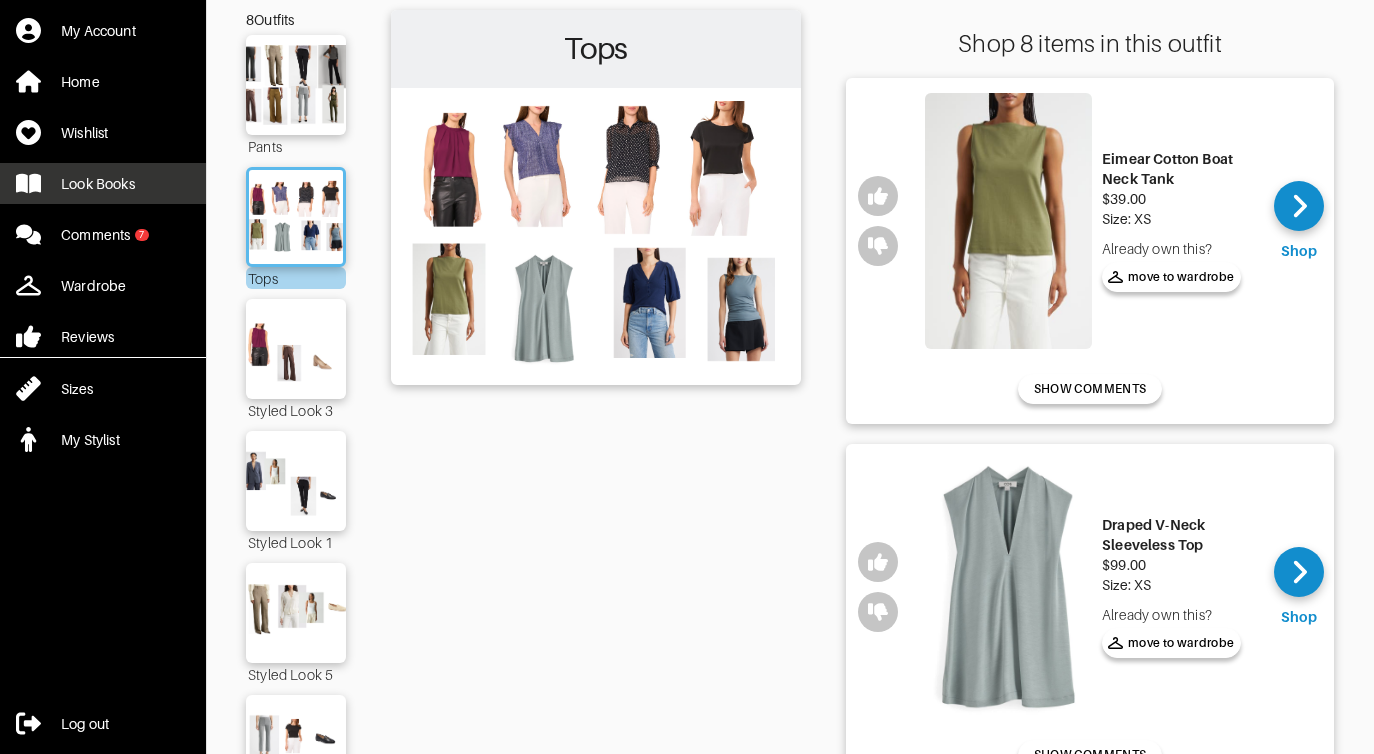 click on "Look Books" at bounding box center [103, 183] 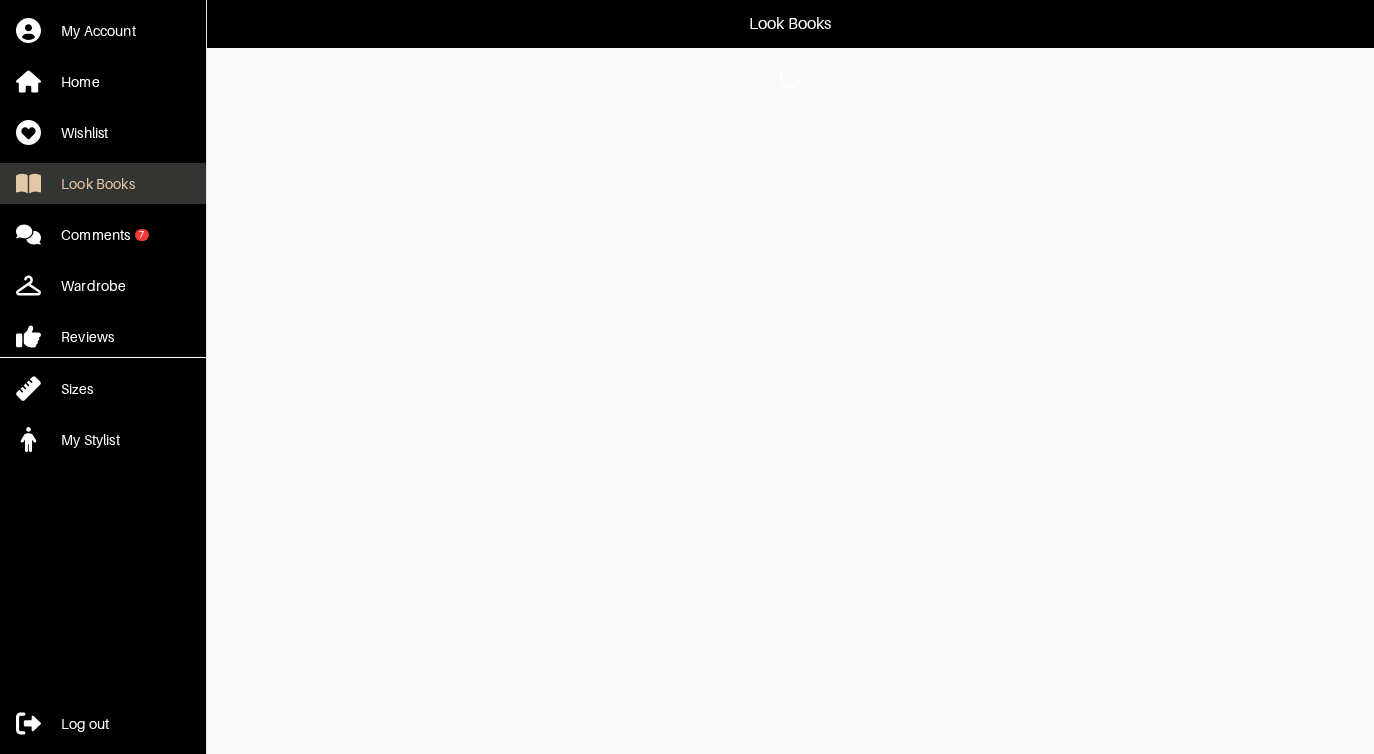 scroll, scrollTop: 0, scrollLeft: 0, axis: both 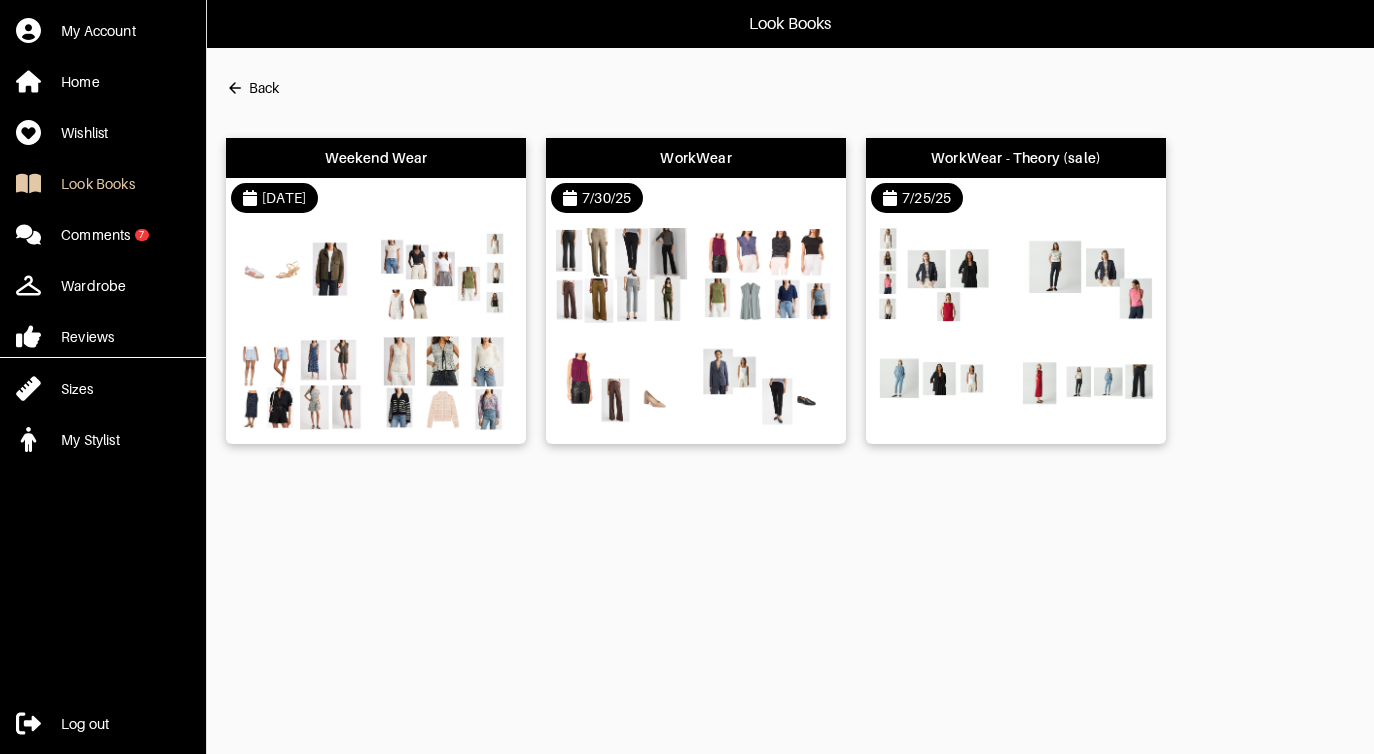 click on "Weekend Wear" at bounding box center [376, 158] 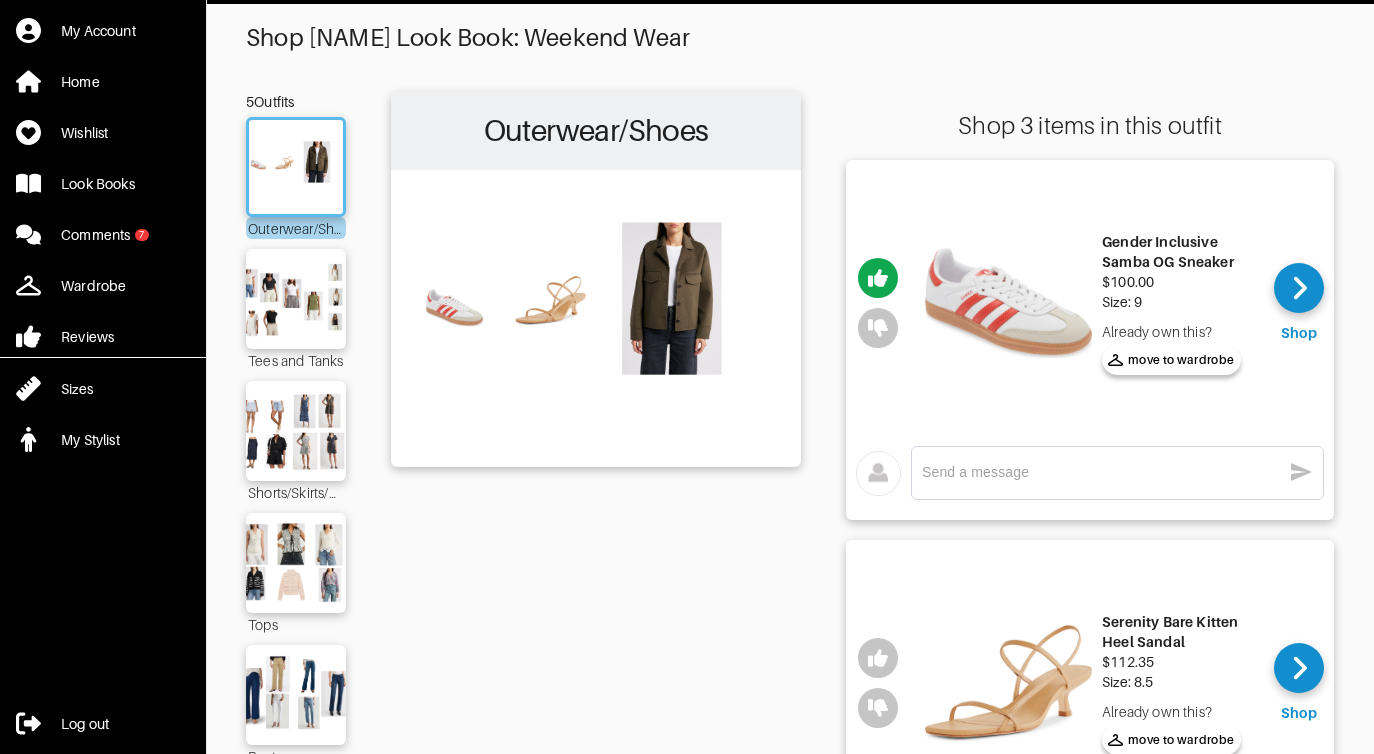 scroll, scrollTop: 6, scrollLeft: 0, axis: vertical 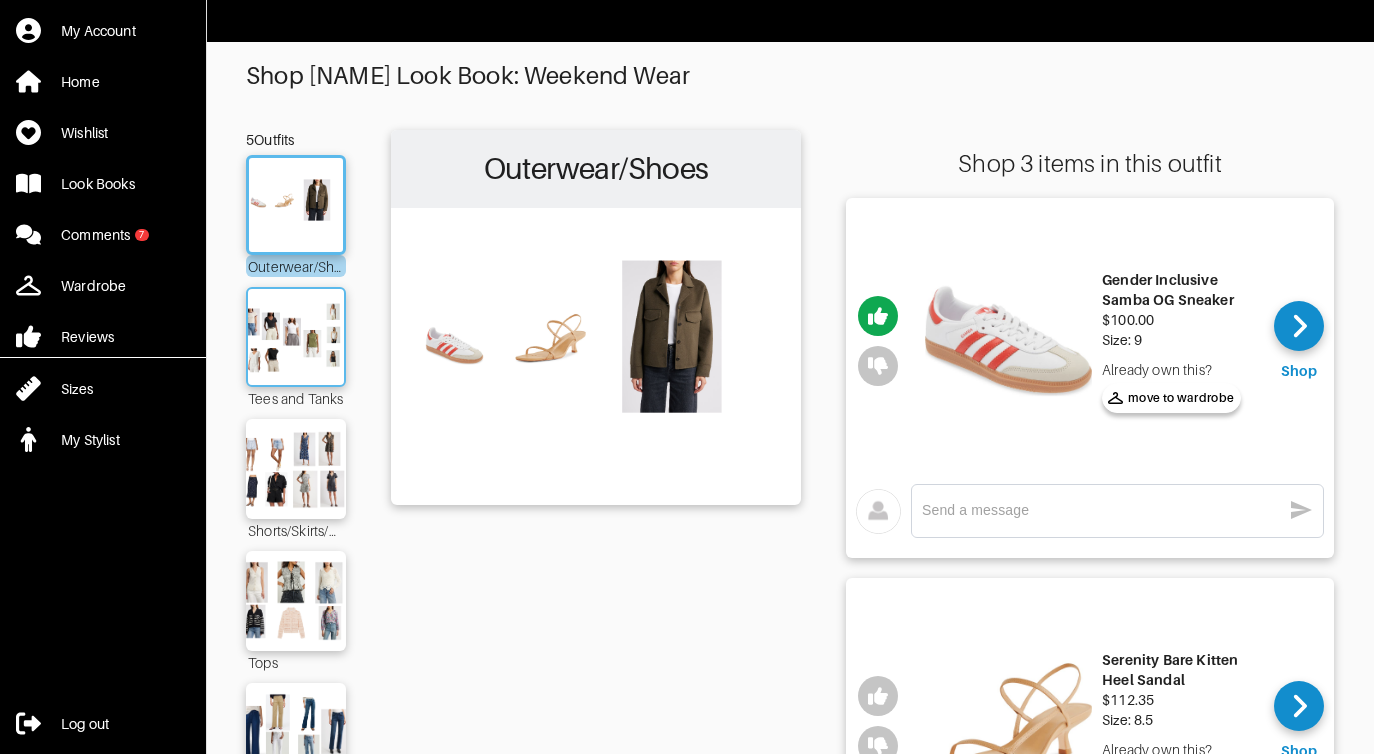 click at bounding box center [296, 337] 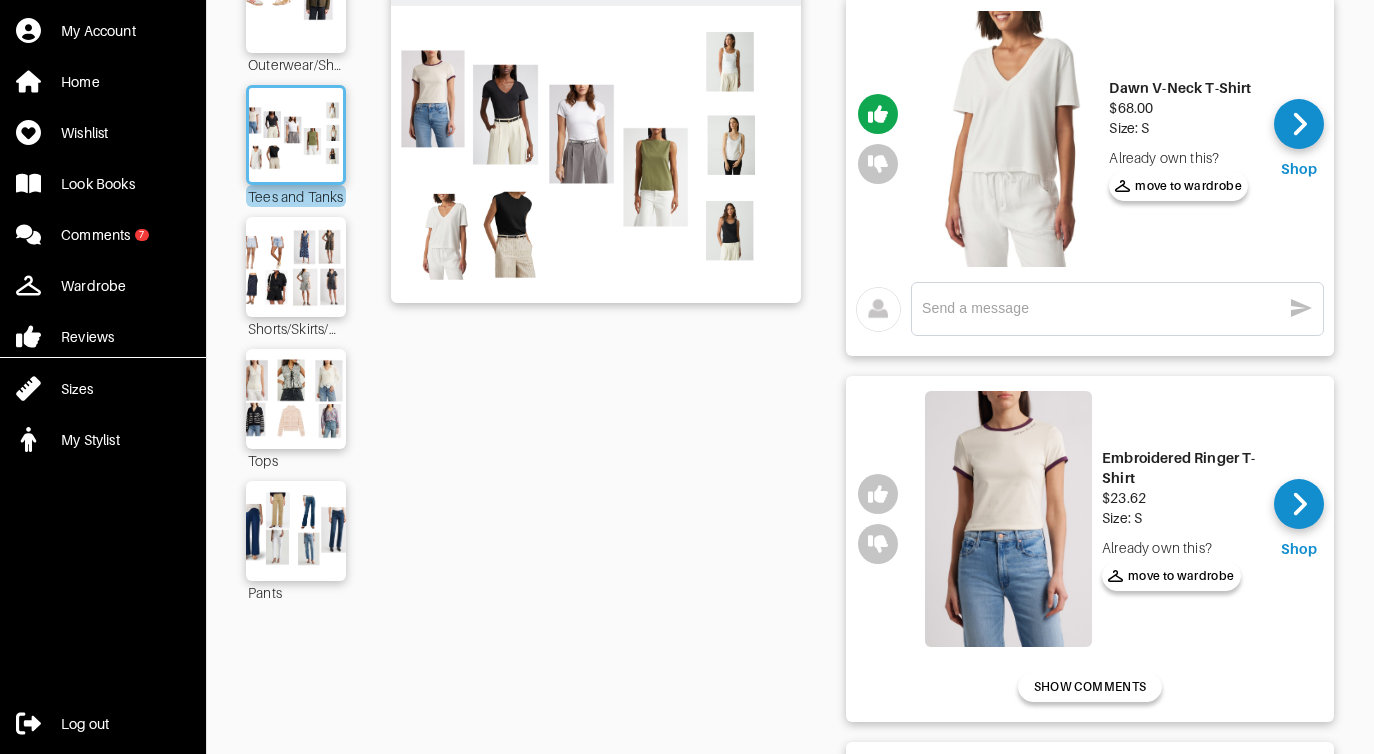 scroll, scrollTop: 246, scrollLeft: 0, axis: vertical 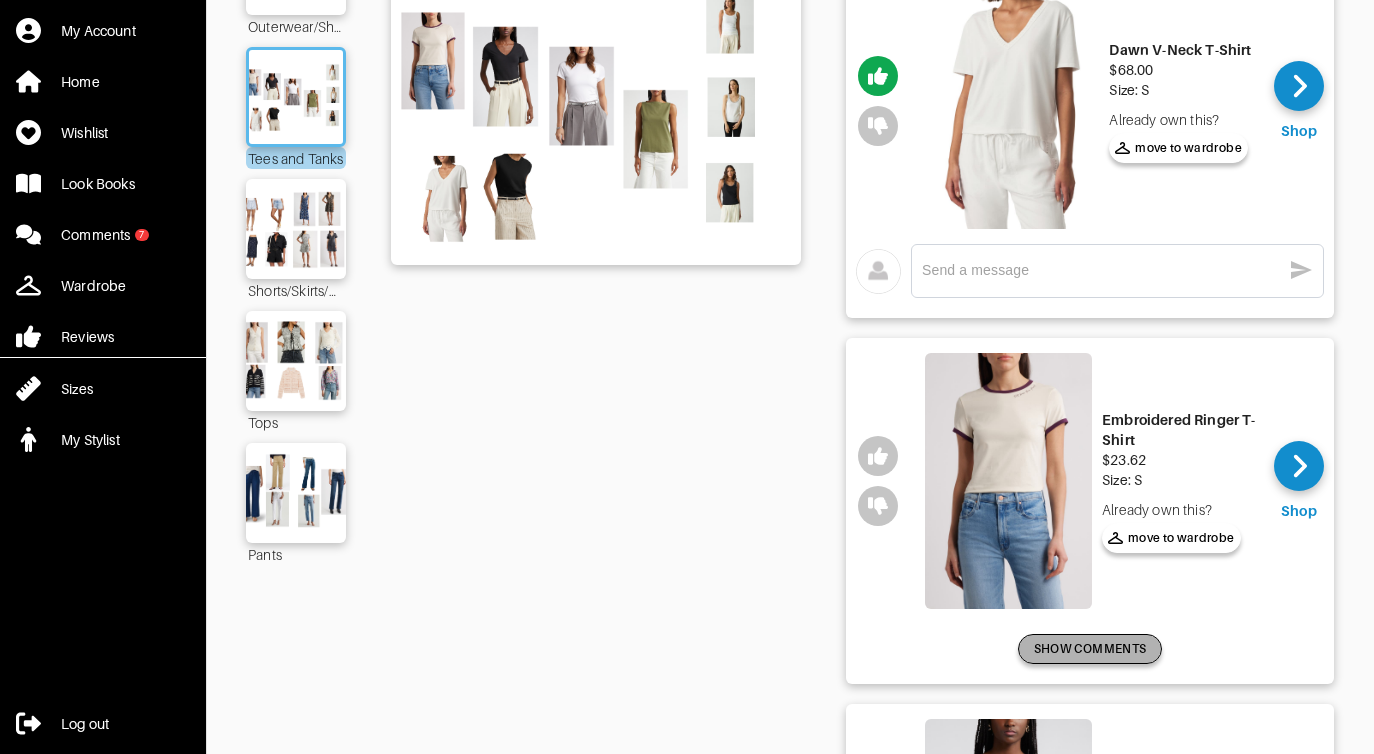 click on "SHOW COMMENTS" at bounding box center (1090, 649) 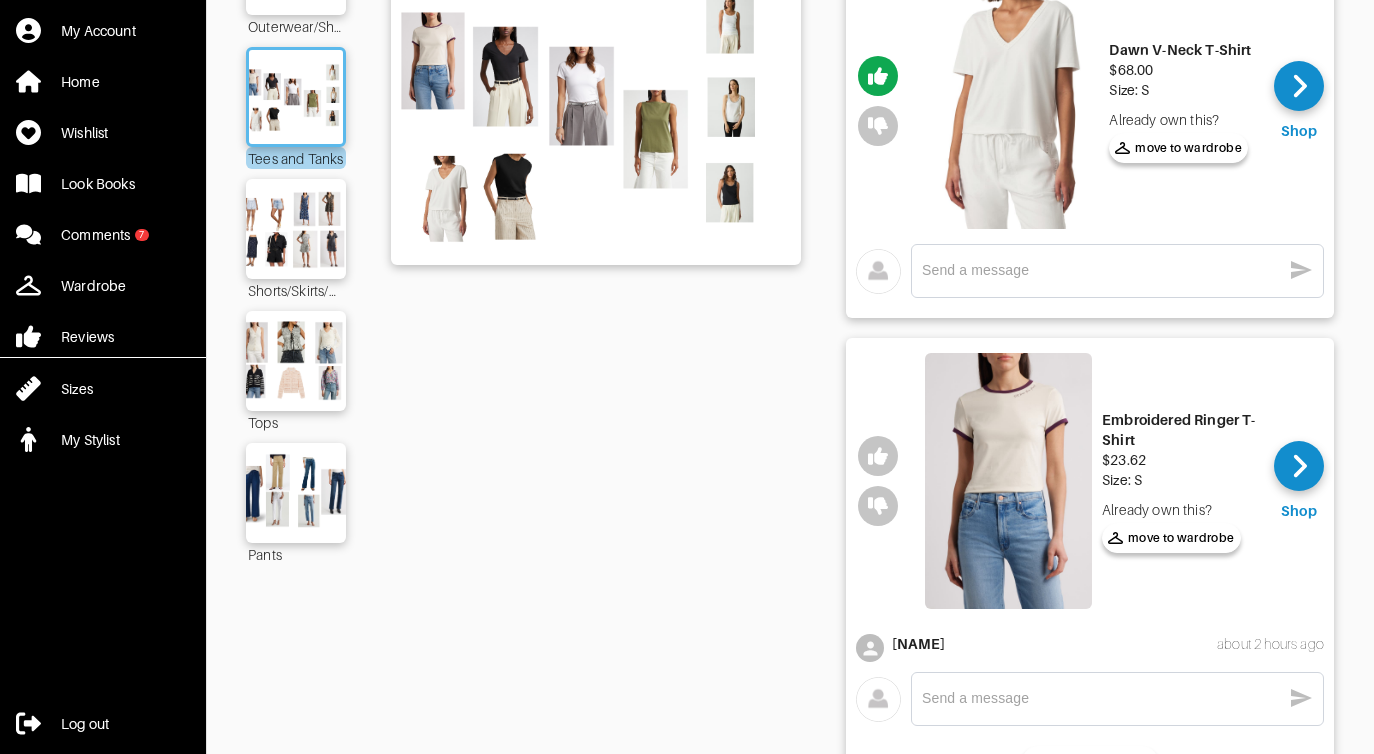 click on "x" at bounding box center (1117, 699) 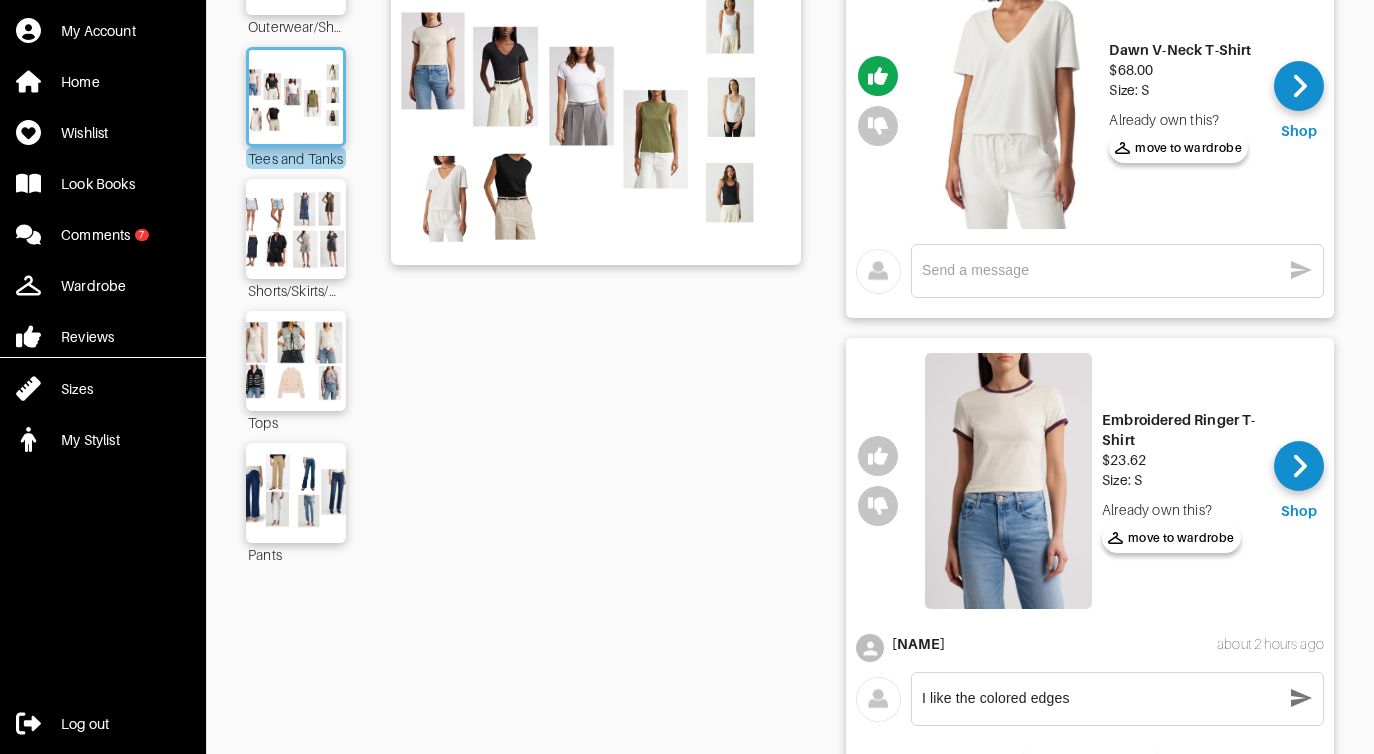 type on "I like the colored edges" 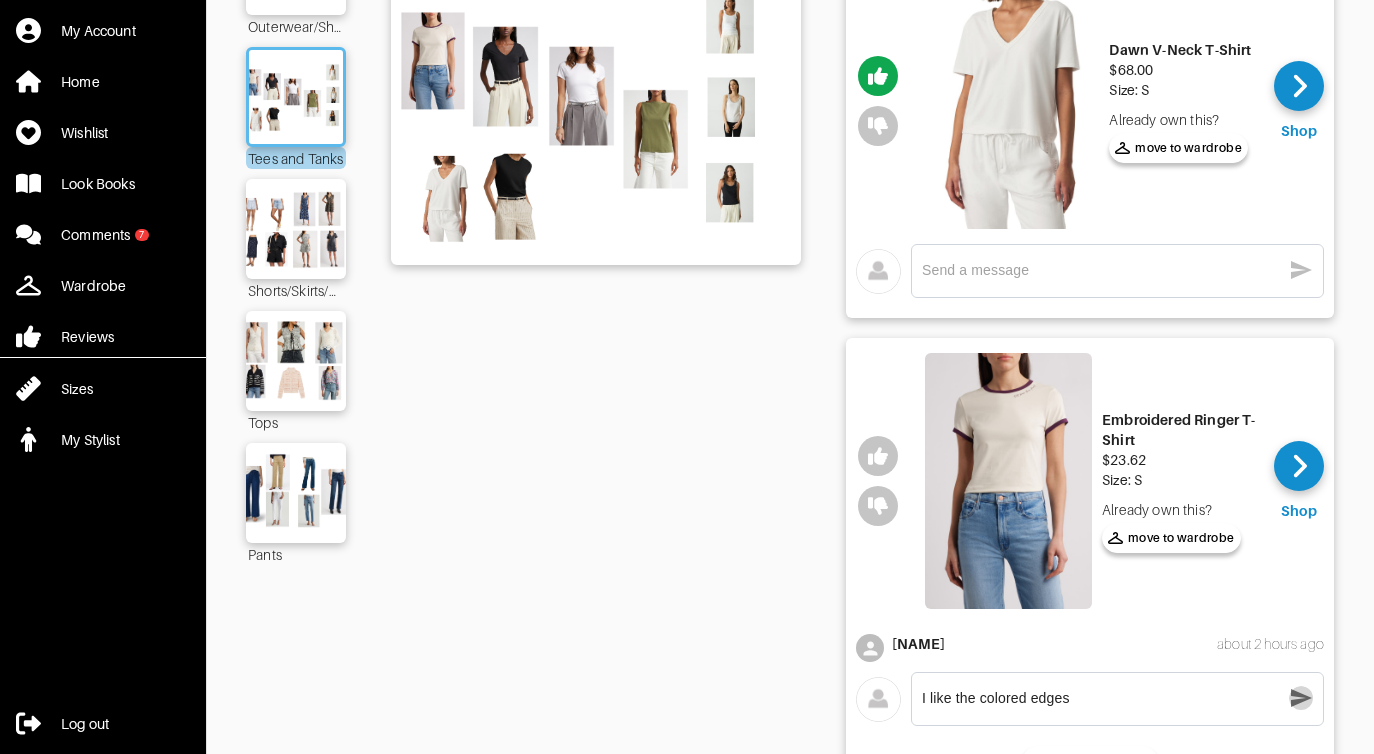 click 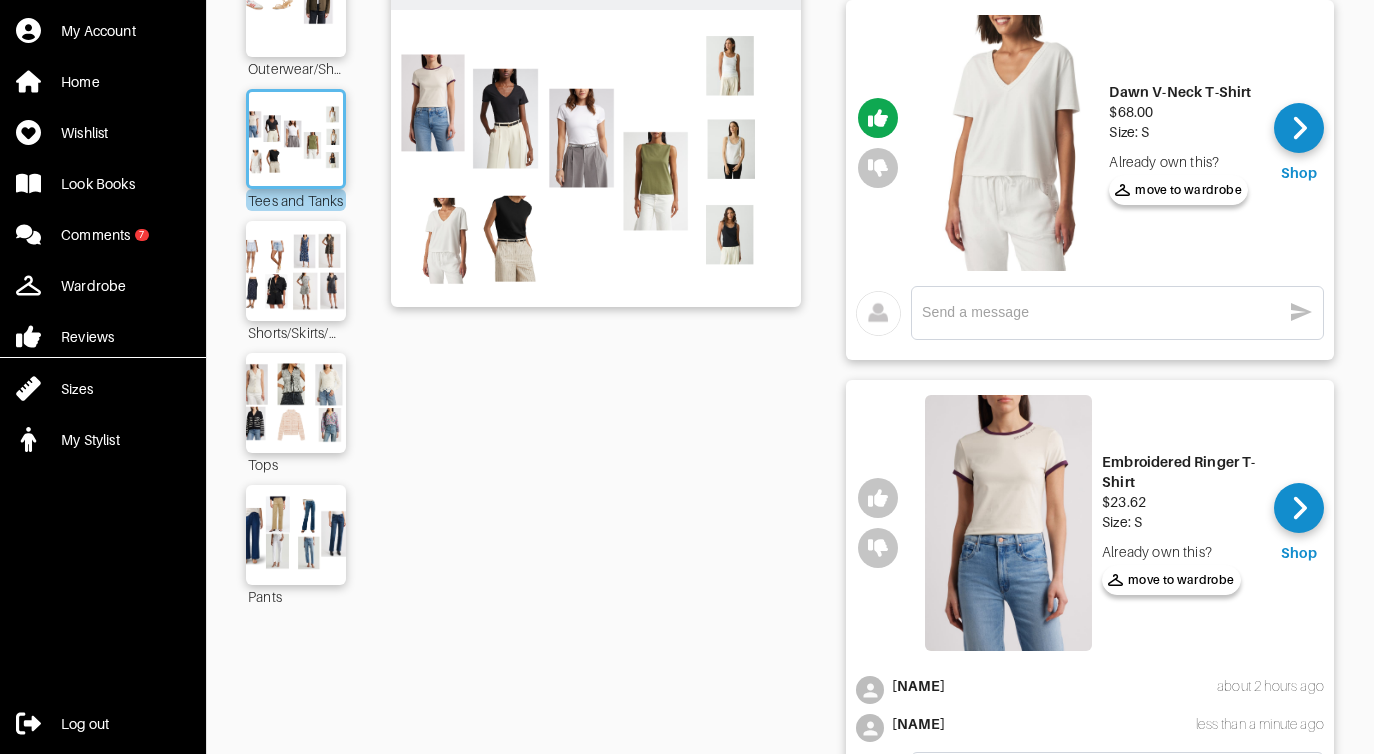 scroll, scrollTop: 206, scrollLeft: 0, axis: vertical 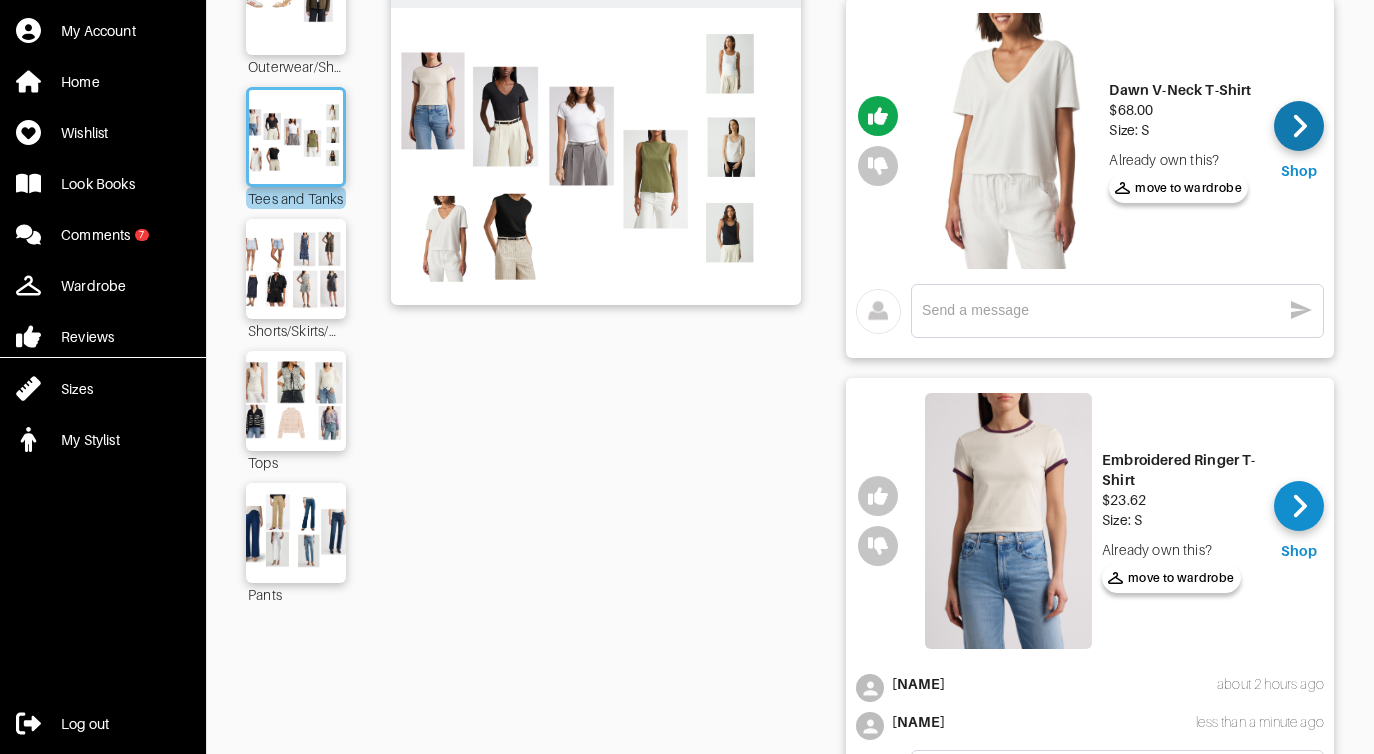 click at bounding box center (1299, 126) 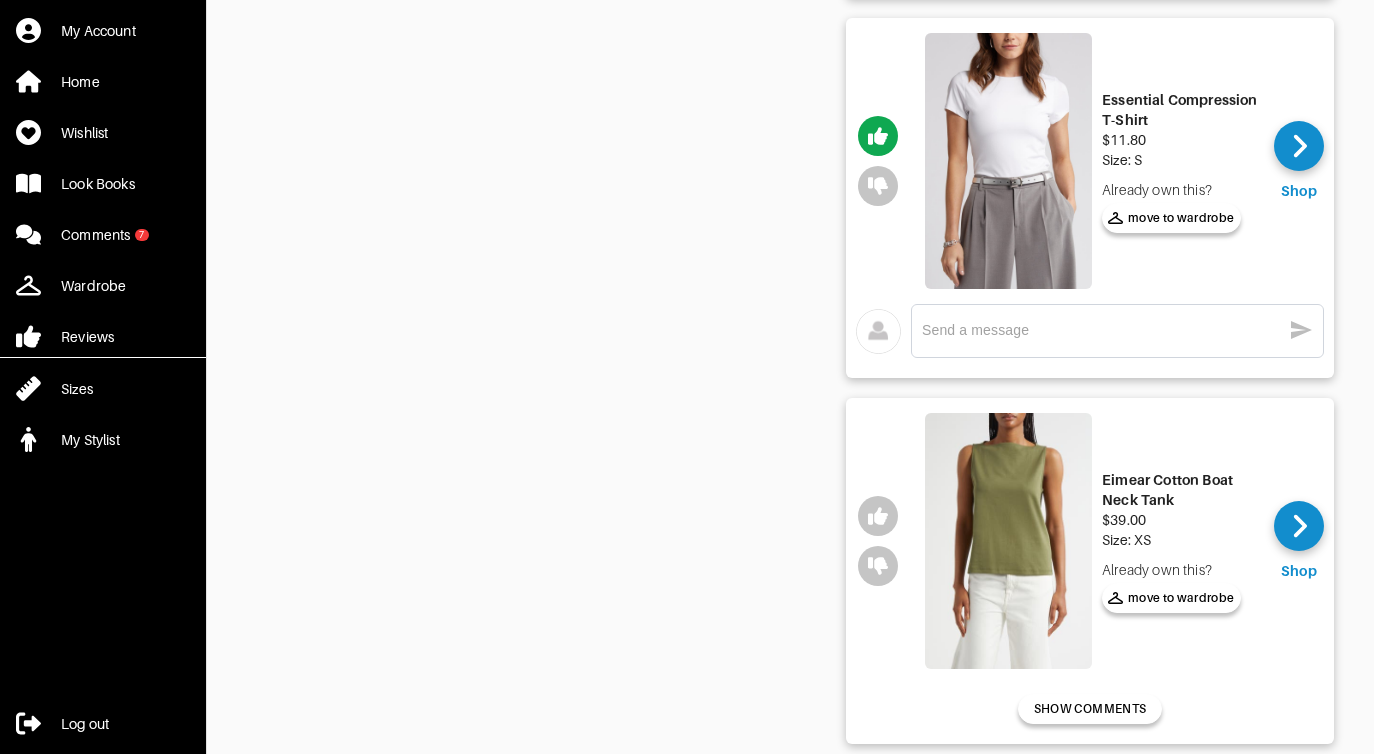 scroll, scrollTop: 1846, scrollLeft: 0, axis: vertical 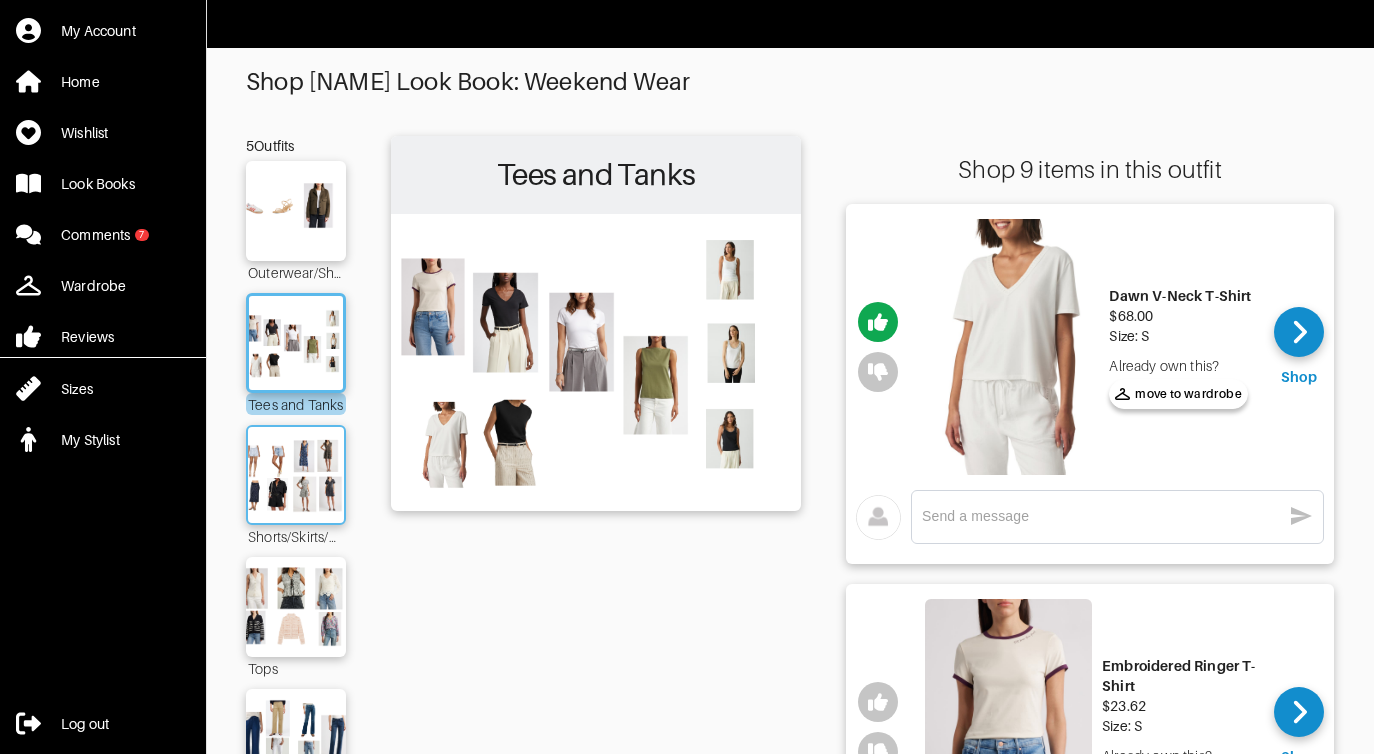 click at bounding box center (296, 475) 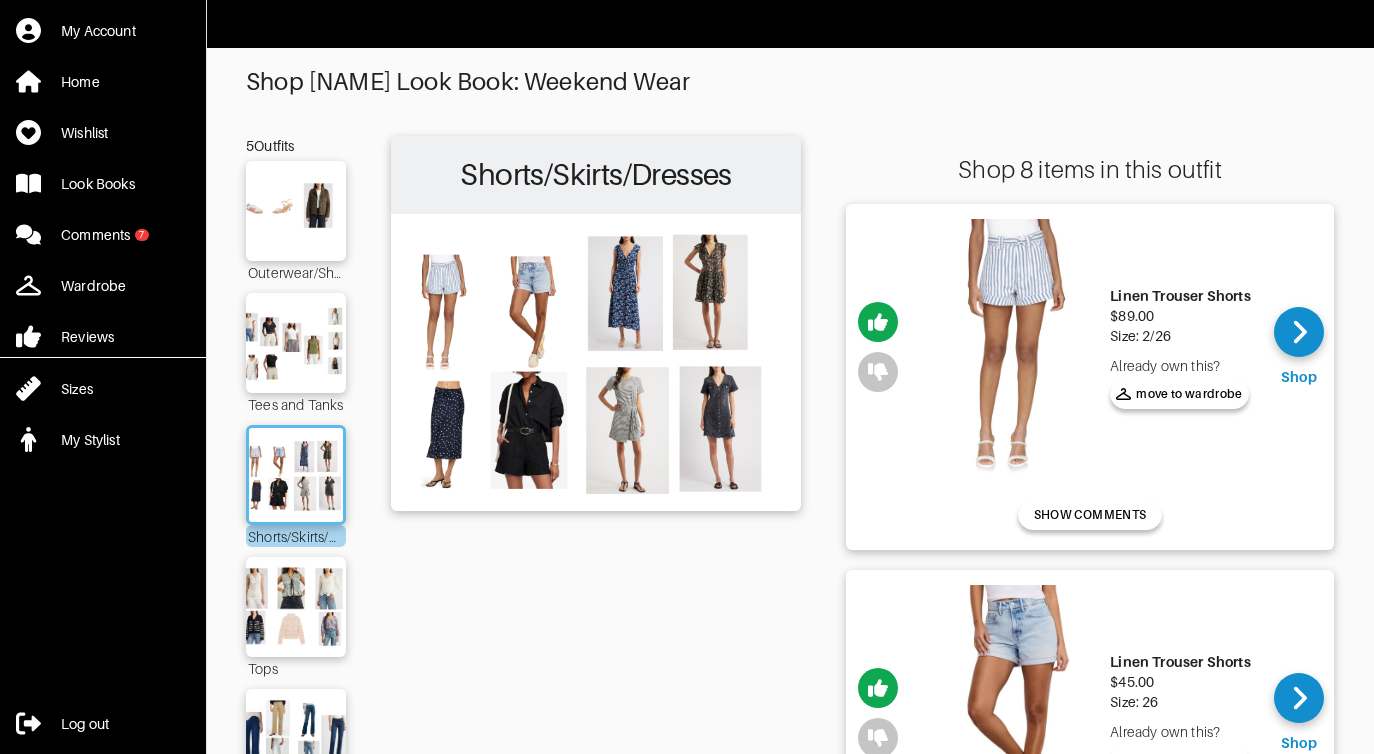 click at bounding box center (1016, 347) 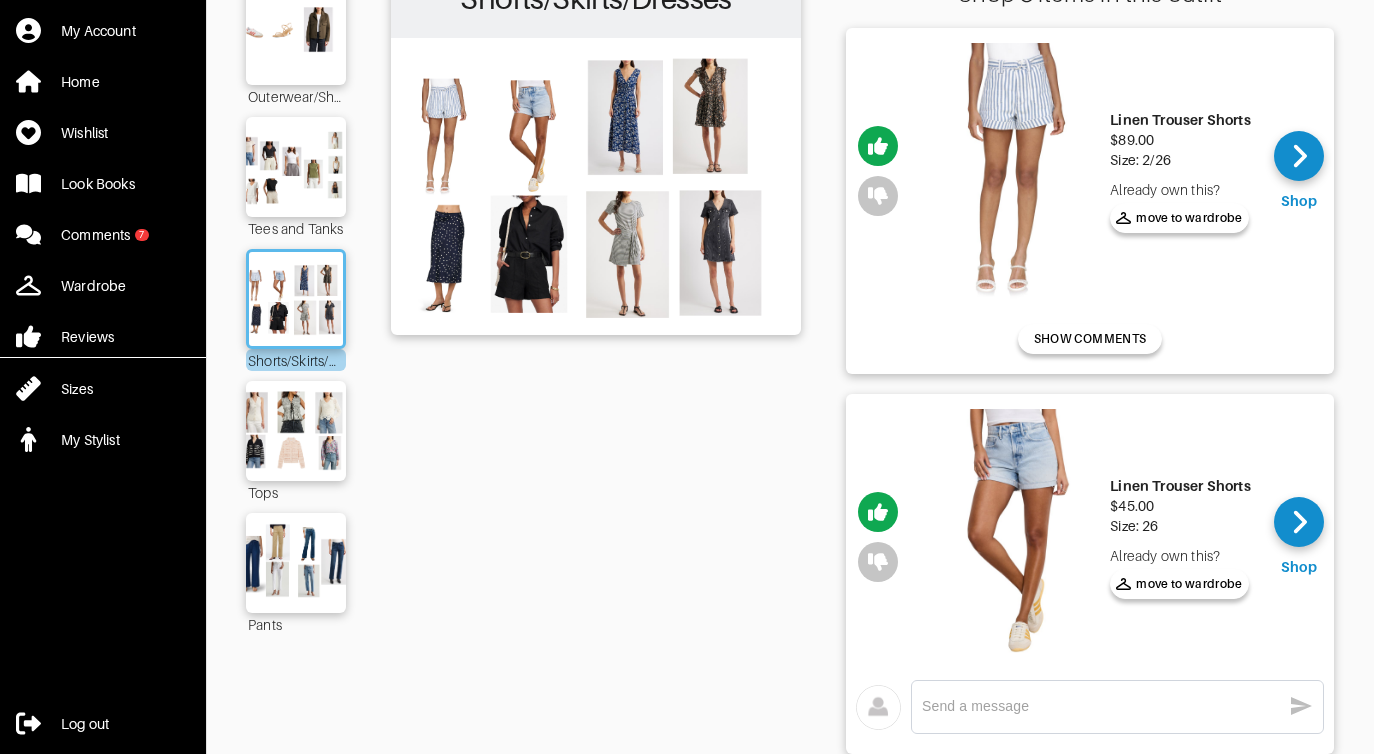 scroll, scrollTop: 200, scrollLeft: 0, axis: vertical 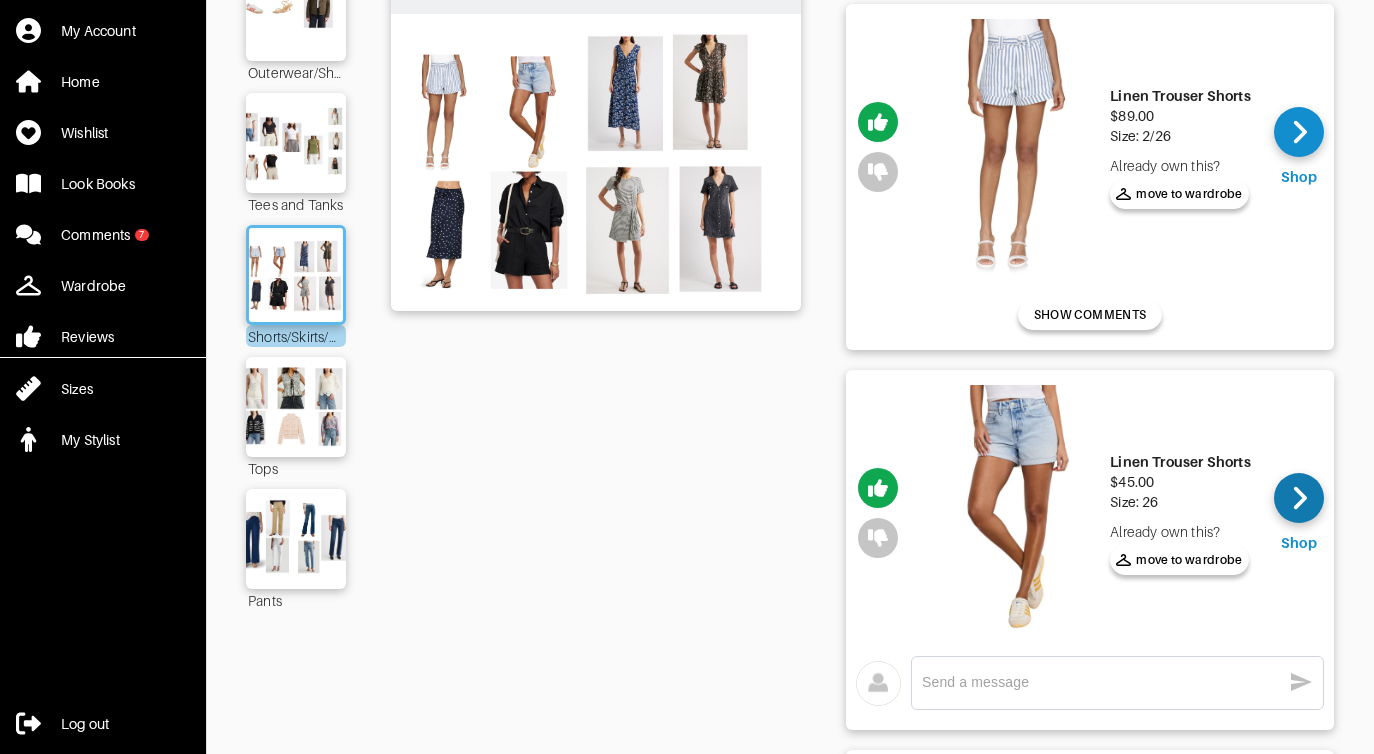 click 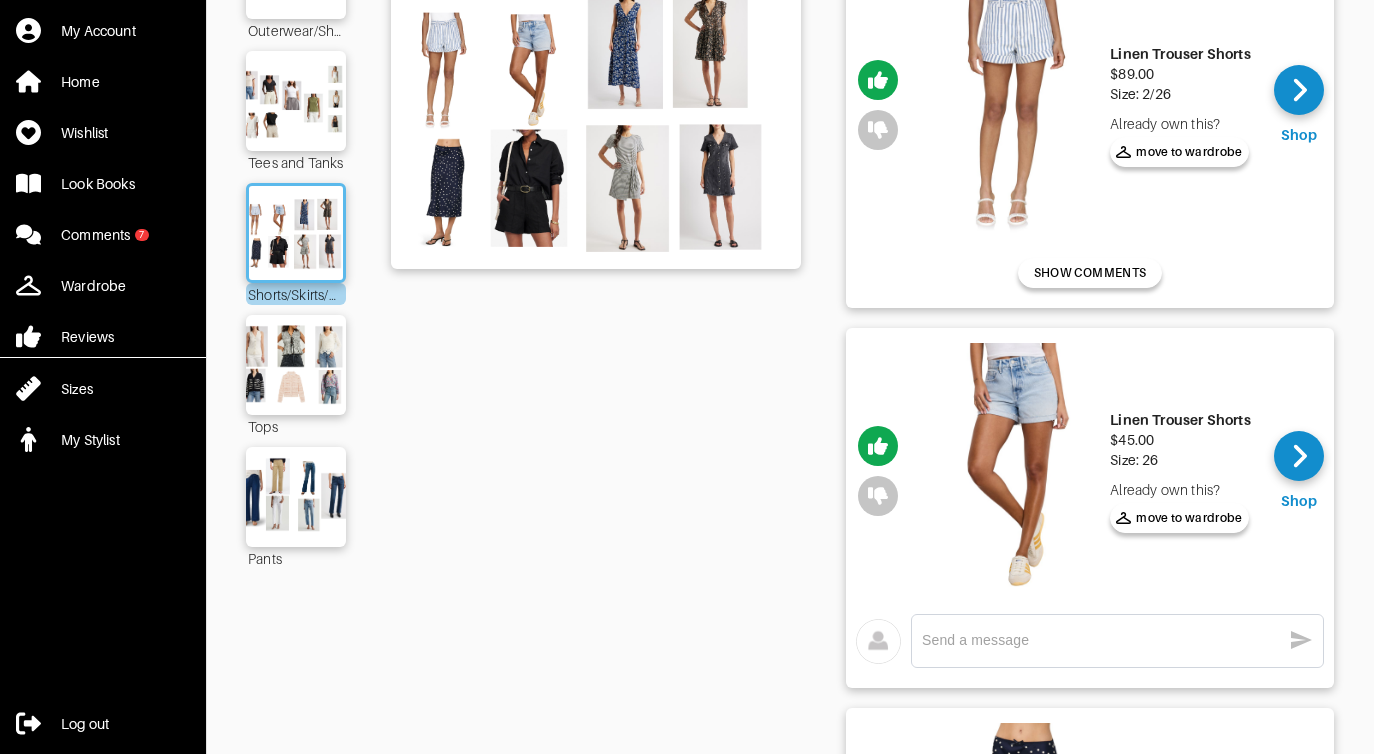 scroll, scrollTop: 280, scrollLeft: 0, axis: vertical 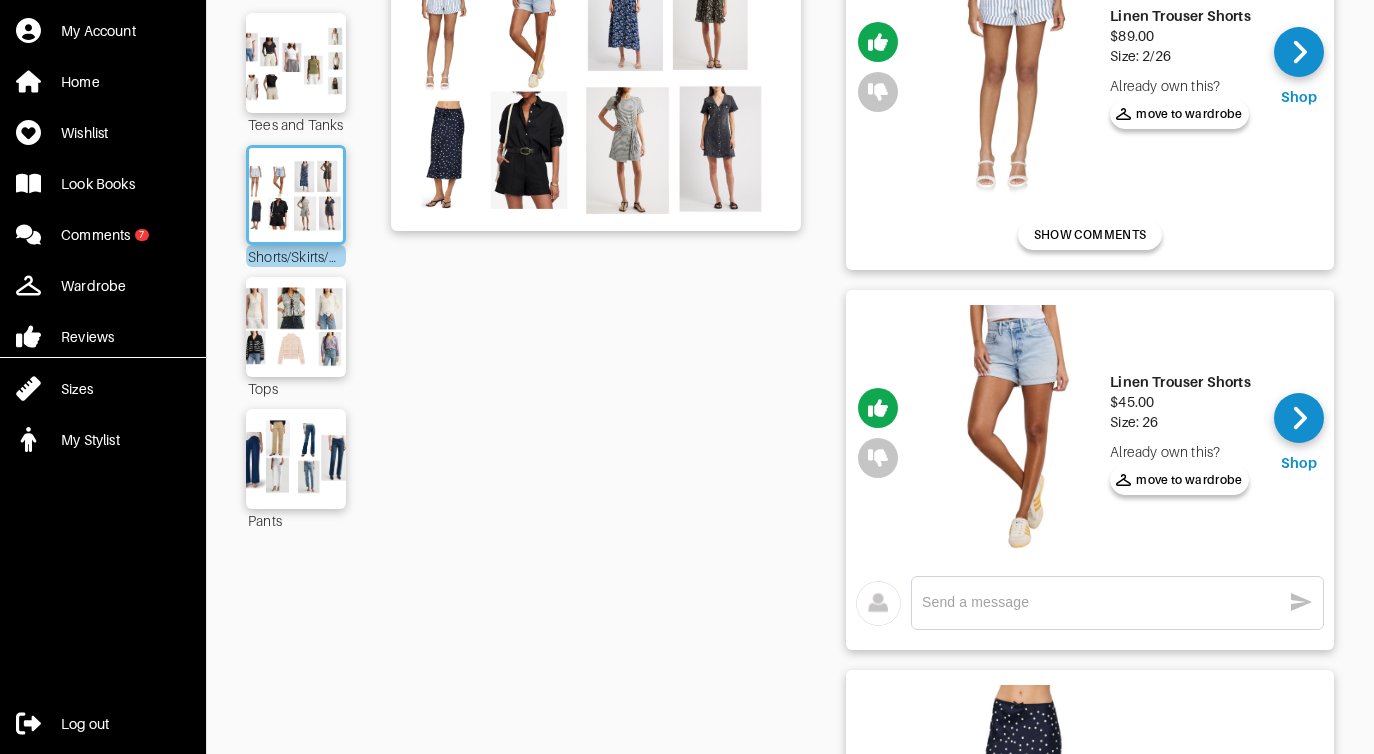 click at bounding box center [1101, 602] 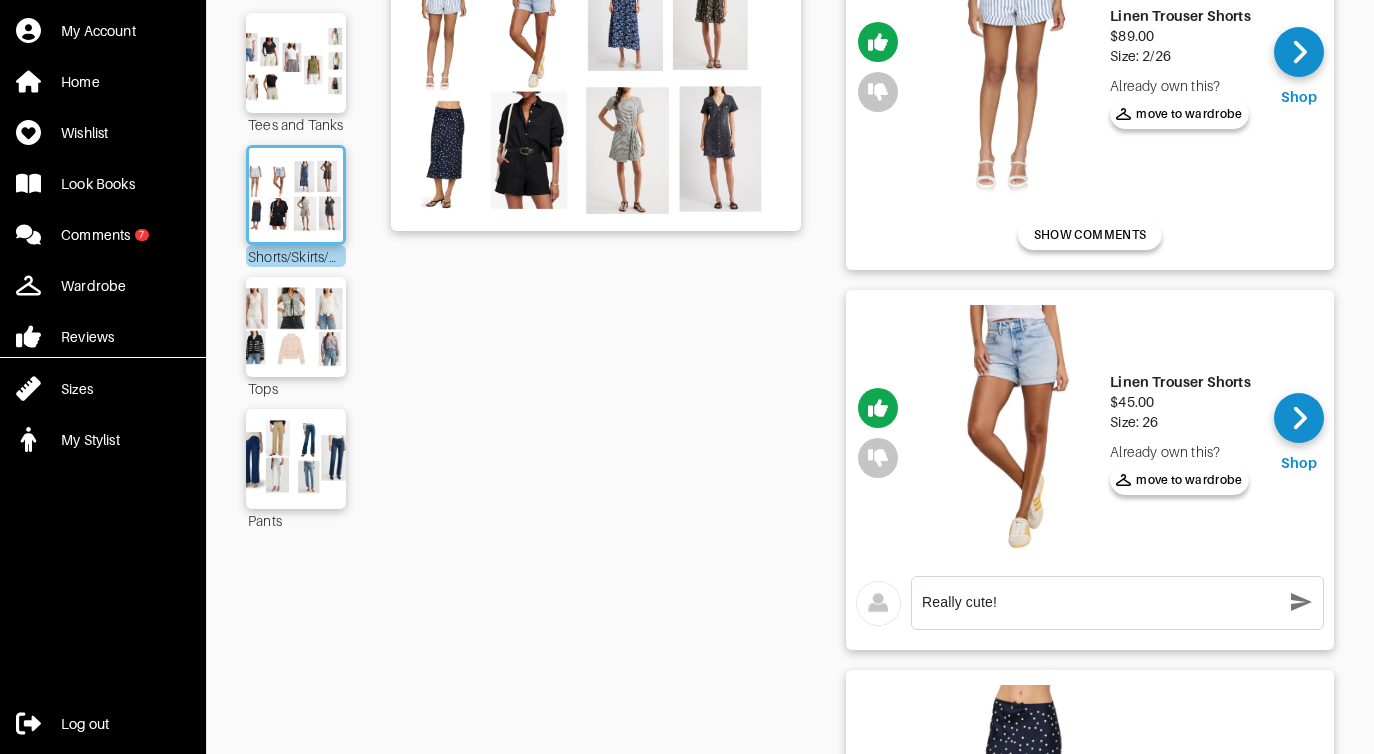 type on "Really cute!" 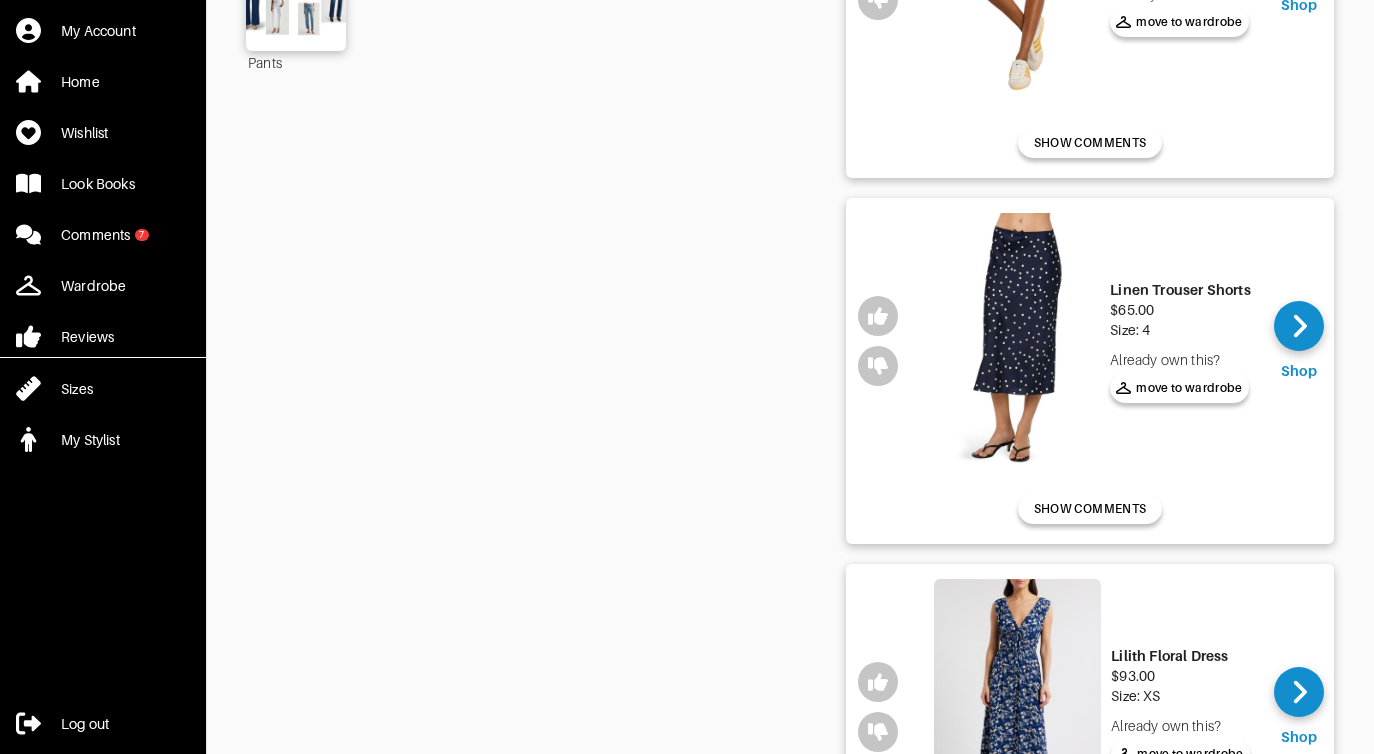 scroll, scrollTop: 760, scrollLeft: 0, axis: vertical 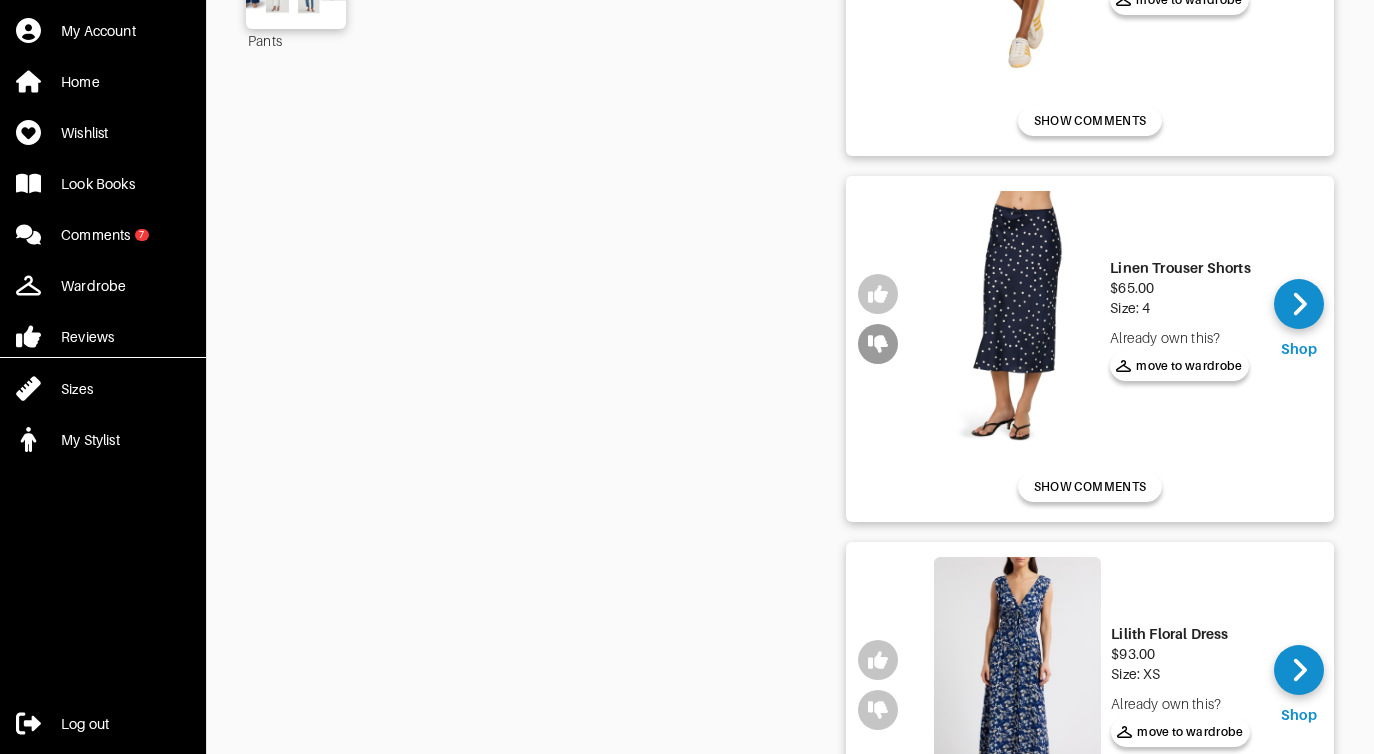 click 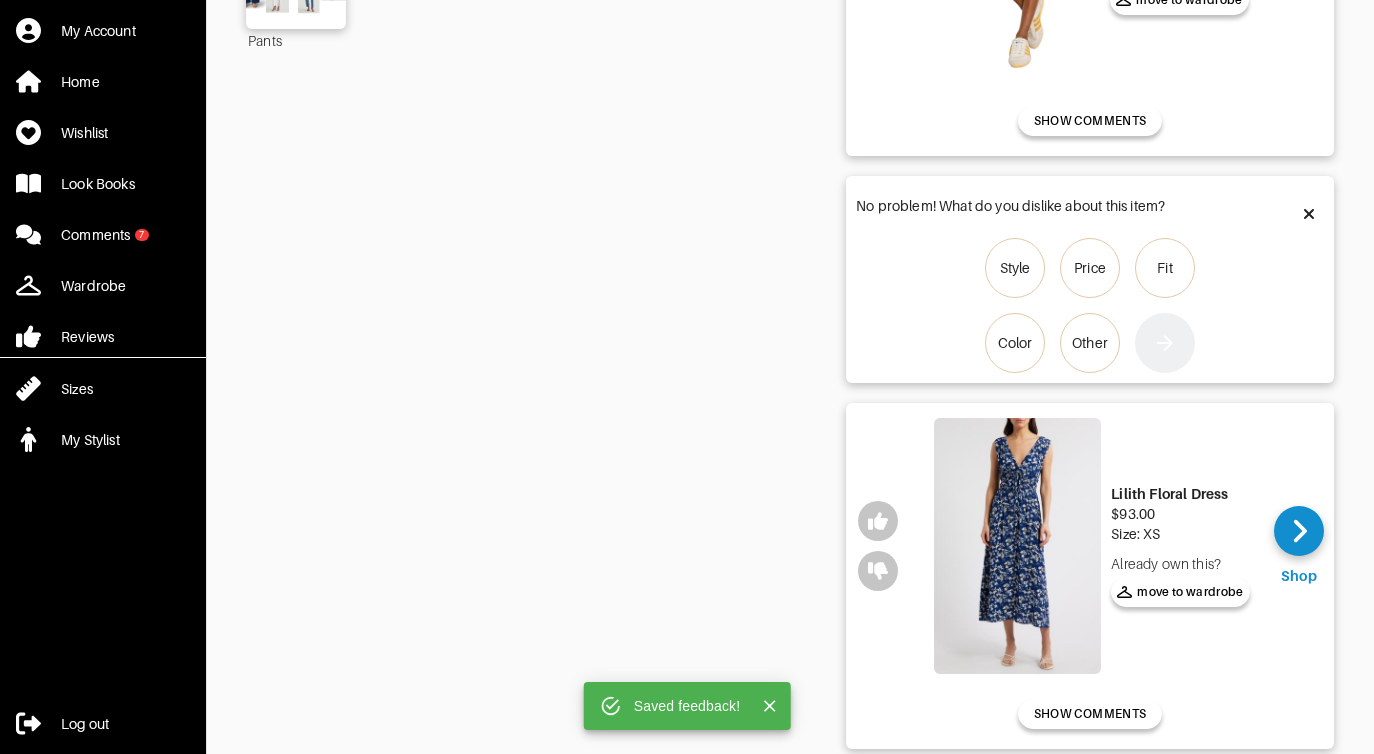 click on "Shorts/Skirts/Dresses" at bounding box center [596, 816] 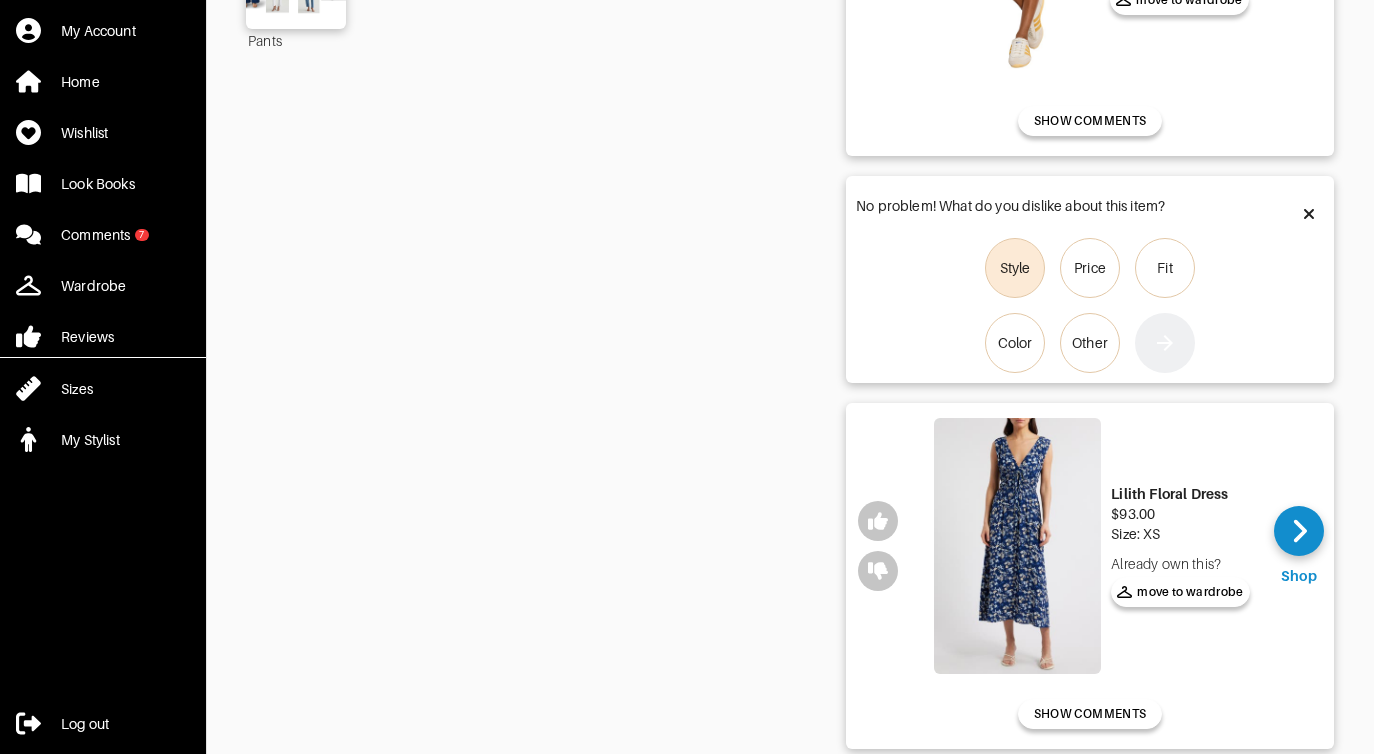 click on "Style" at bounding box center [1015, 268] 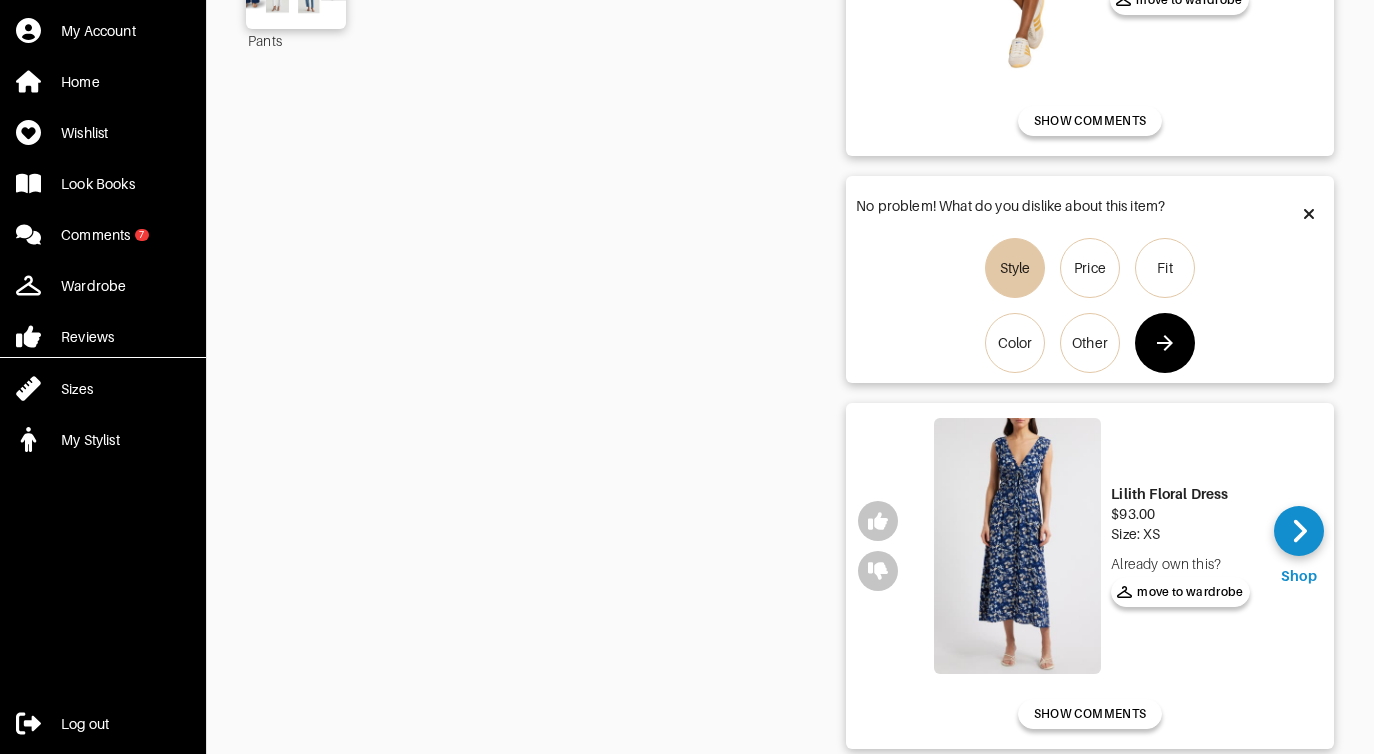 click 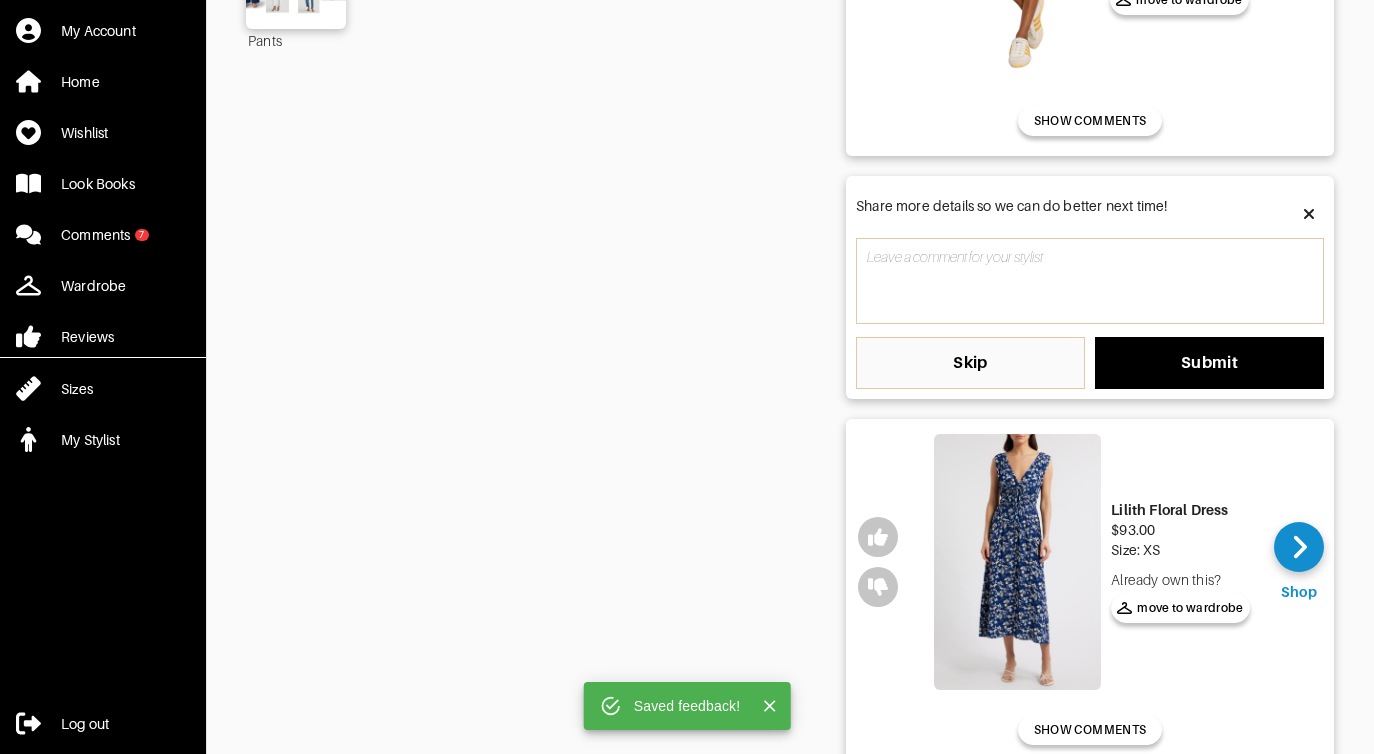 click on "Shorts/Skirts/Dresses" at bounding box center (596, 824) 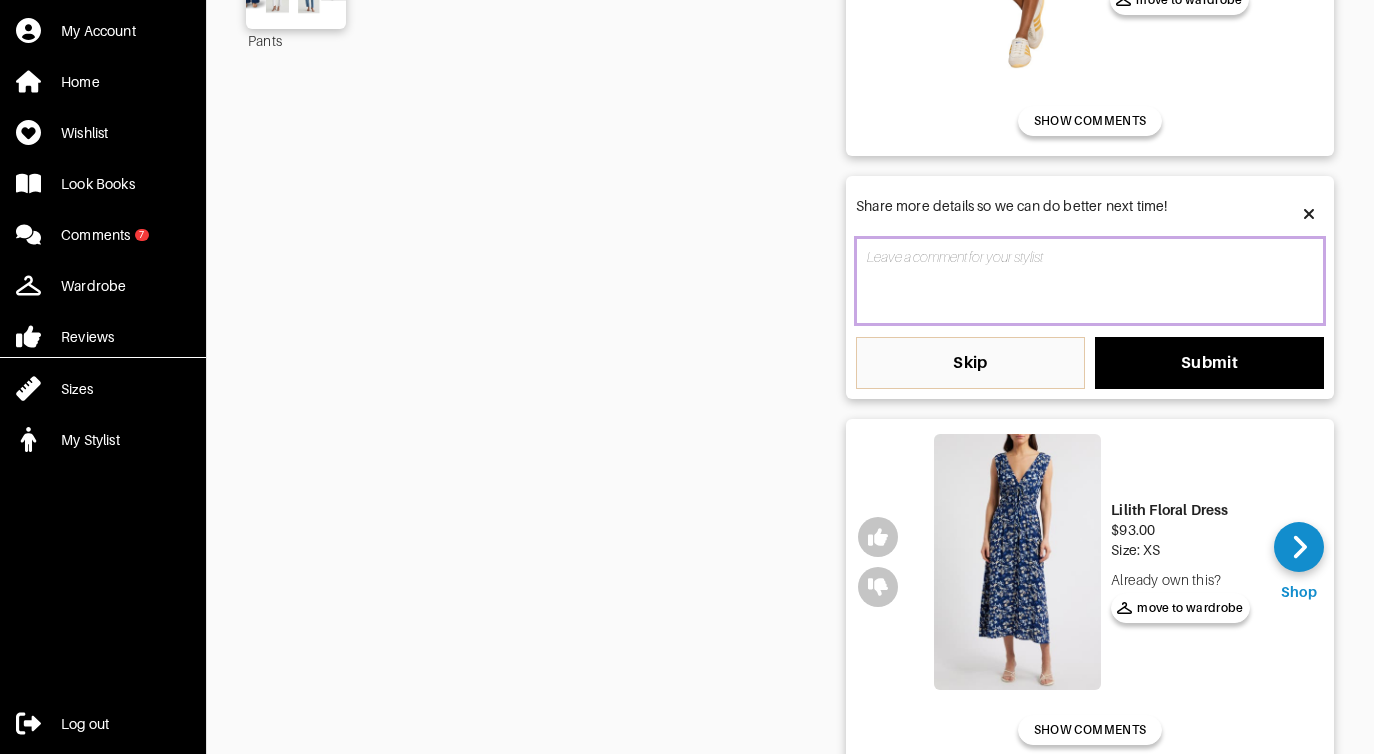click at bounding box center (1090, 281) 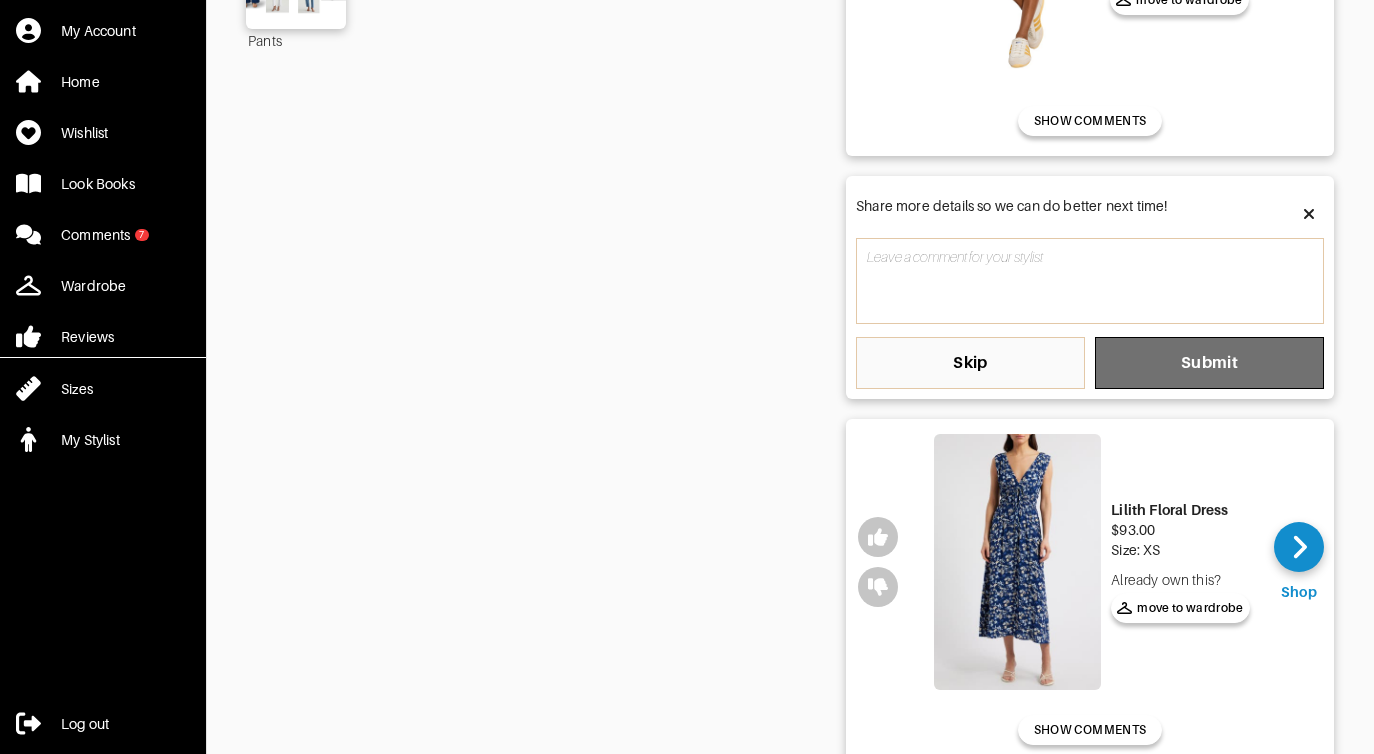 click on "Submit" at bounding box center [1209, 363] 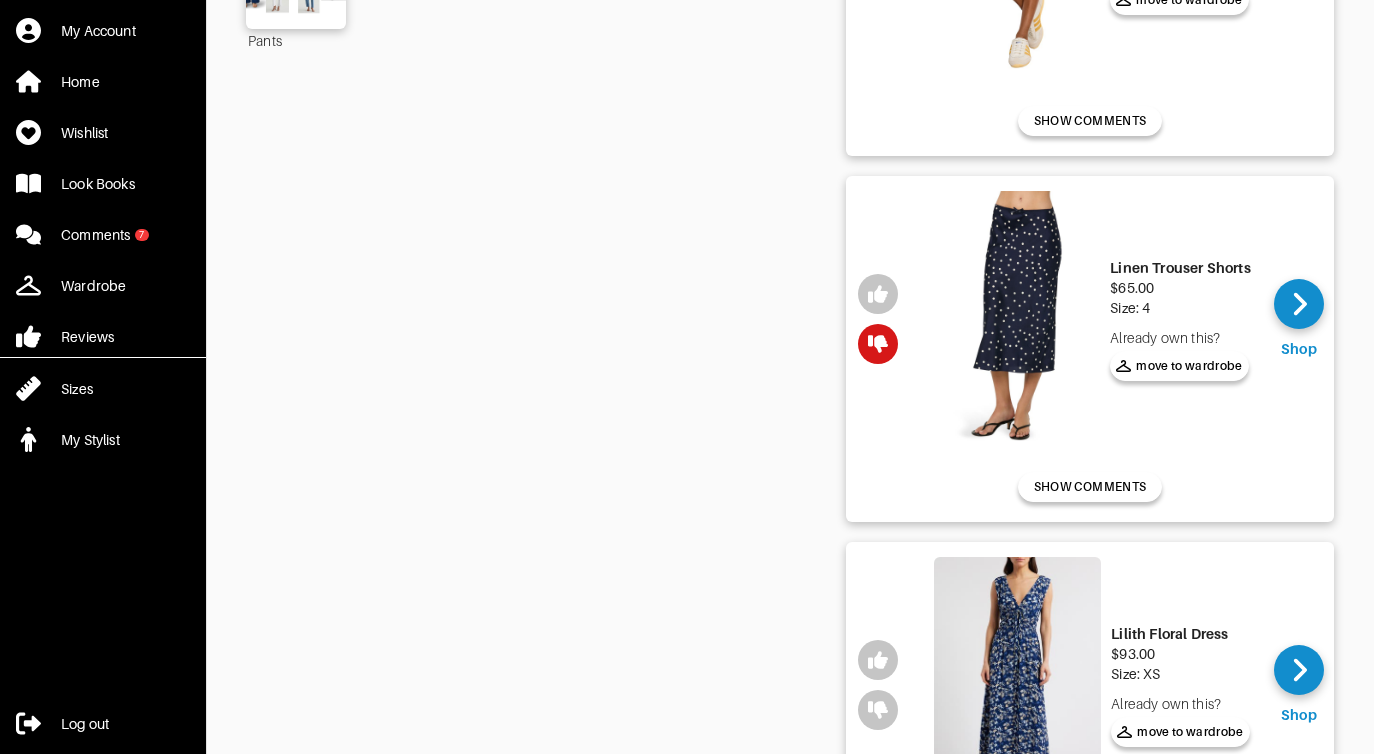 click on "5  Outfits Outerwear/Shoes Tees and Tanks  Shorts/Skirts/Dresses Tops Pants Shorts/Skirts/Dresses Shop 8 items in this outfit Linen Trouser Shorts $89.00 Size: 2/26 Already own this? move to wardrobe Shop Already own this? move to wardrobe SHOW COMMENTS Linen Trouser Shorts $45.00 Size: 26 Already own this? move to wardrobe Shop Already own this? move to wardrobe SHOW COMMENTS Linen Trouser Shorts $65.00 Size: 4 Already own this? move to wardrobe Shop Already own this? move to wardrobe SHOW COMMENTS Lilith Floral Dress $93.00 Size: XS Already own this? move to wardrobe Shop Already own this? move to wardrobe SHOW COMMENTS Zinnia Floral Print Minidress $106.27 Size: XS Already own this? move to wardrobe Shop Already own this? move to wardrobe x Linen Trouser Shorts $78.00 Size: 4 Already own this? move to wardrobe Shop Already own this? move to wardrobe SHOW COMMENTS Saratoga Button Front Denim Minidress $164.99 Size: XS Already own this? move to wardrobe Shop Already own this? move to wardrobe SHOW COMMENTS" at bounding box center (790, 886) 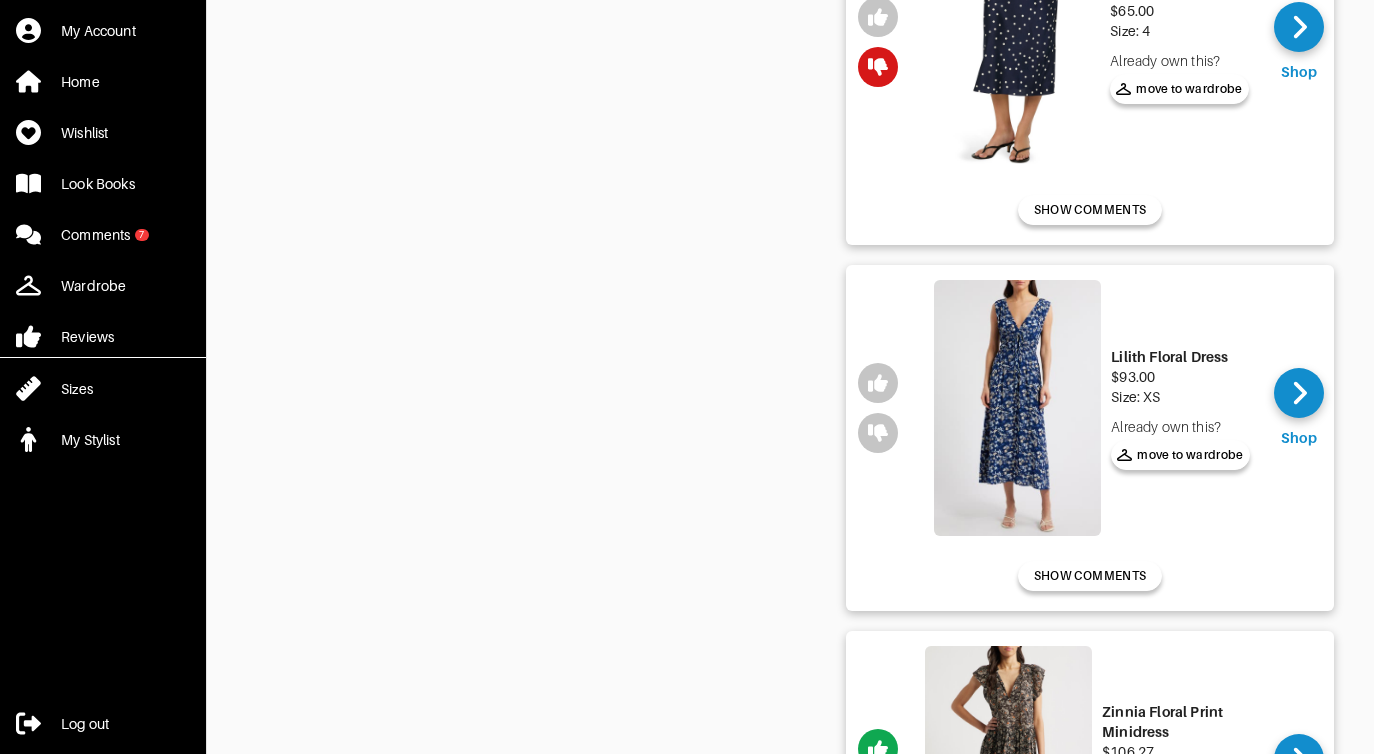 scroll, scrollTop: 1040, scrollLeft: 0, axis: vertical 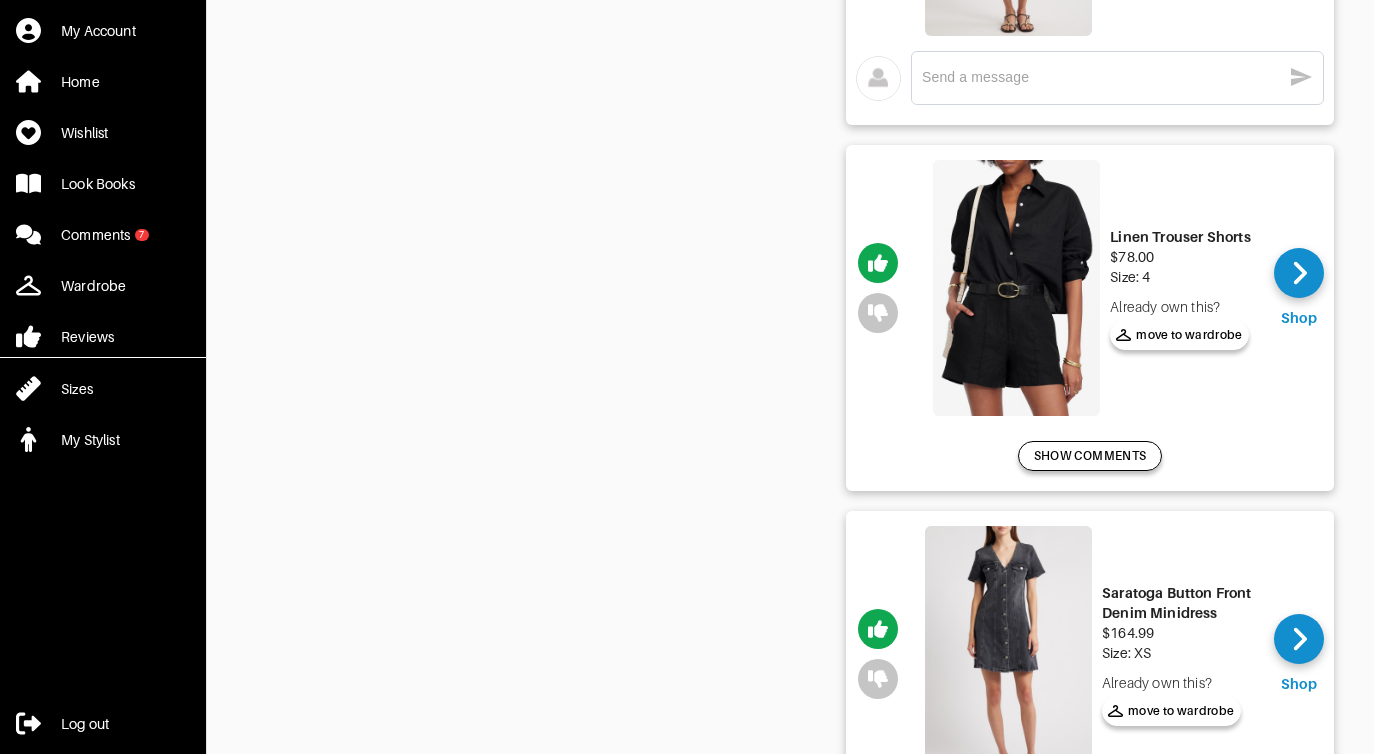click on "SHOW COMMENTS" at bounding box center (1090, 456) 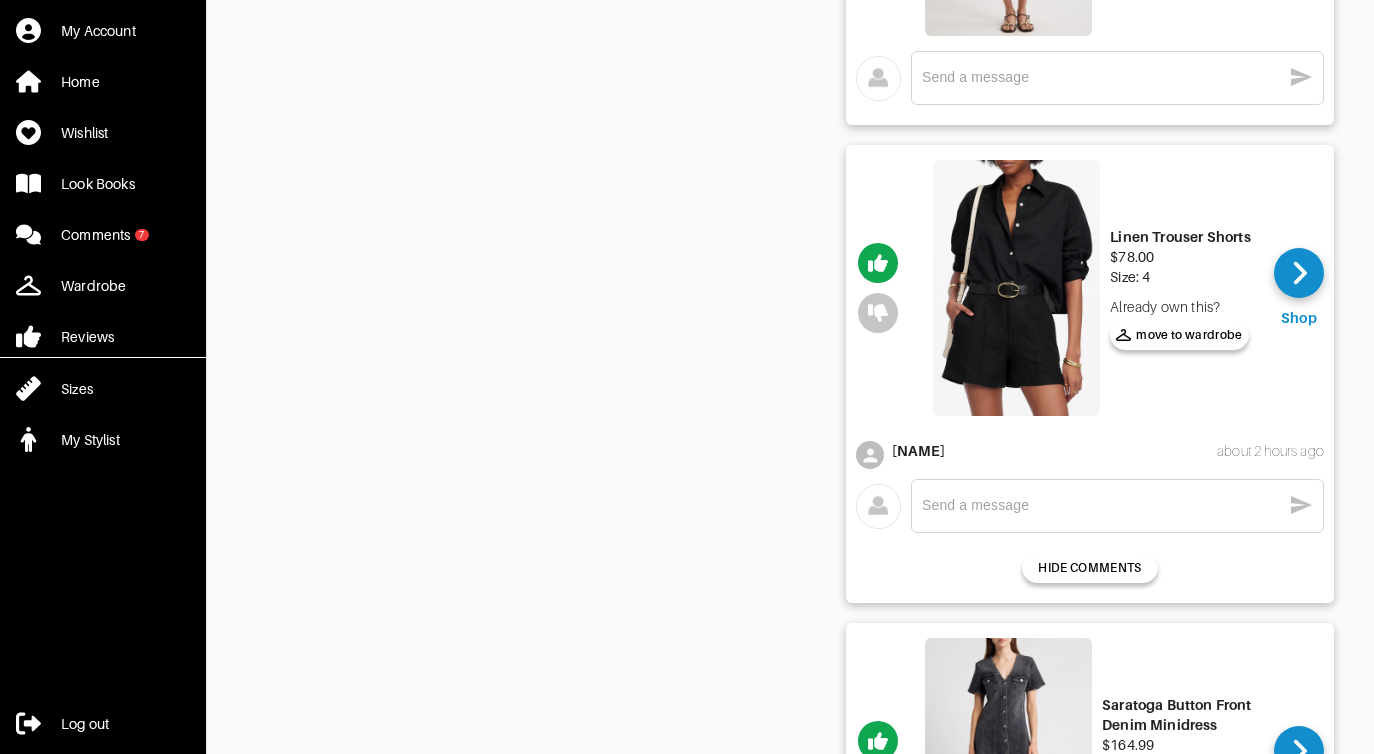 click at bounding box center (1101, 505) 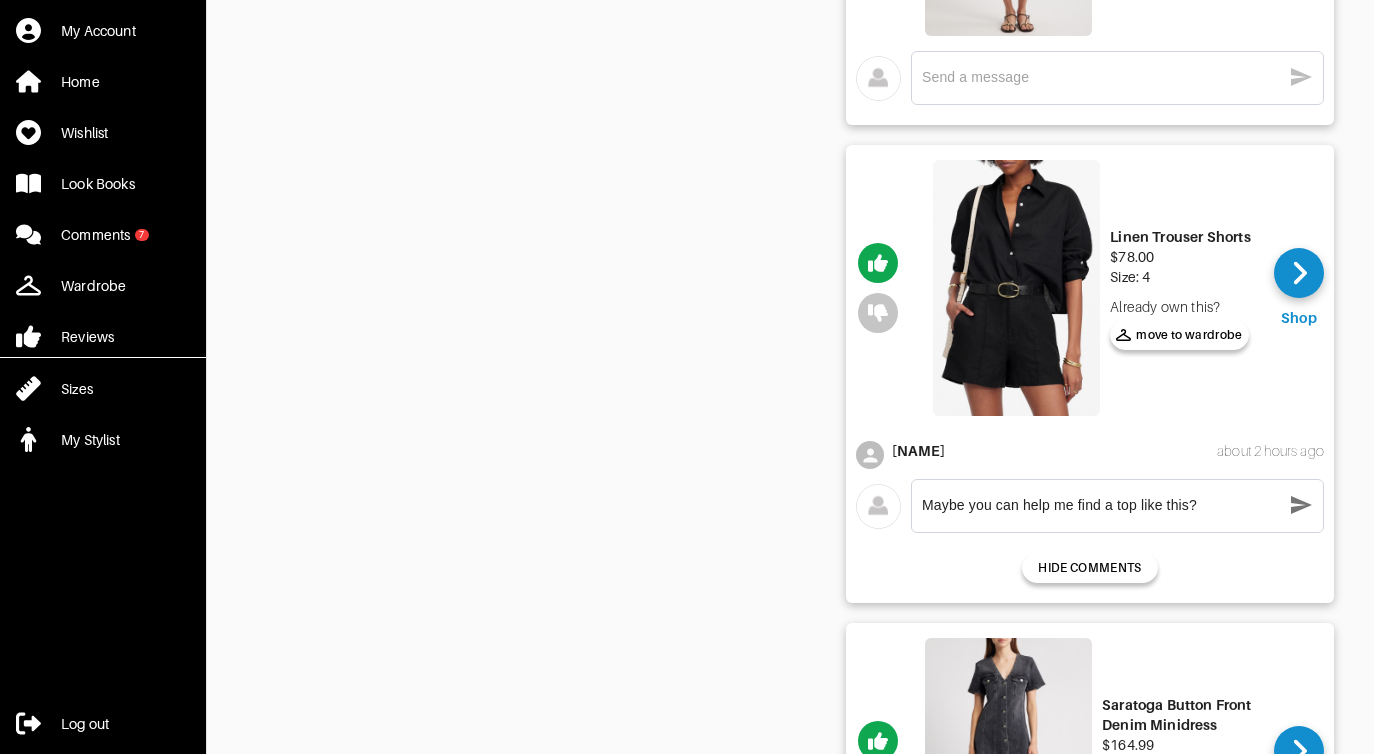 type on "Maybe you can help me find a top like this?" 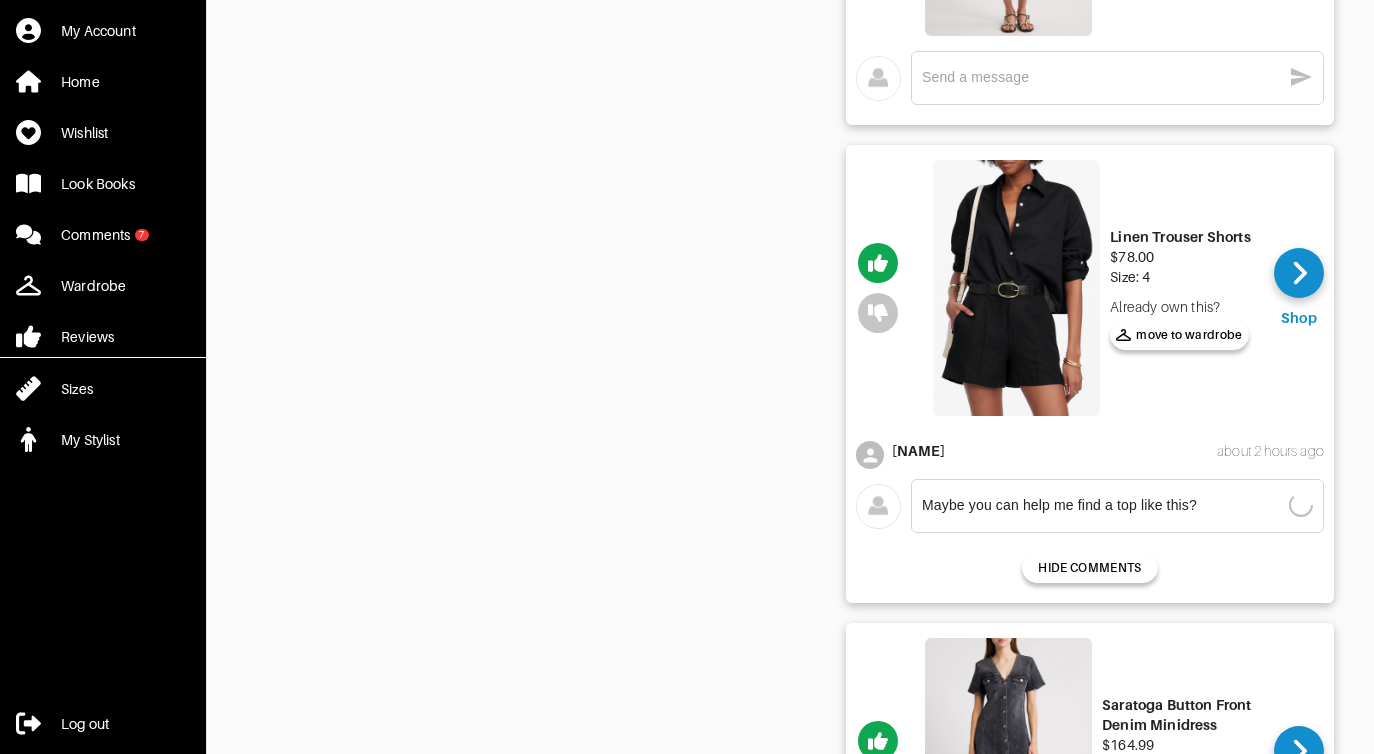 type 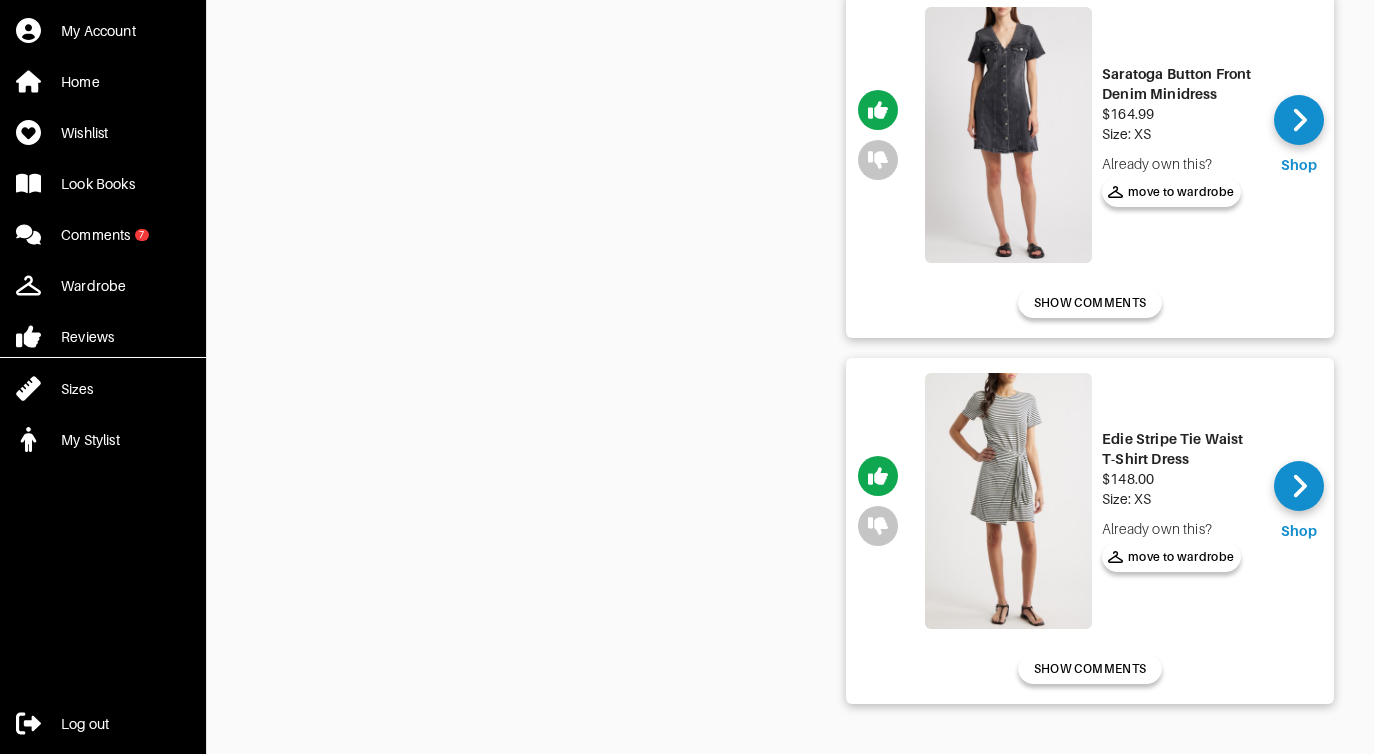 scroll, scrollTop: 2424, scrollLeft: 0, axis: vertical 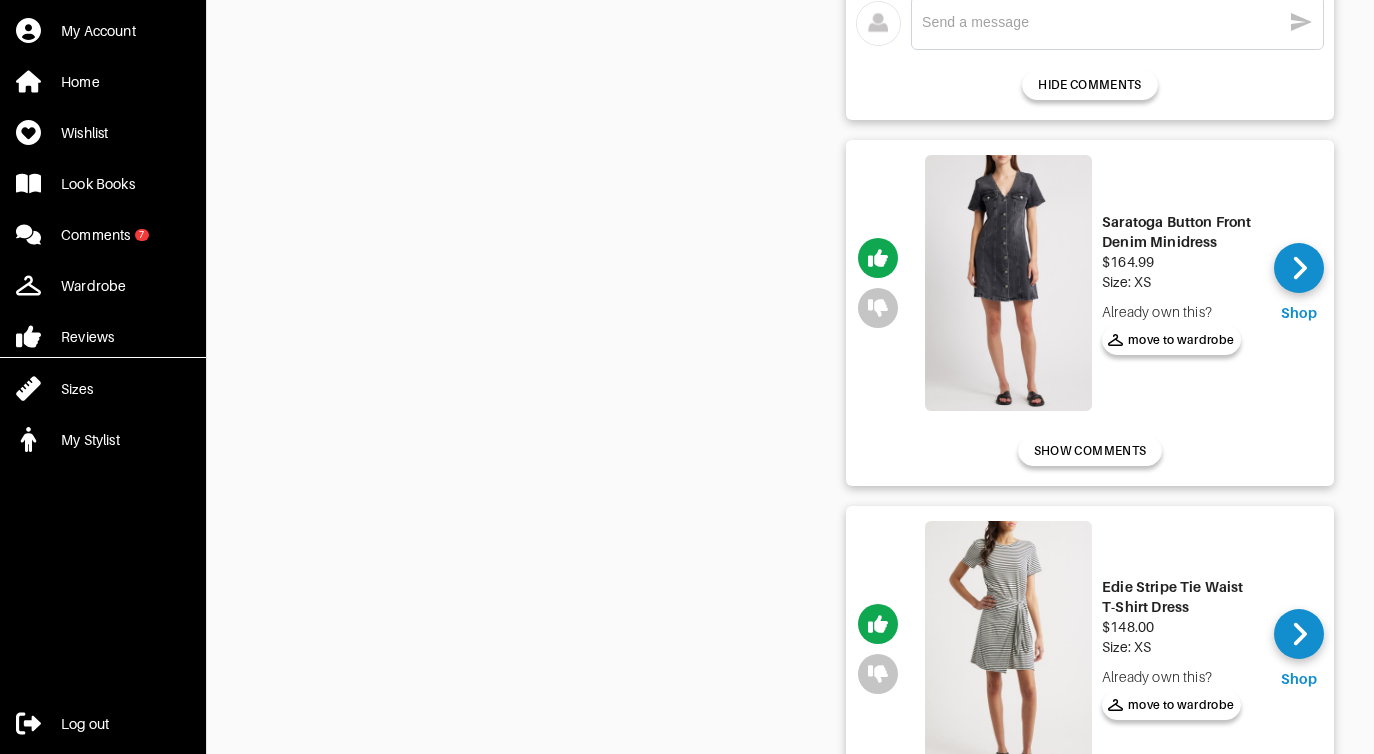 click at bounding box center [1008, 283] 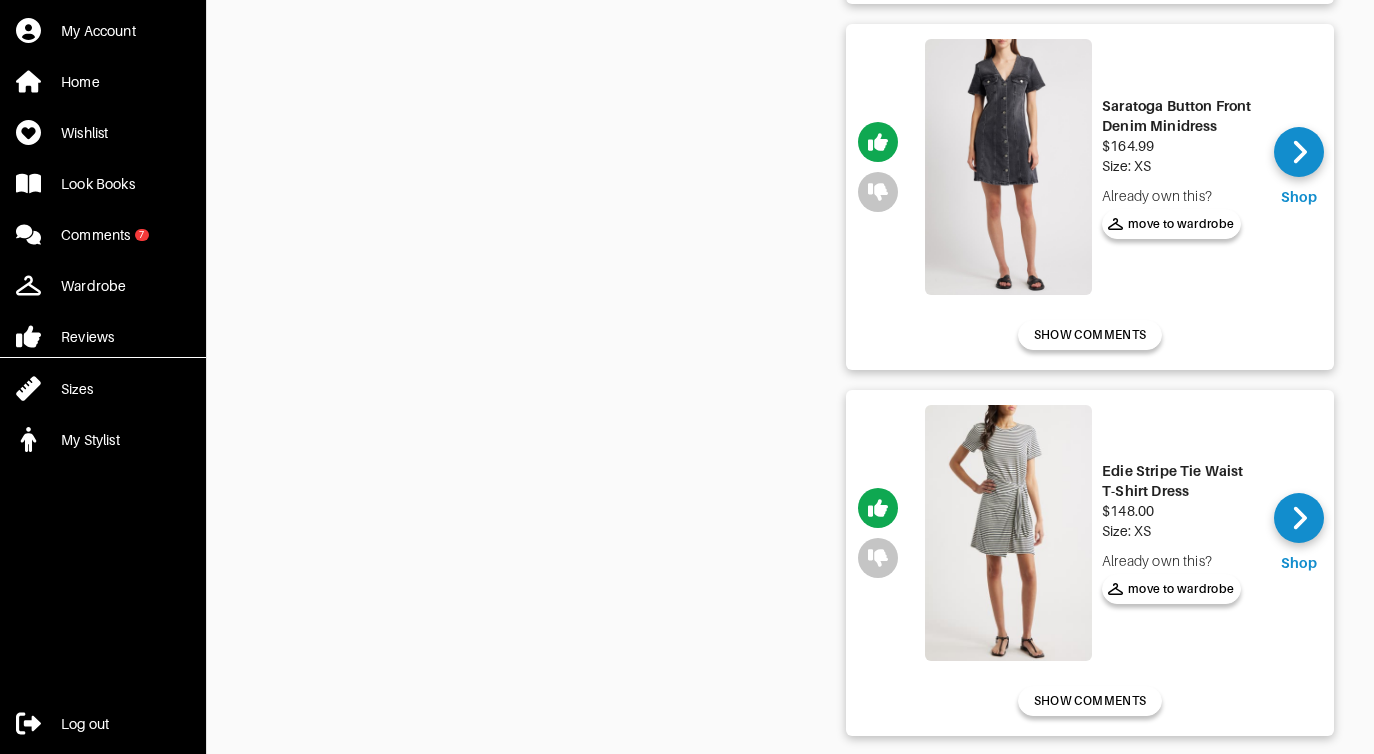 scroll, scrollTop: 2544, scrollLeft: 0, axis: vertical 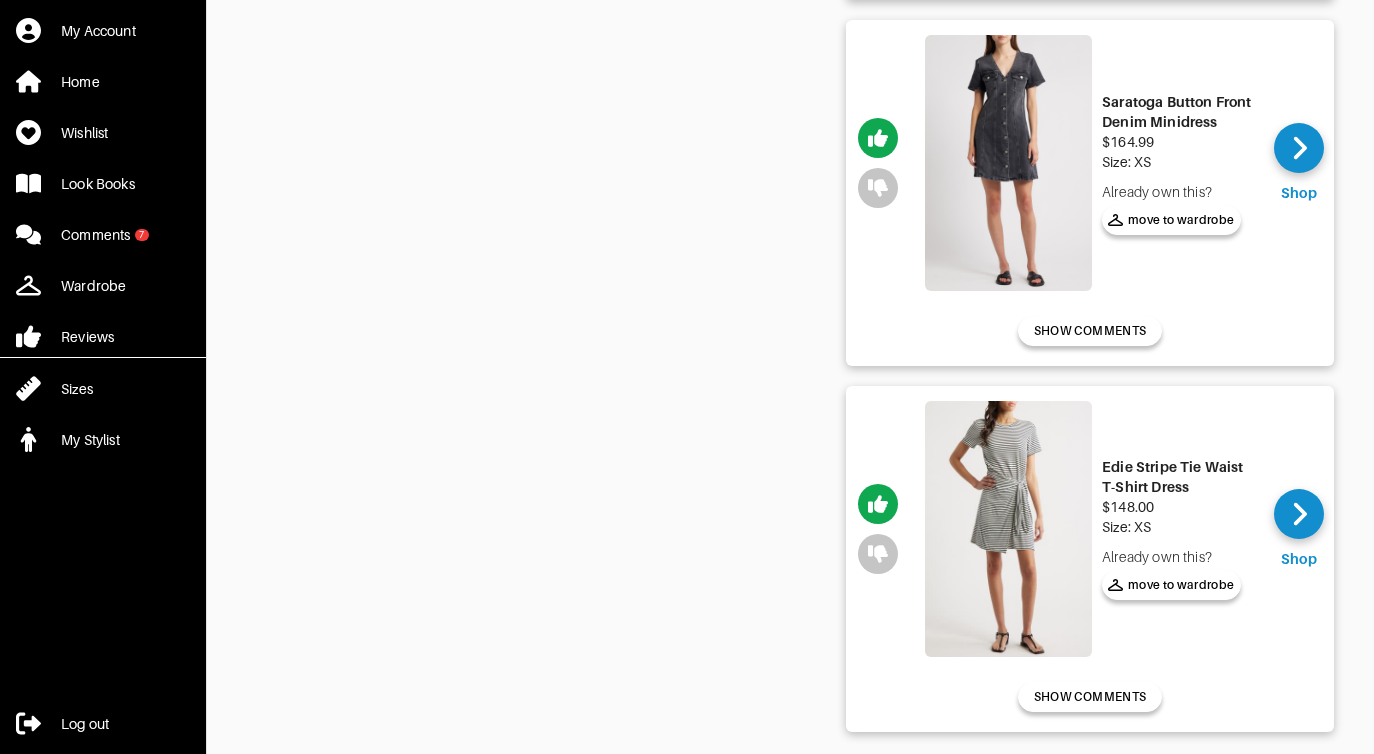 click at bounding box center (1008, 529) 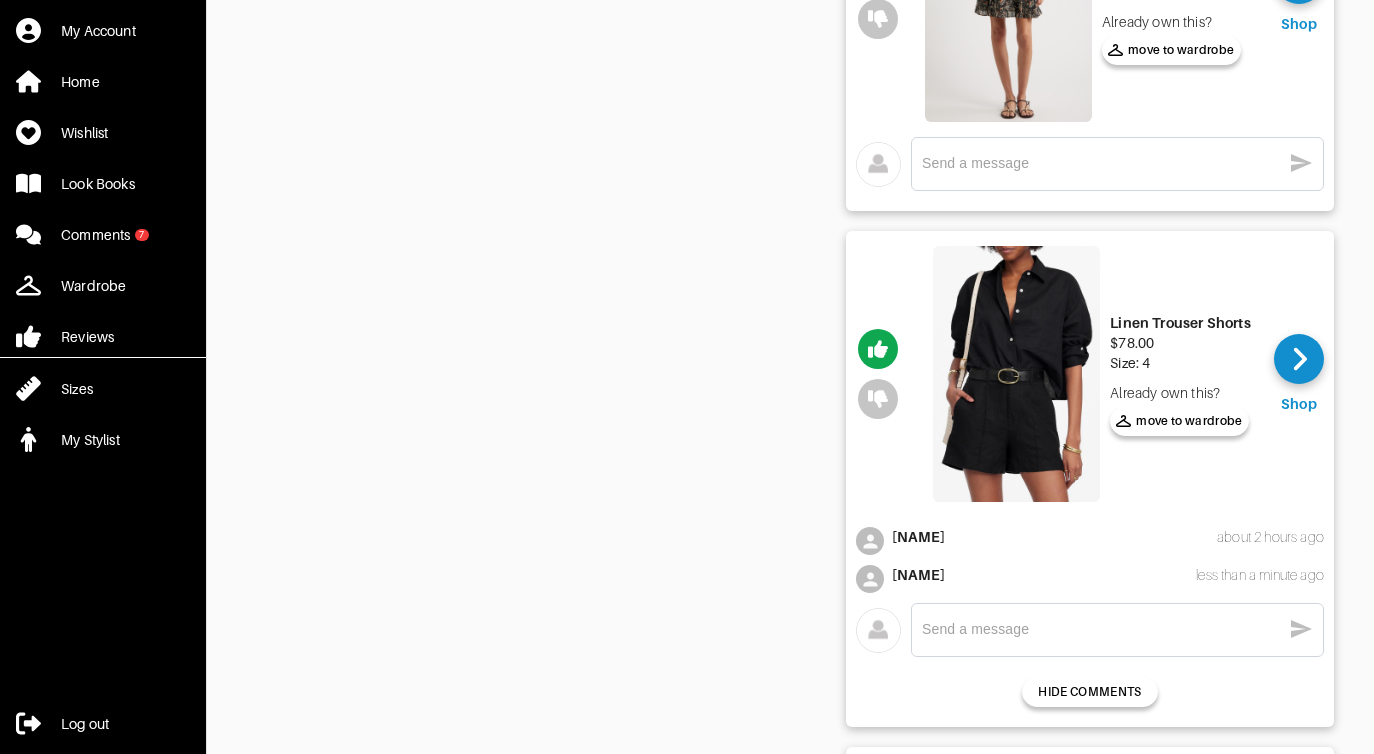 scroll, scrollTop: 1788, scrollLeft: 0, axis: vertical 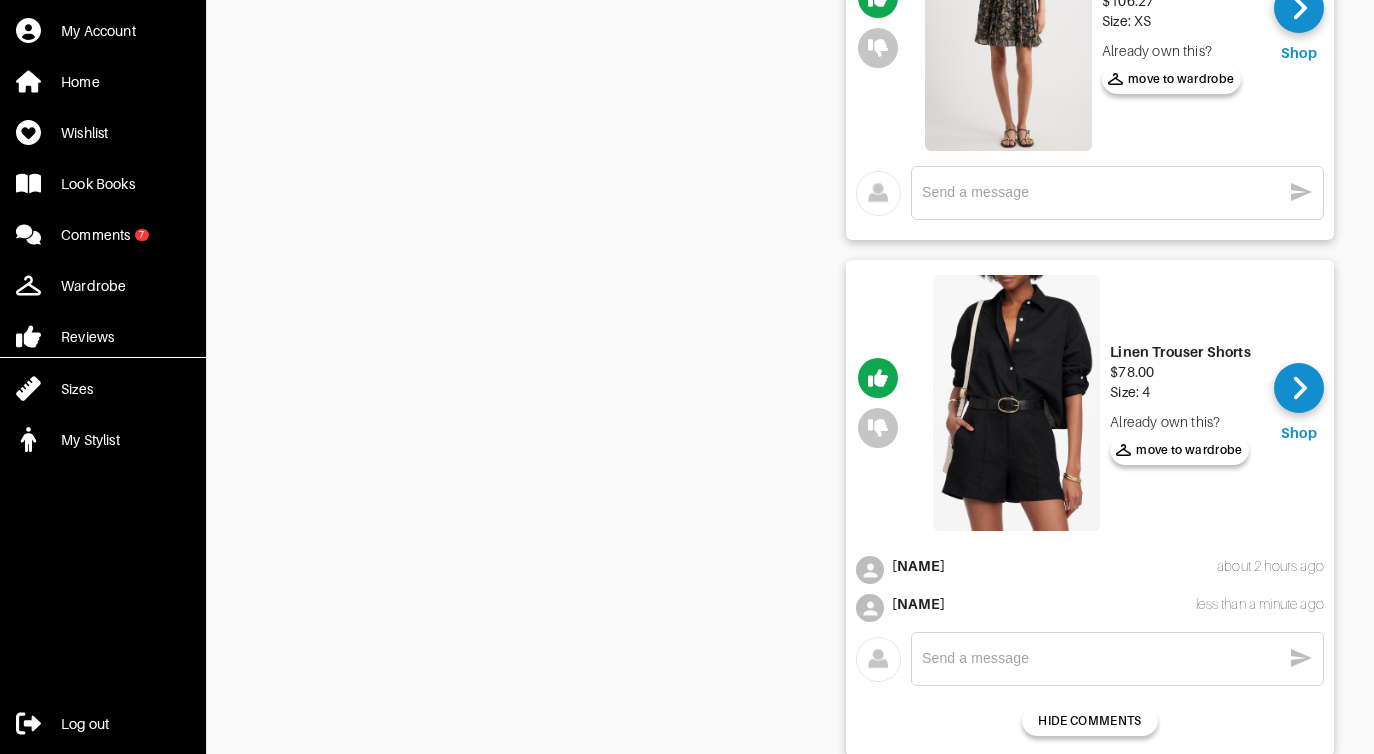 click at bounding box center (1016, 403) 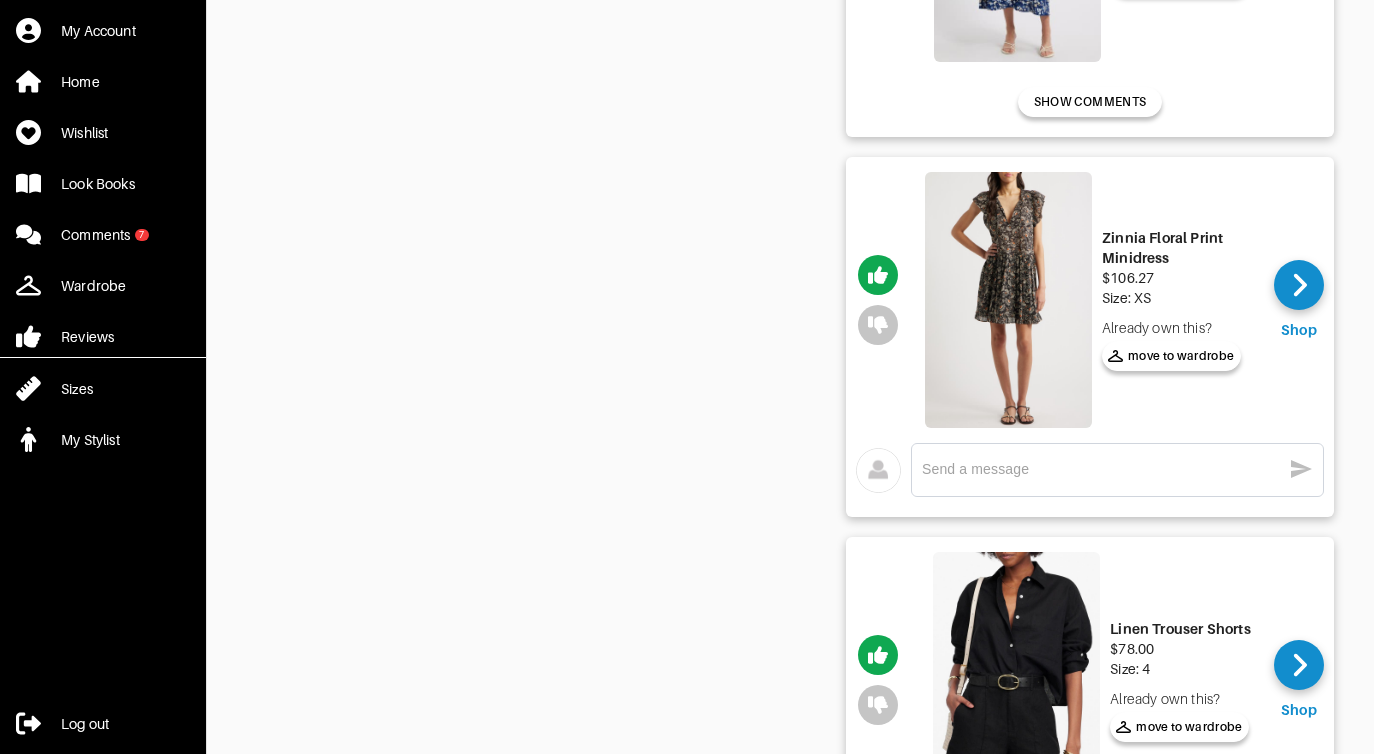 scroll, scrollTop: 1239, scrollLeft: 0, axis: vertical 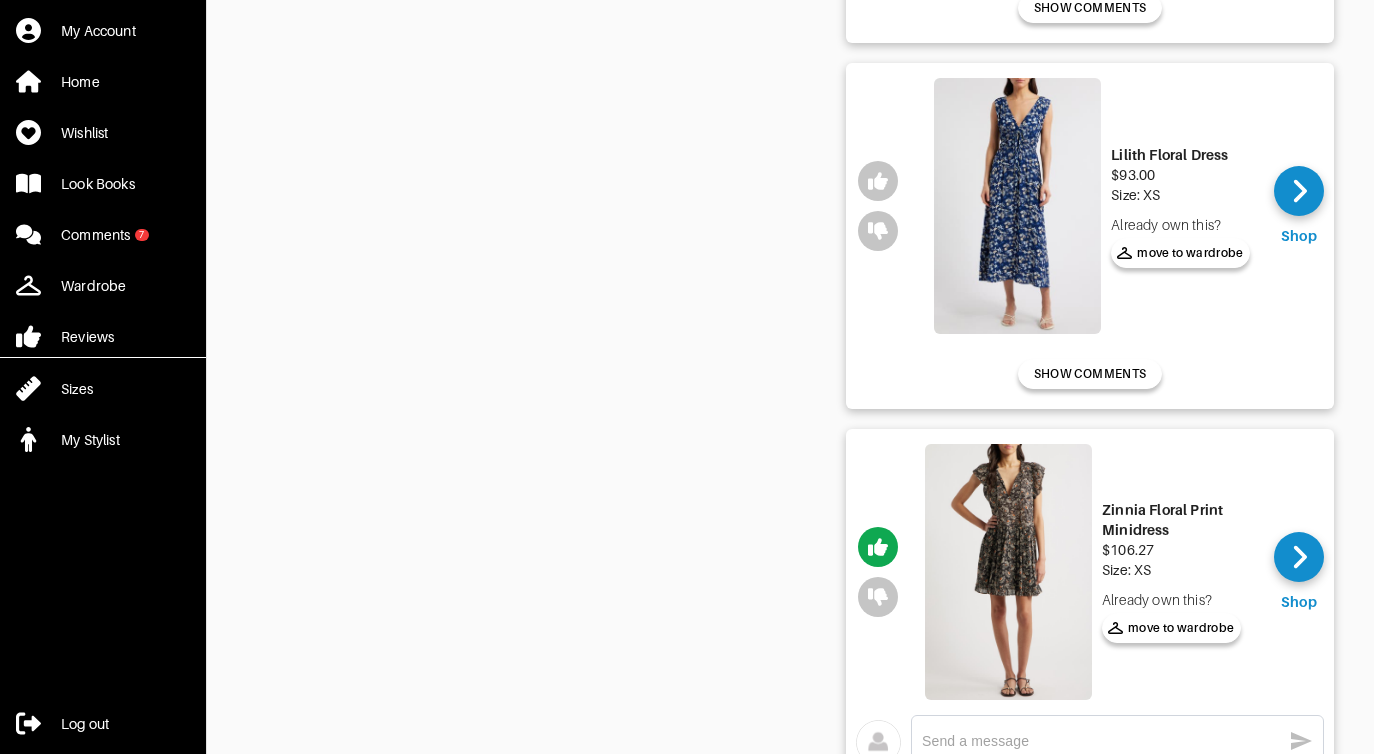 click at bounding box center (1008, 572) 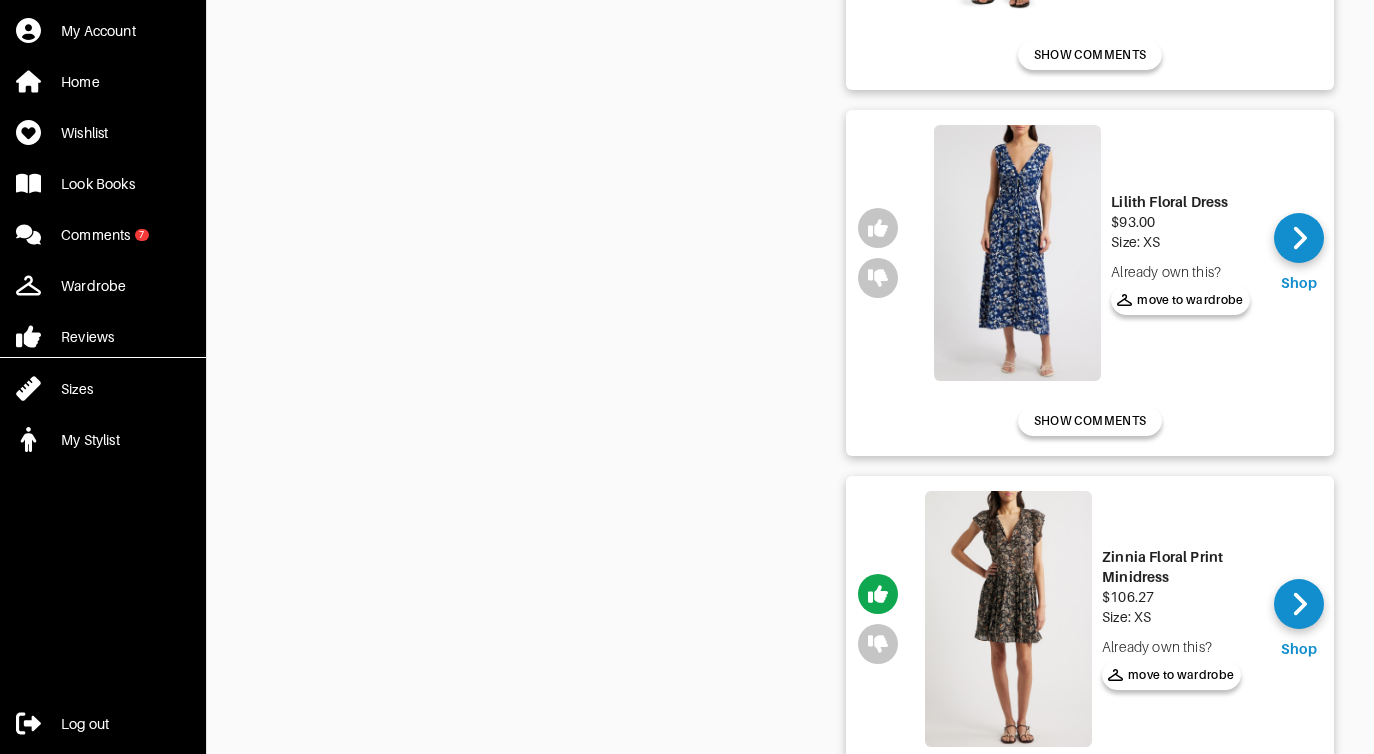 scroll, scrollTop: 1159, scrollLeft: 0, axis: vertical 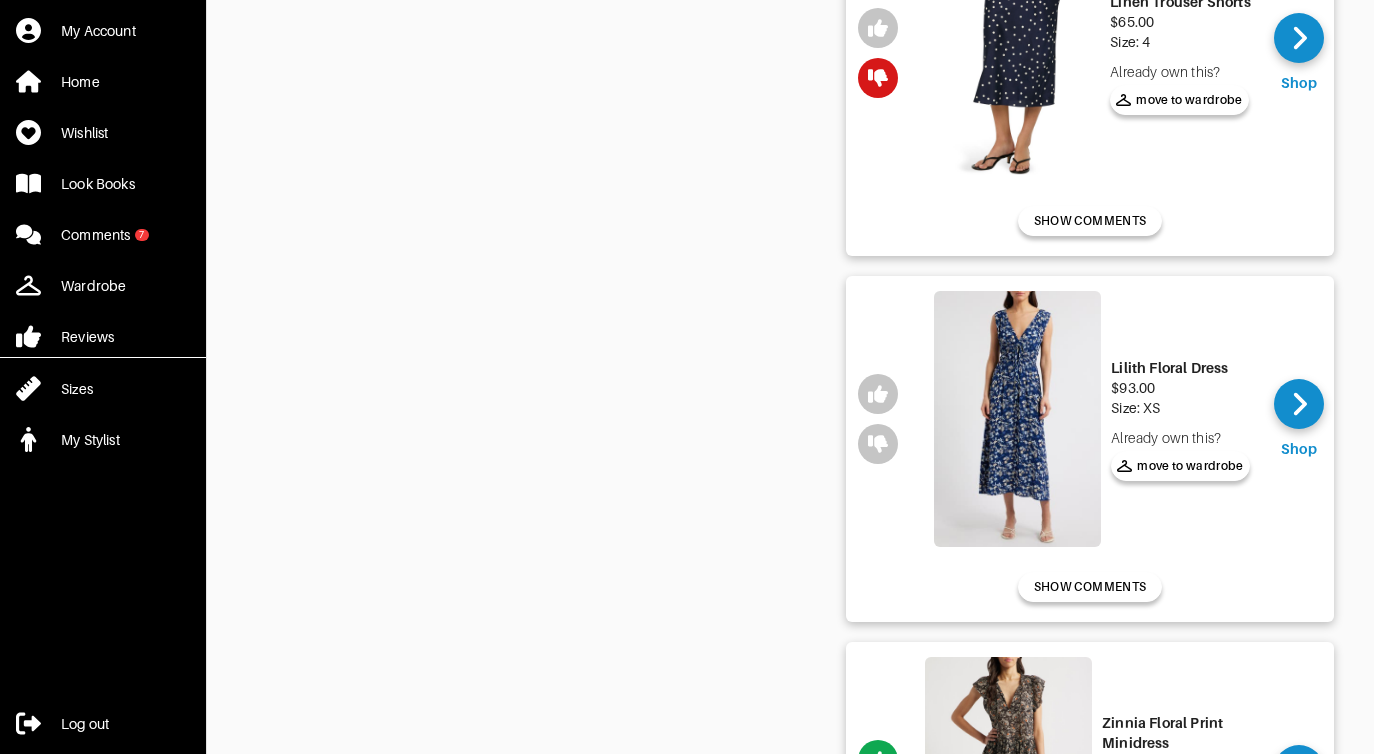 click at bounding box center [1017, 419] 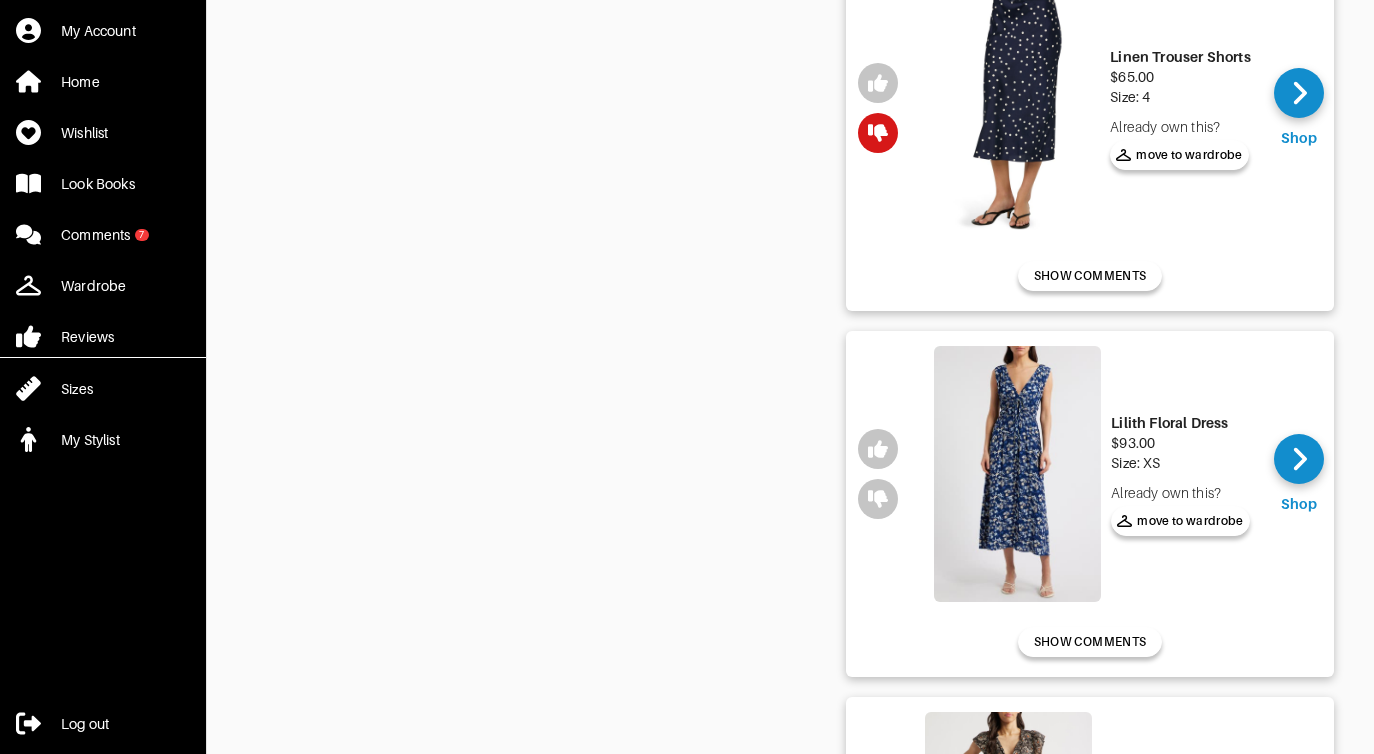 scroll, scrollTop: 946, scrollLeft: 0, axis: vertical 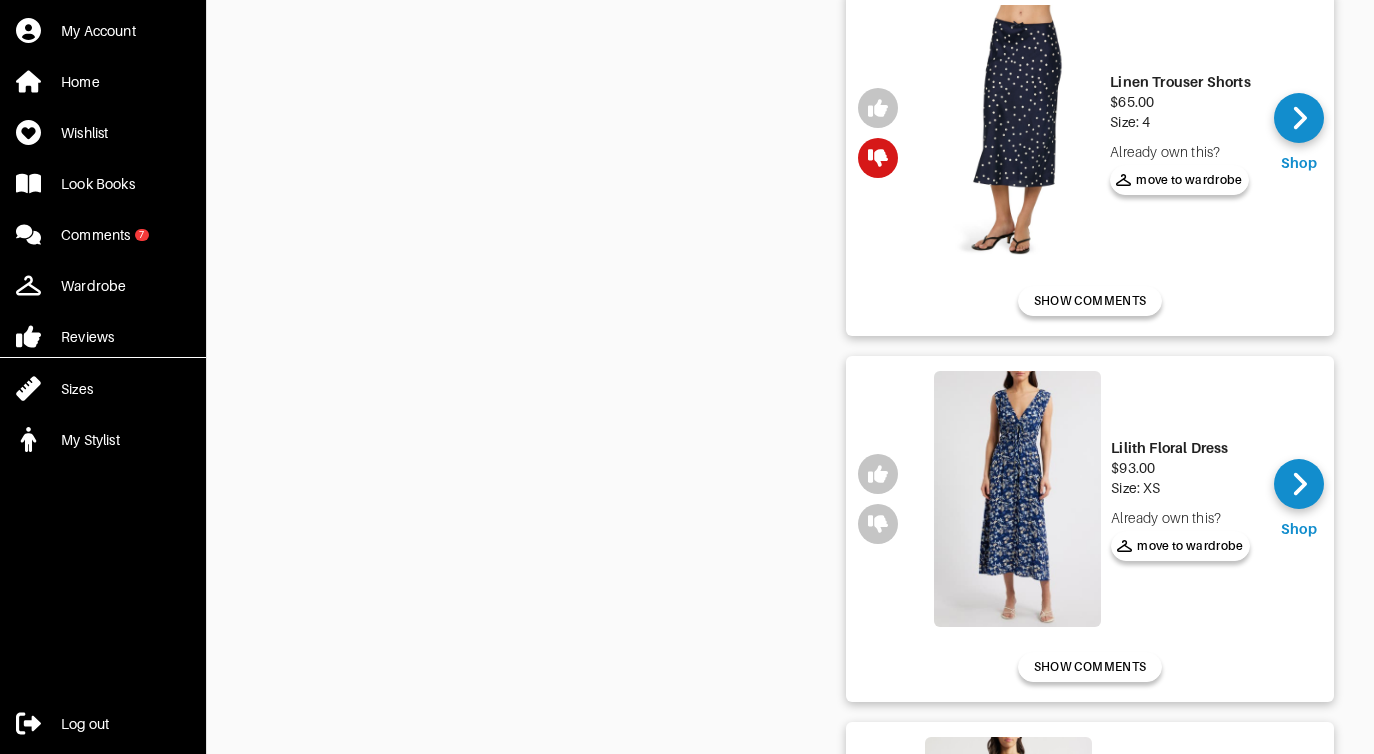 click on "Shorts/Skirts/Dresses" at bounding box center (596, 775) 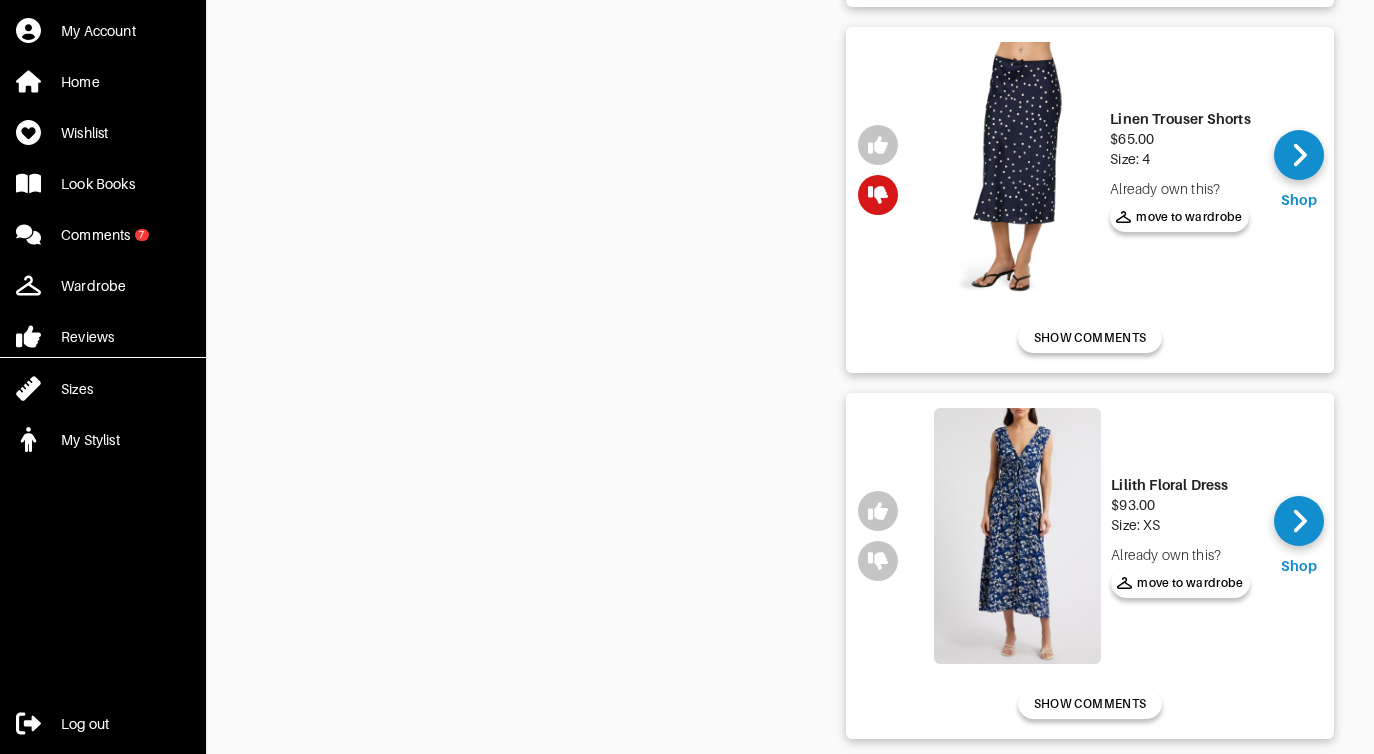 scroll, scrollTop: 906, scrollLeft: 0, axis: vertical 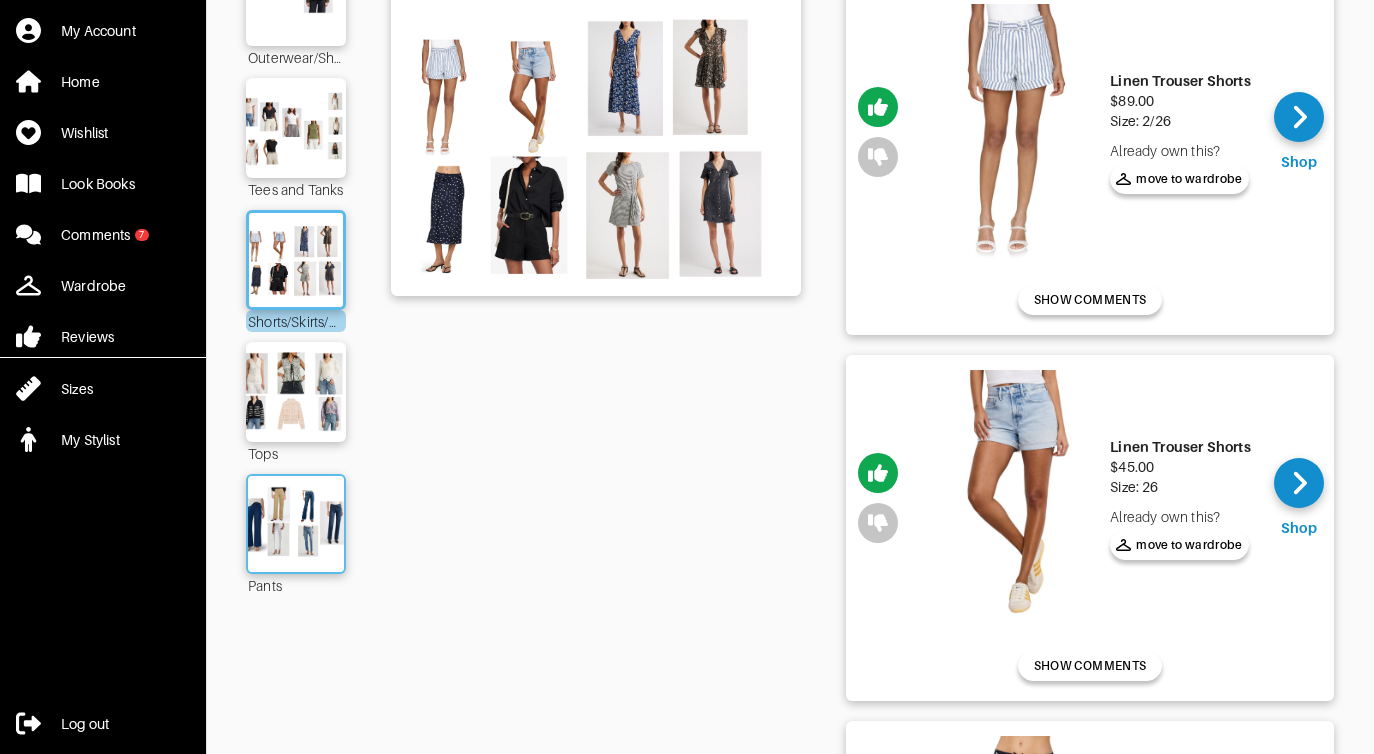 click at bounding box center (296, 524) 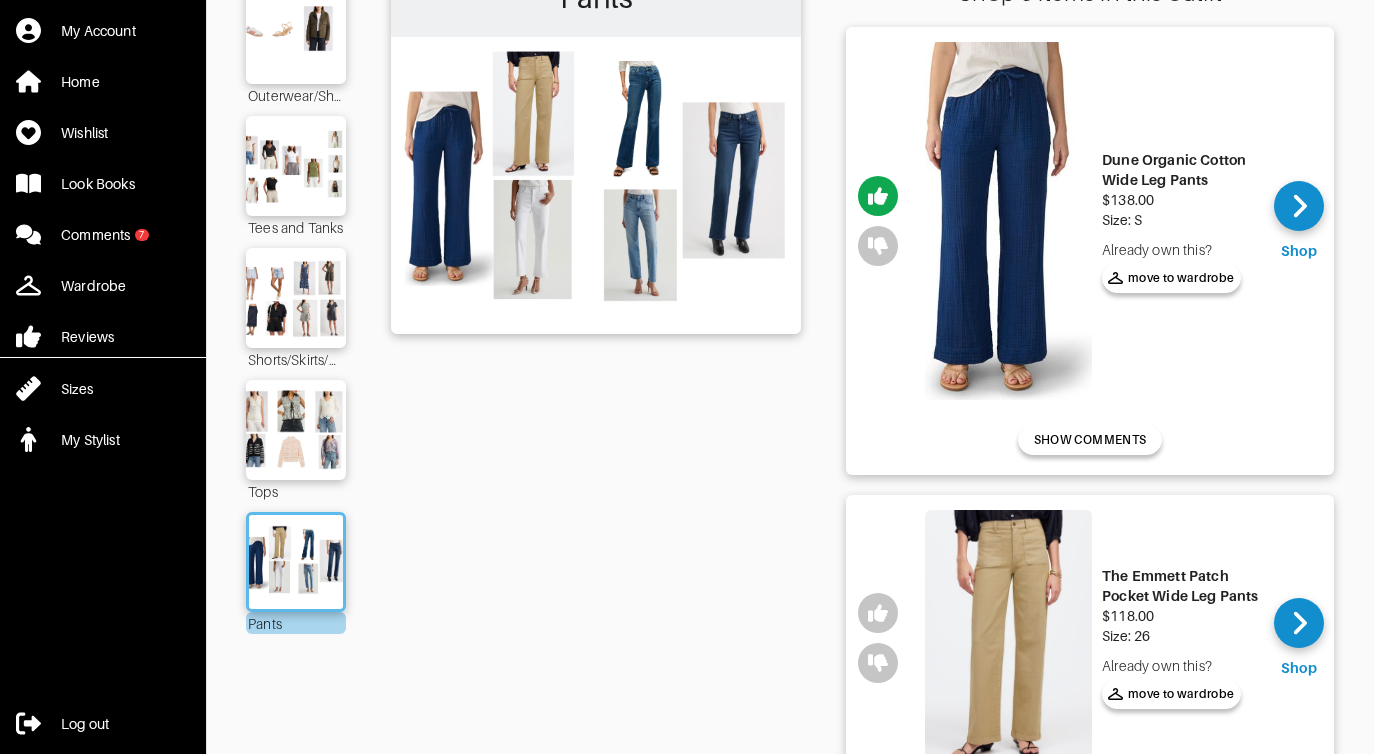 scroll, scrollTop: 175, scrollLeft: 0, axis: vertical 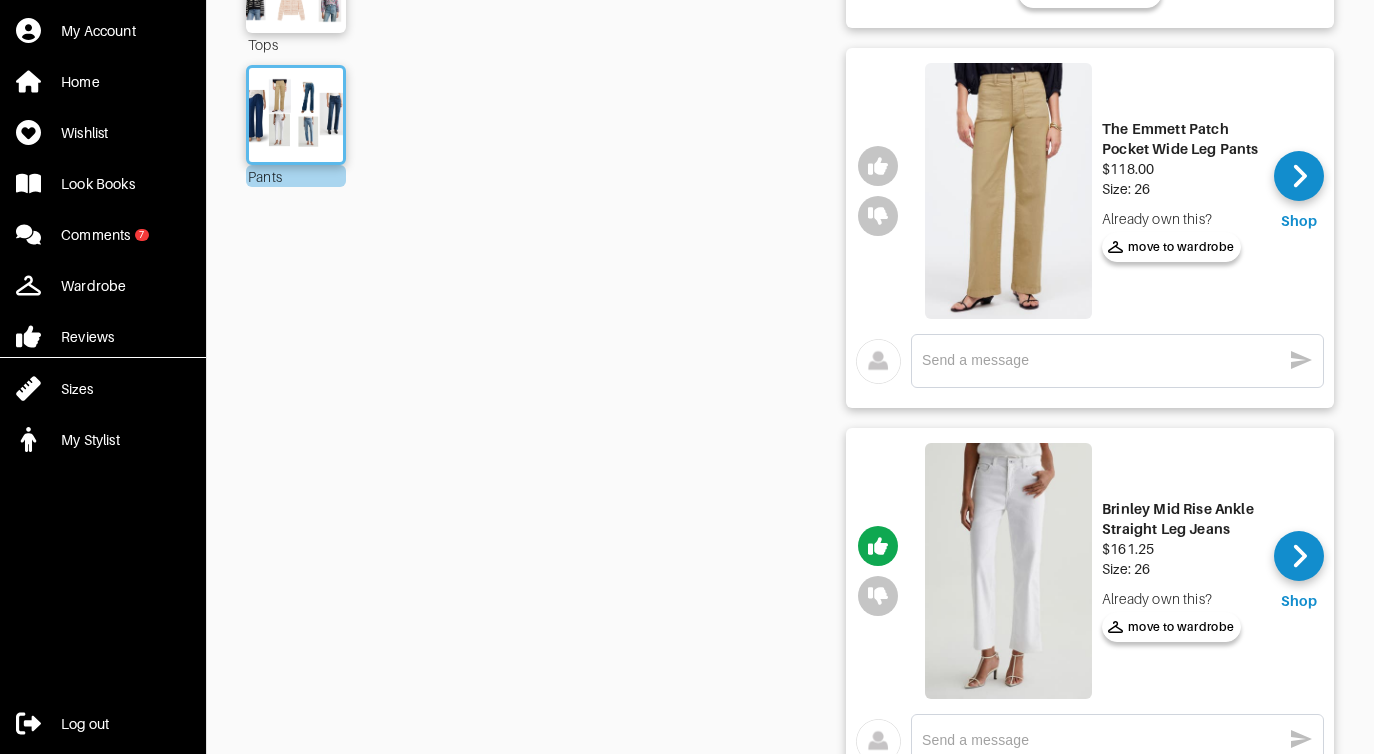 click at bounding box center [1008, 191] 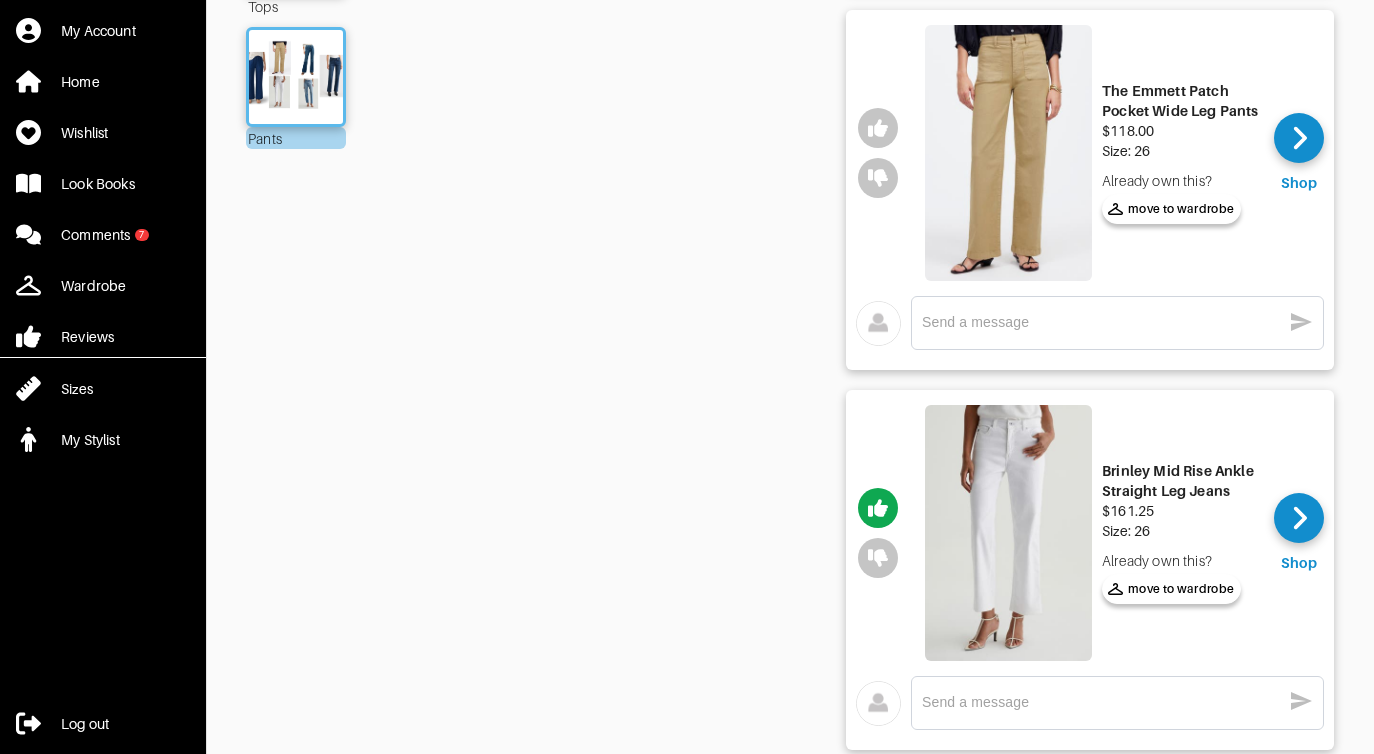 scroll, scrollTop: 664, scrollLeft: 0, axis: vertical 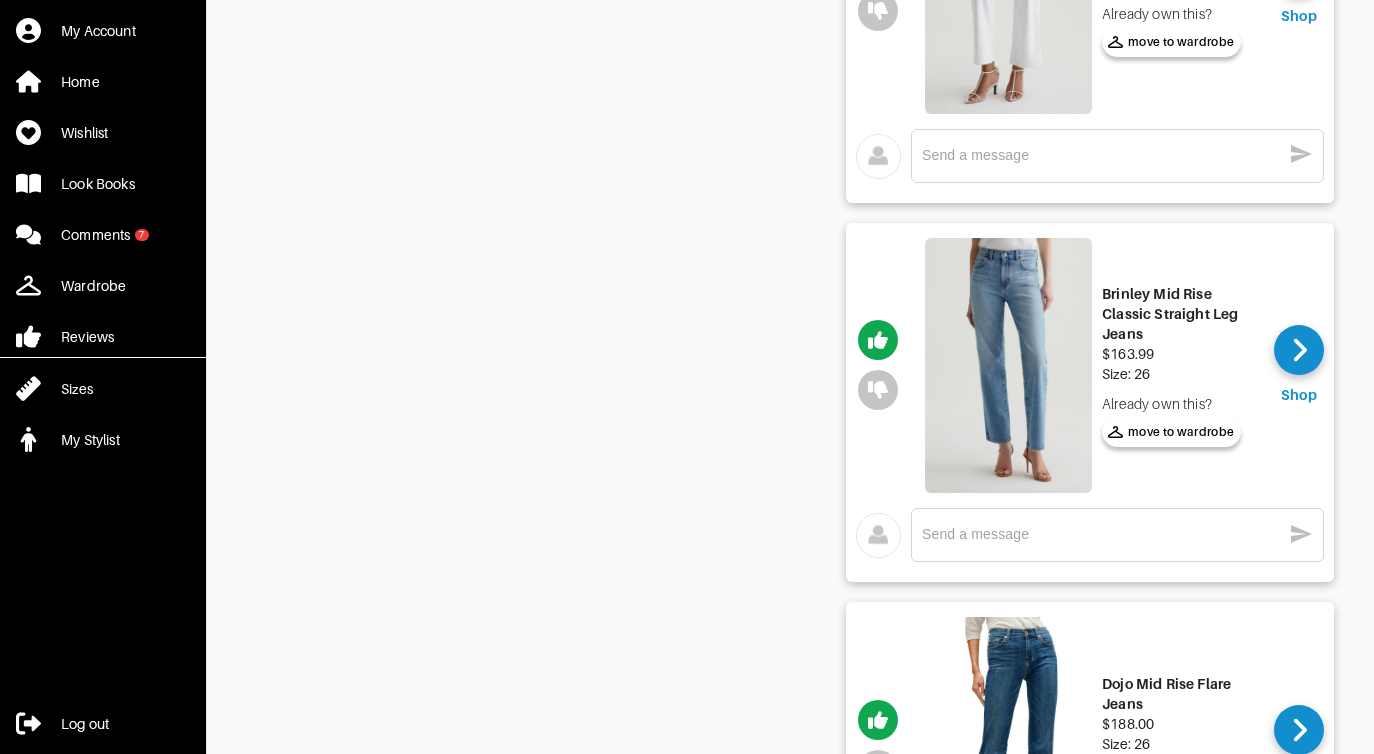 click at bounding box center (1101, 534) 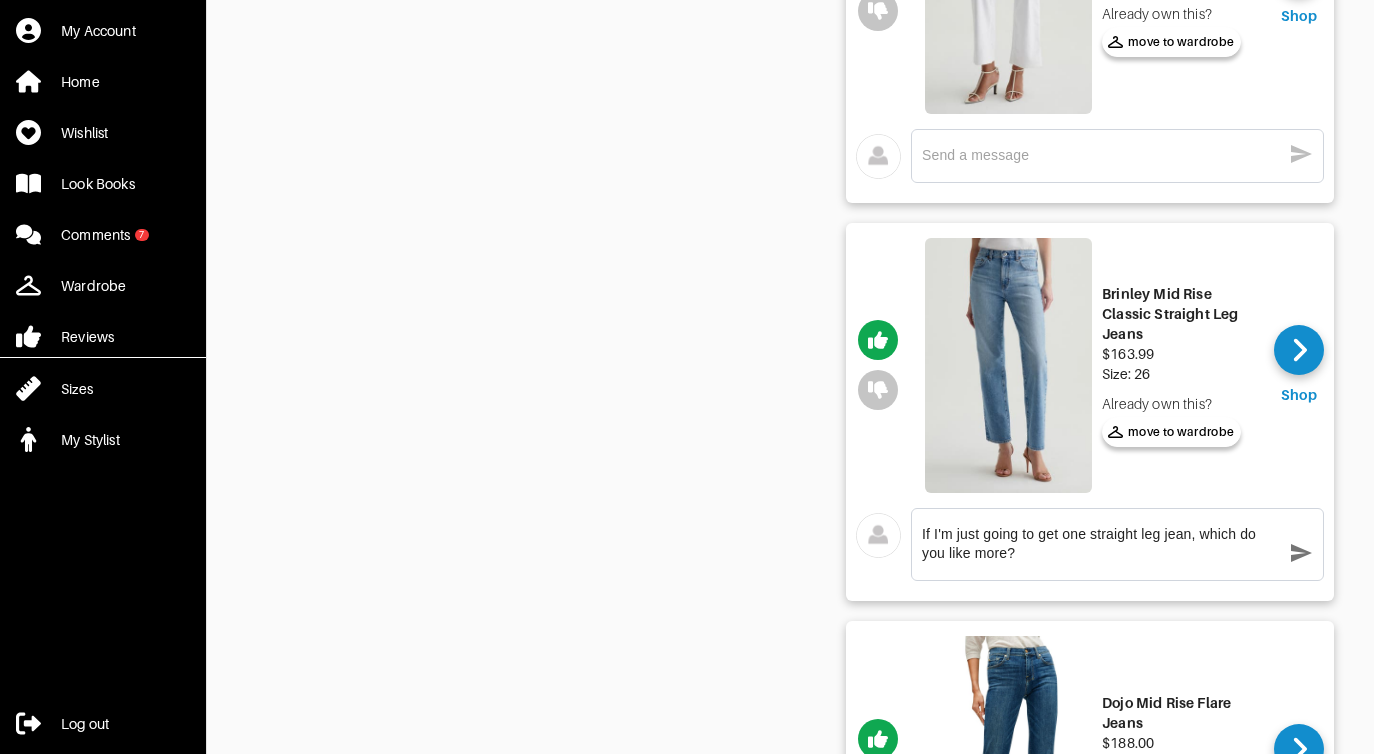 type on "If I'm just going to get one straight leg jean, which do you like more?" 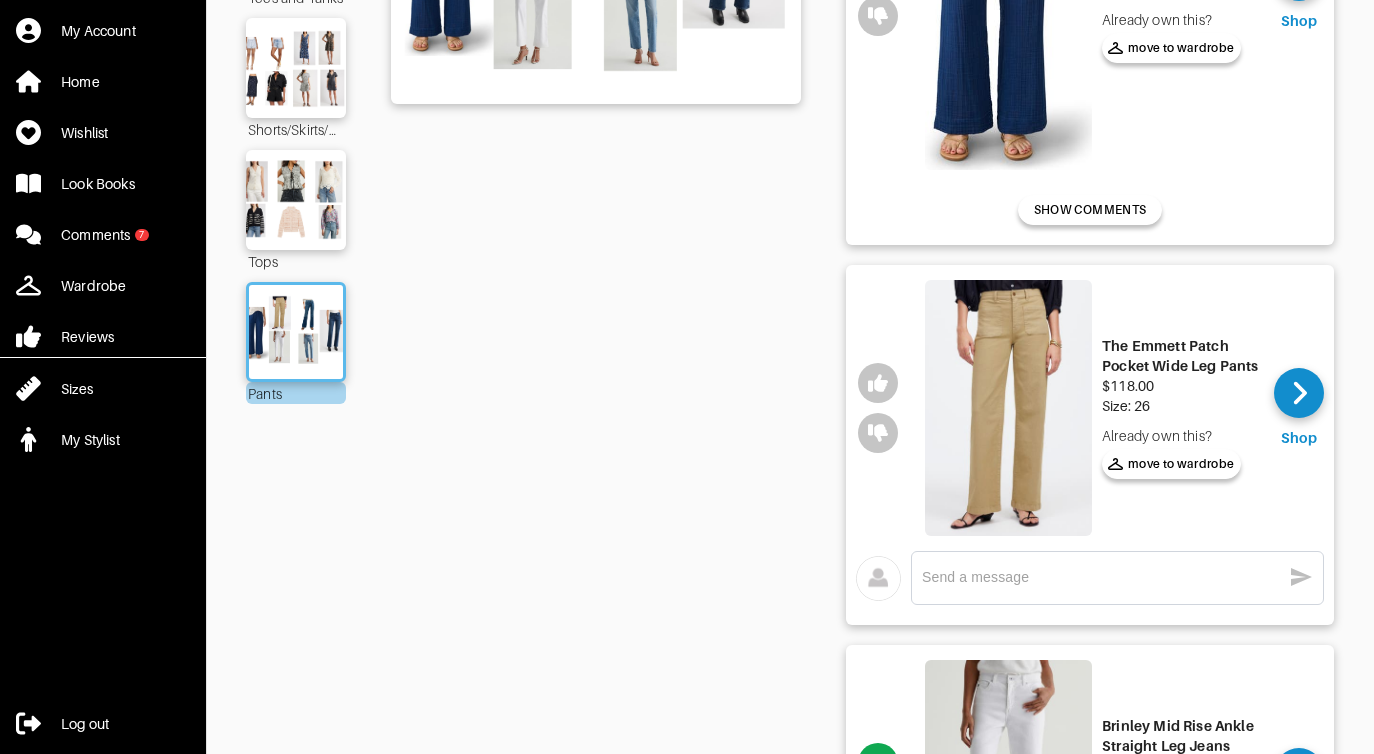 scroll, scrollTop: 369, scrollLeft: 0, axis: vertical 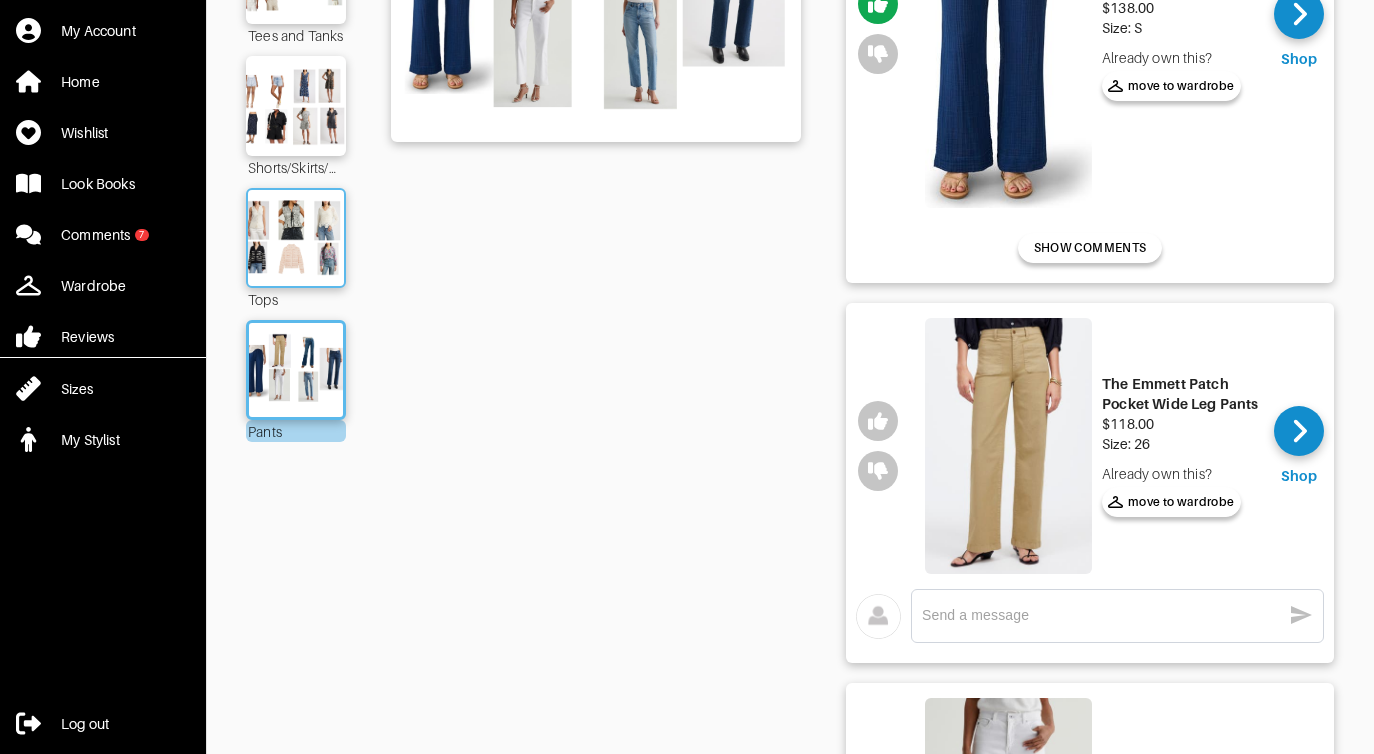 click at bounding box center [296, 238] 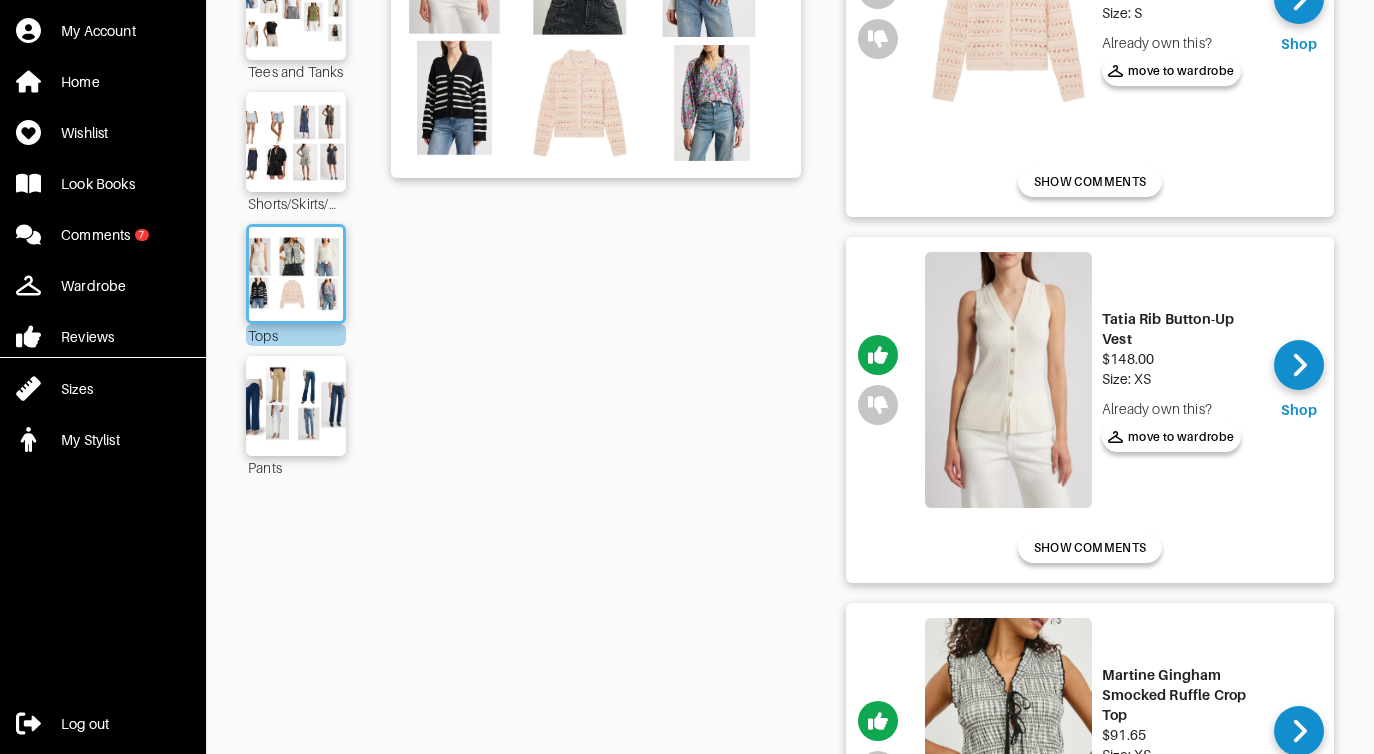 scroll, scrollTop: 329, scrollLeft: 0, axis: vertical 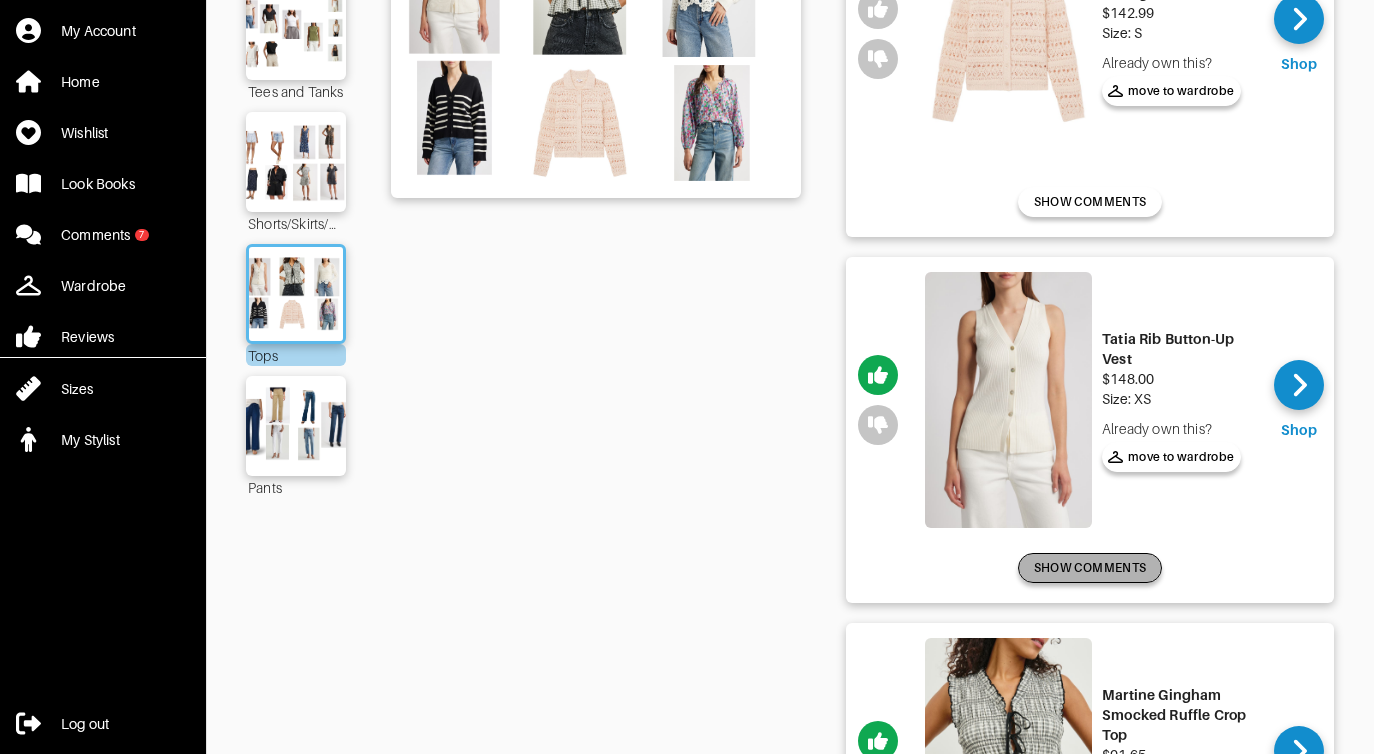 click on "SHOW COMMENTS" at bounding box center (1090, 568) 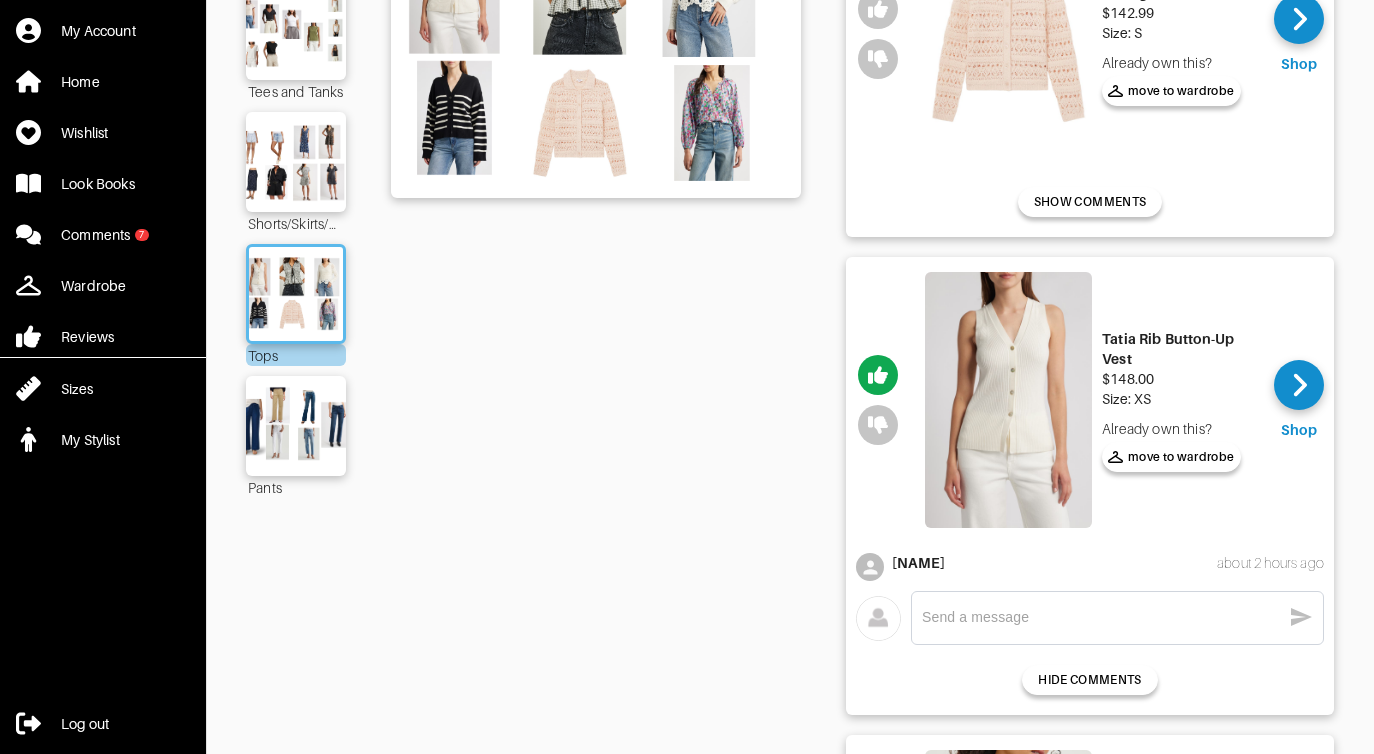 click on "x" at bounding box center (1117, 618) 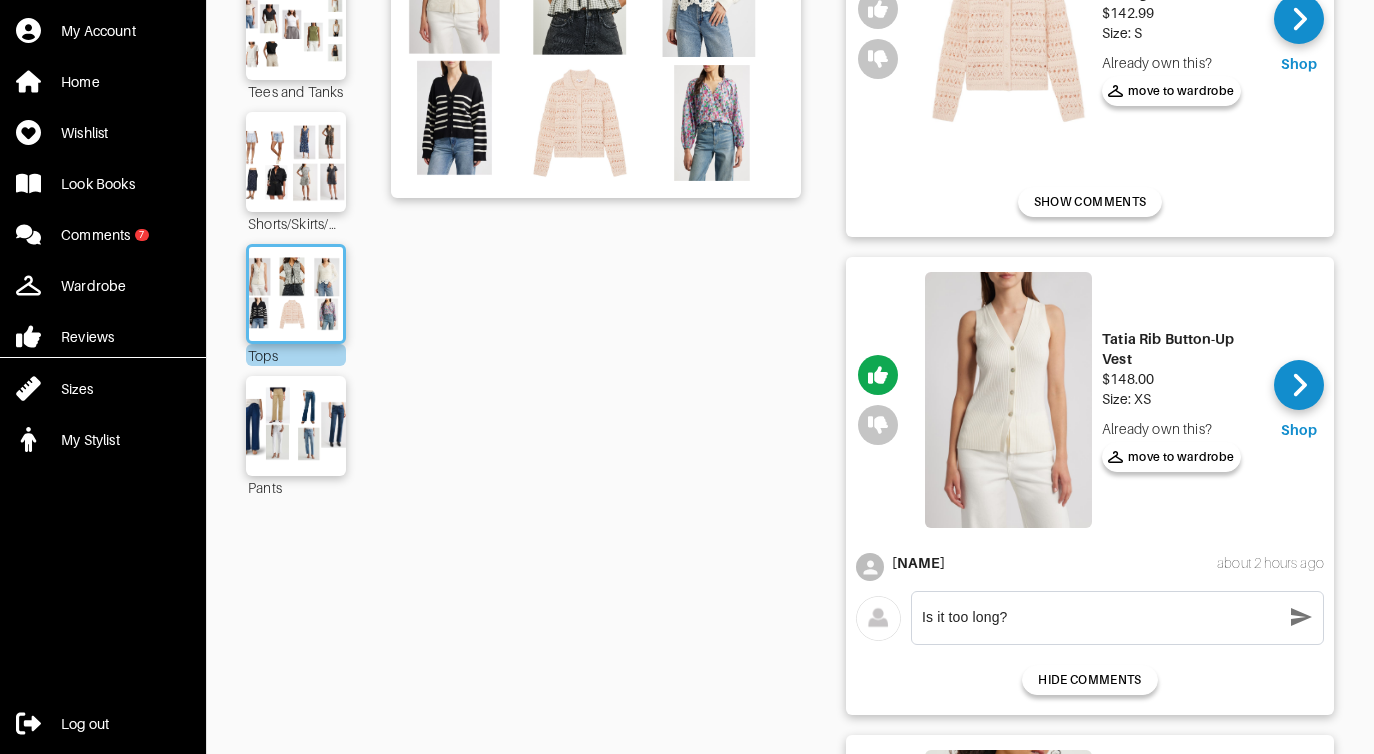 type on "Is it too long?" 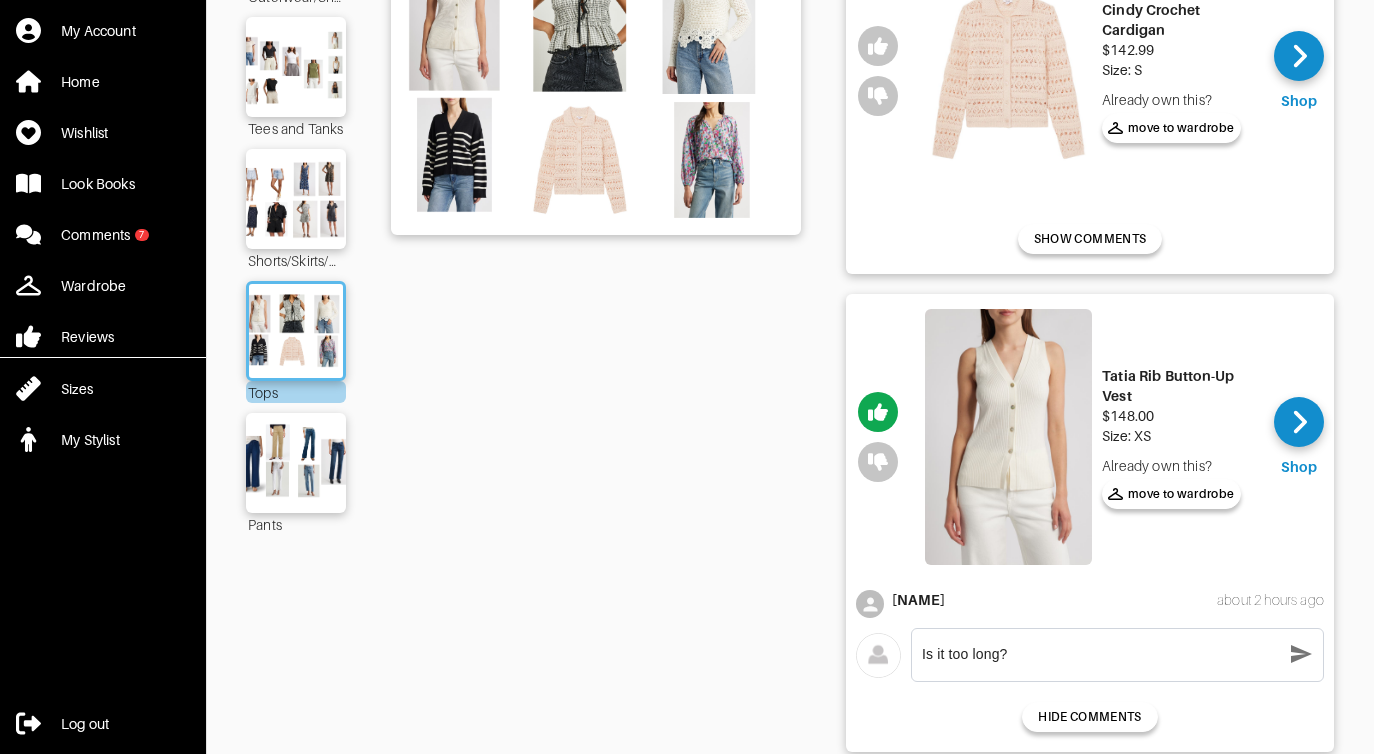 scroll, scrollTop: 273, scrollLeft: 0, axis: vertical 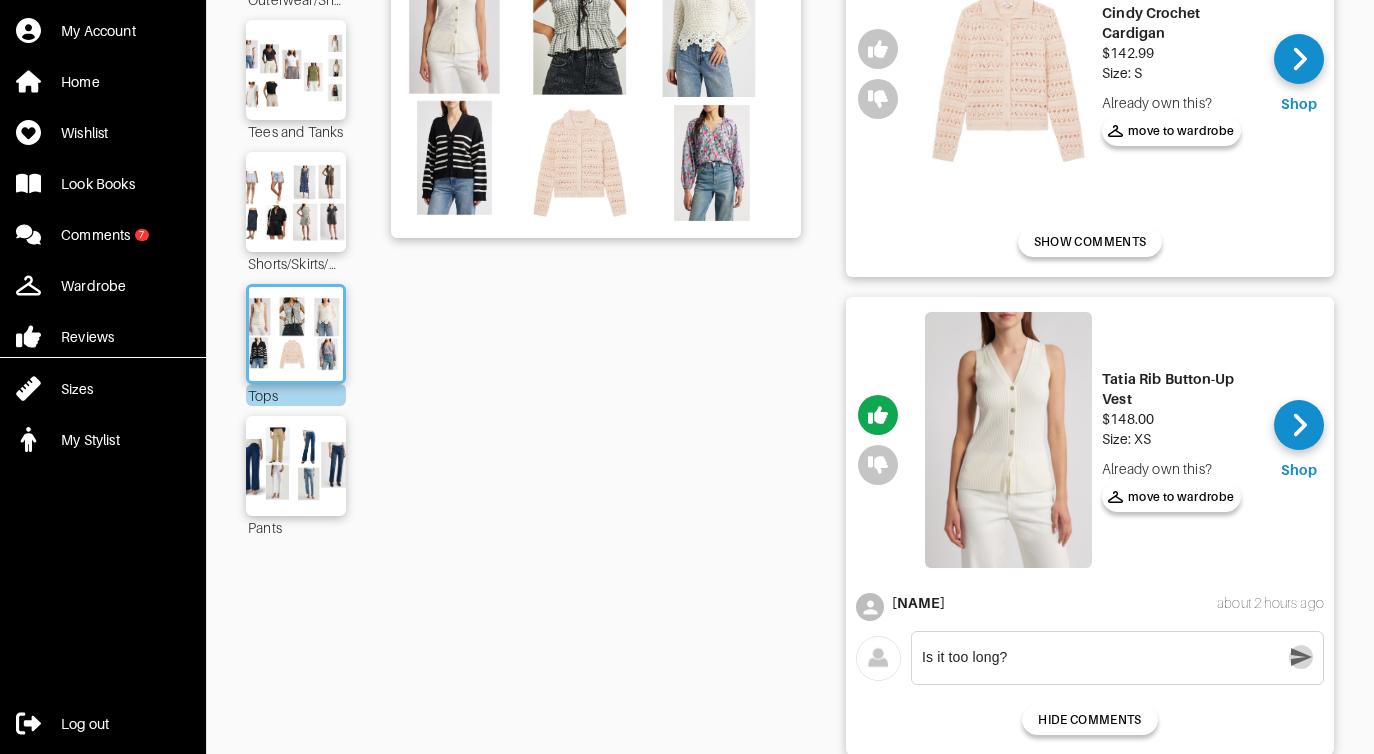 click 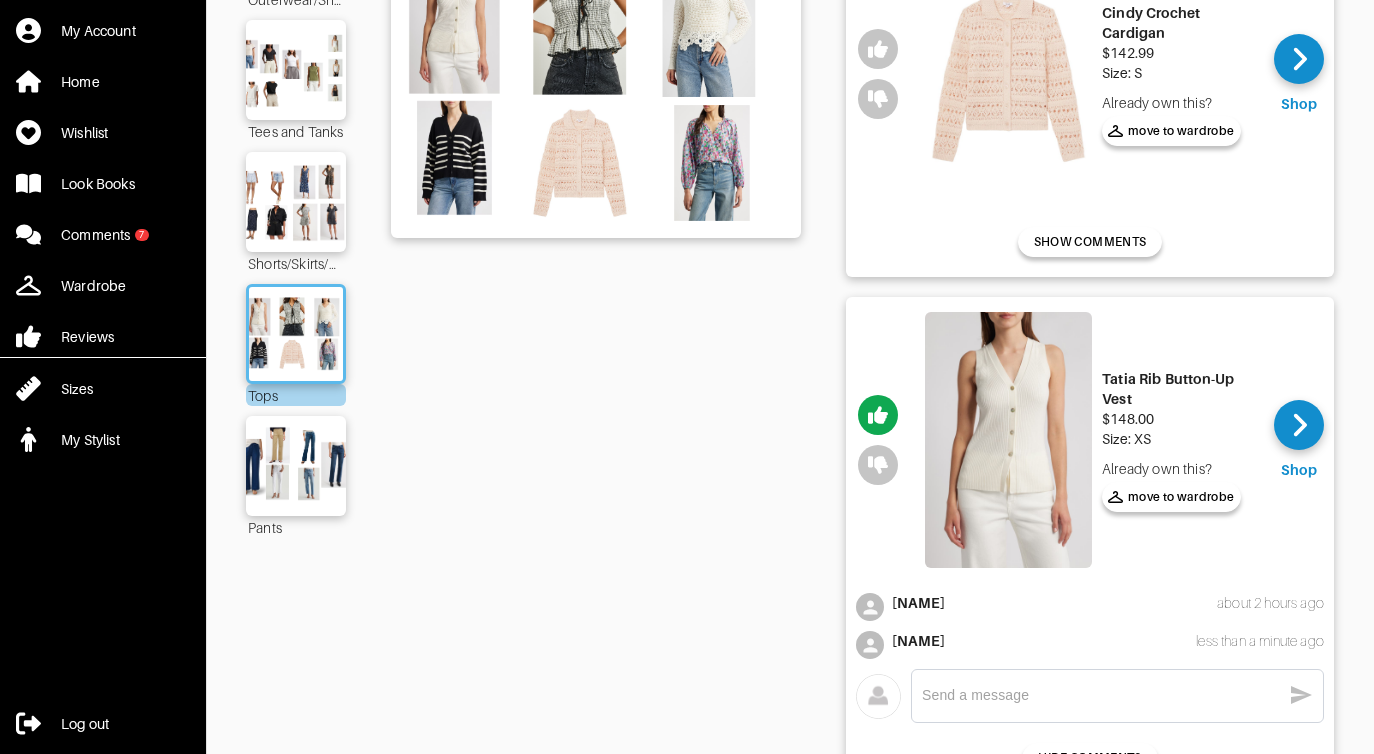 click on "Shop   [PERSON]'s   Look Book:   Weekend Wear  5  Outfits Outerwear/Shoes Tees and Tanks  Shorts/Skirts/Dresses Tops Pants Tops Shop 6 items in this outfit Cindy Crochet Cardigan $142.99 Size: S Already own this? move to wardrobe Shop Already own this? move to wardrobe SHOW COMMENTS Tatia Rib Button-Up Vest $148.00 Size: XS Already own this? move to wardrobe Shop Already own this? move to wardrobe [PERSON] about 2 hours ago [PERSON] less than a minute ago x HIDE COMMENTS Martine Gingham Smocked Ruffle Crop Top $91.65 Size: XS Already own this? move to wardrobe Shop Already own this? move to wardrobe SHOW COMMENTS Louise Open Stitch Scallop Sweater $68.40 Size: XS Already own this? move to wardrobe Shop Already own this? move to wardrobe SHOW COMMENTS Indi Floral Print Cotton Peasant Top $91.65 Size: XS Already own this? move to wardrobe Shop Already own this? move to wardrobe x Geneva Stripe Wool & Cashmere Blend Cardigan $154.99 Size: XS Already own this? move to wardrobe Shop Already own this? move to wardrobe x" at bounding box center (790, 1055) 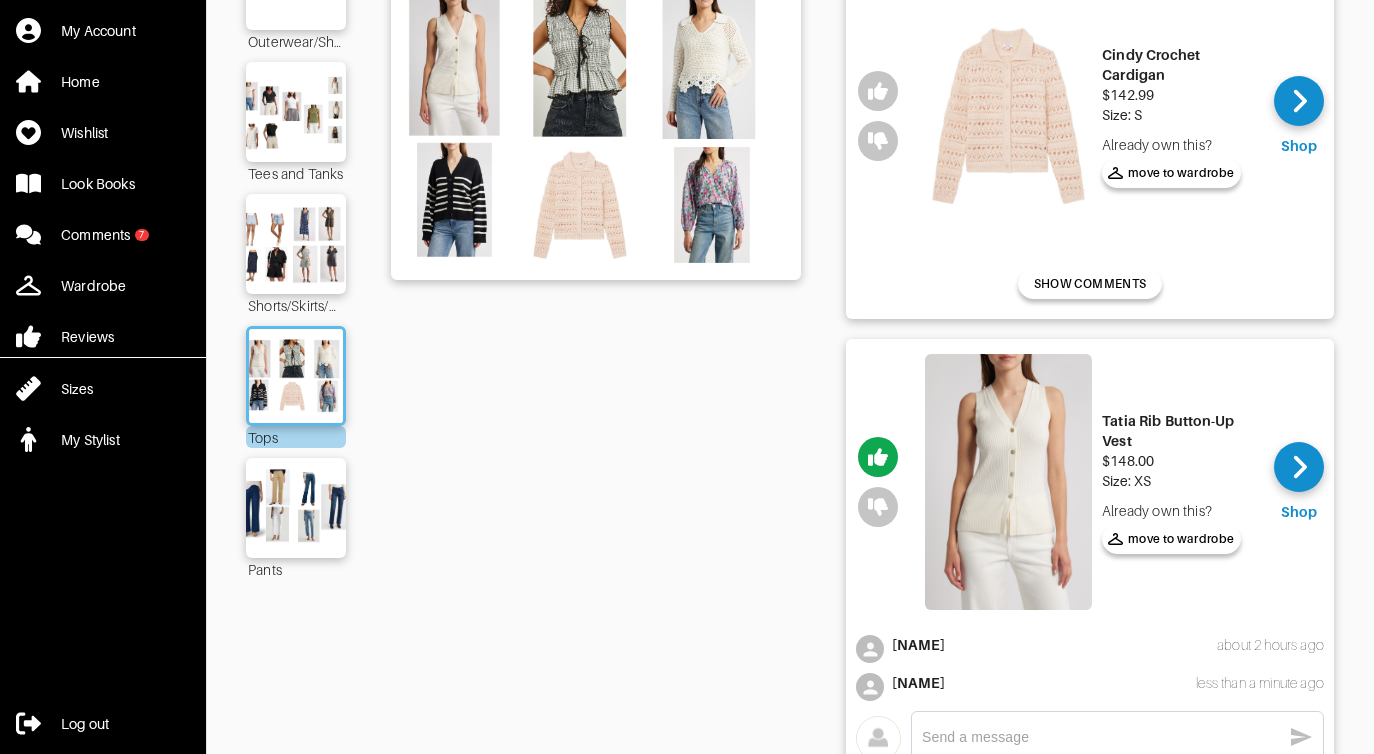 scroll, scrollTop: 193, scrollLeft: 0, axis: vertical 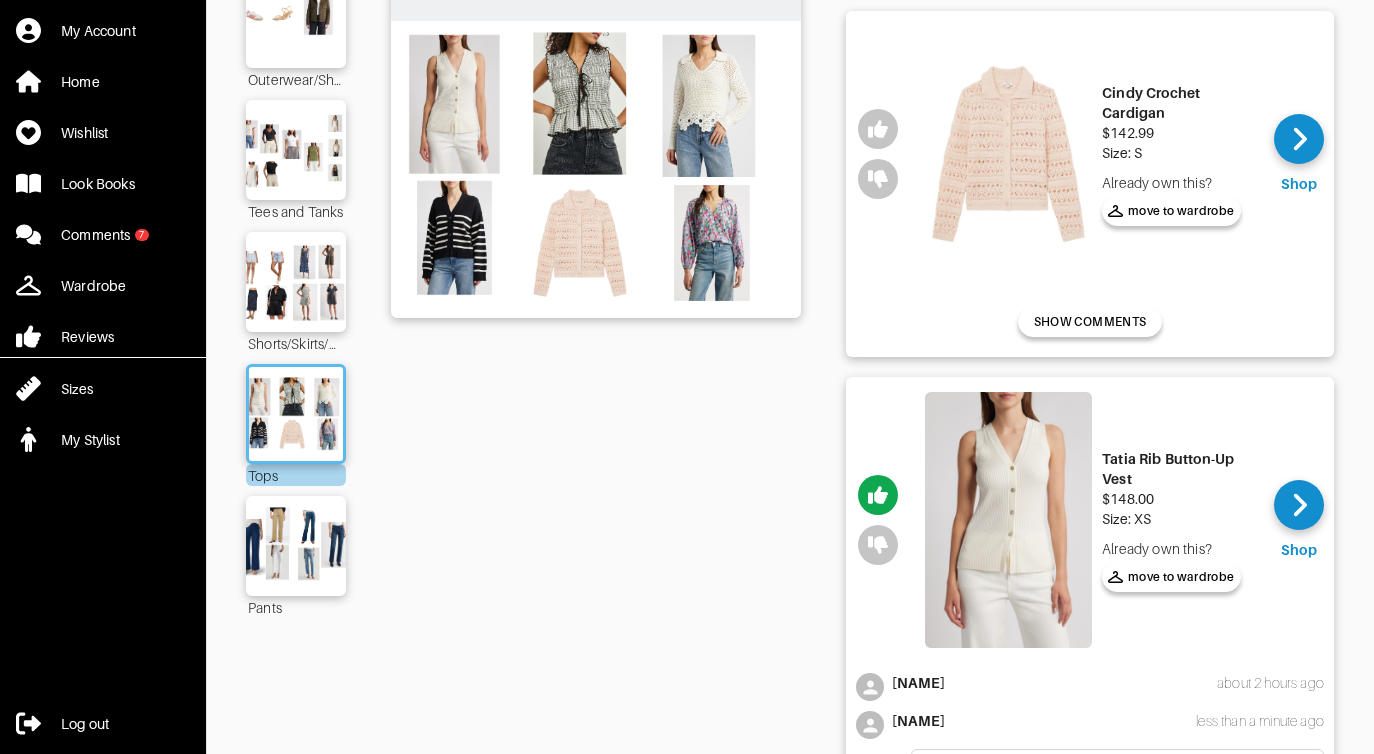 click at bounding box center [1008, 154] 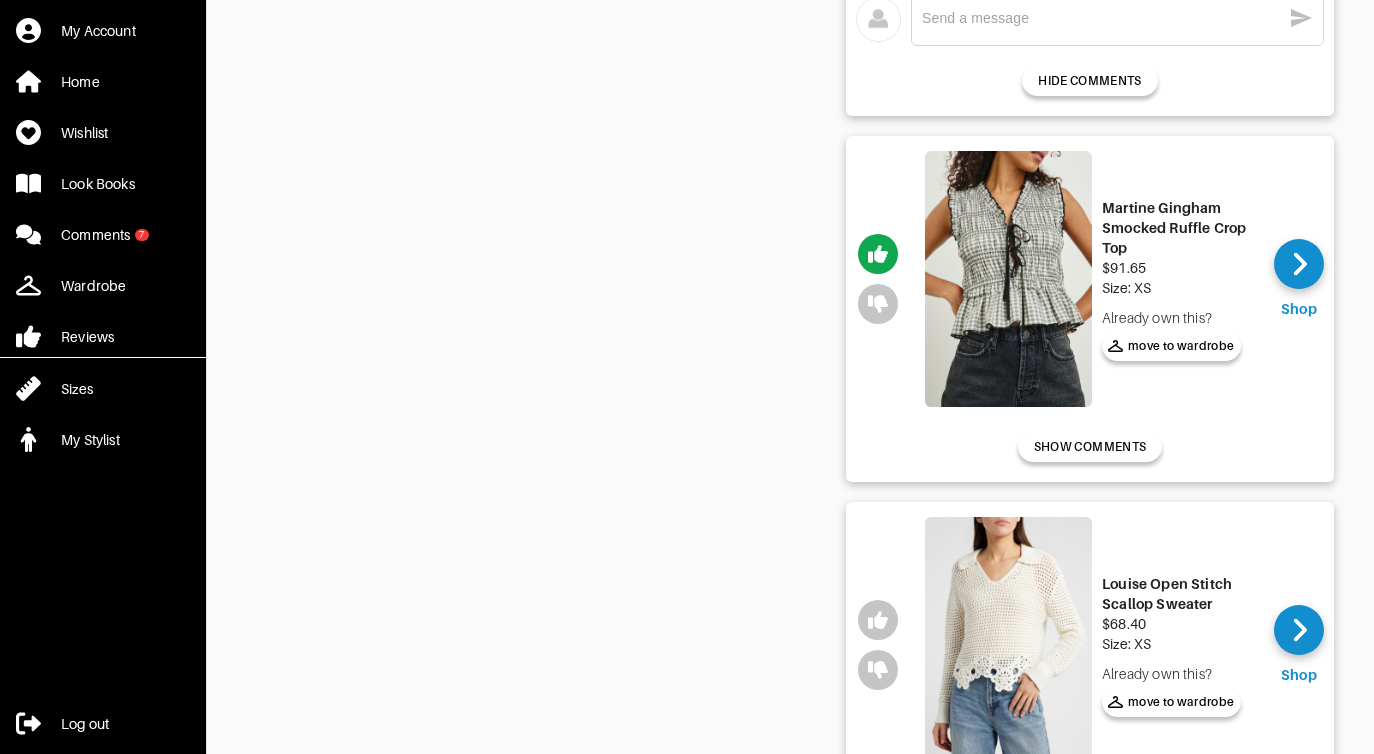 scroll, scrollTop: 953, scrollLeft: 0, axis: vertical 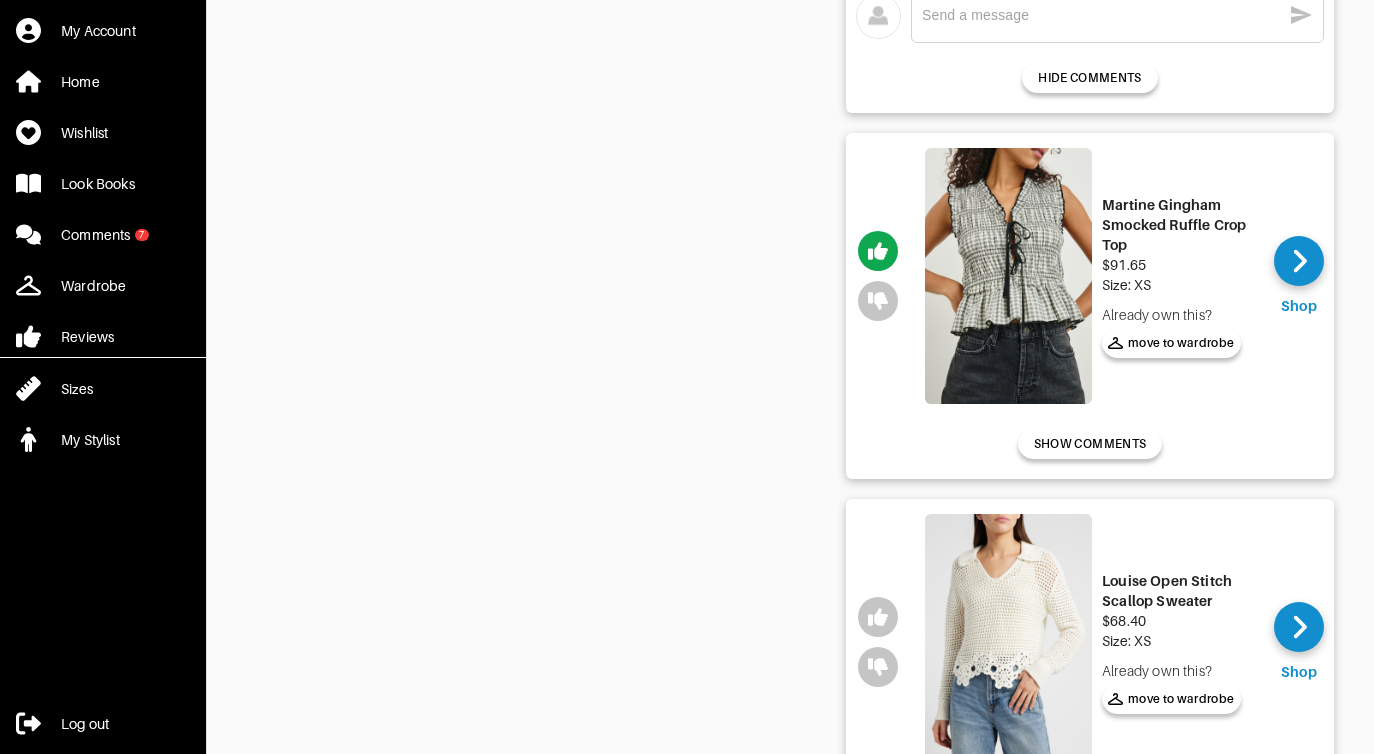click at bounding box center [1008, 276] 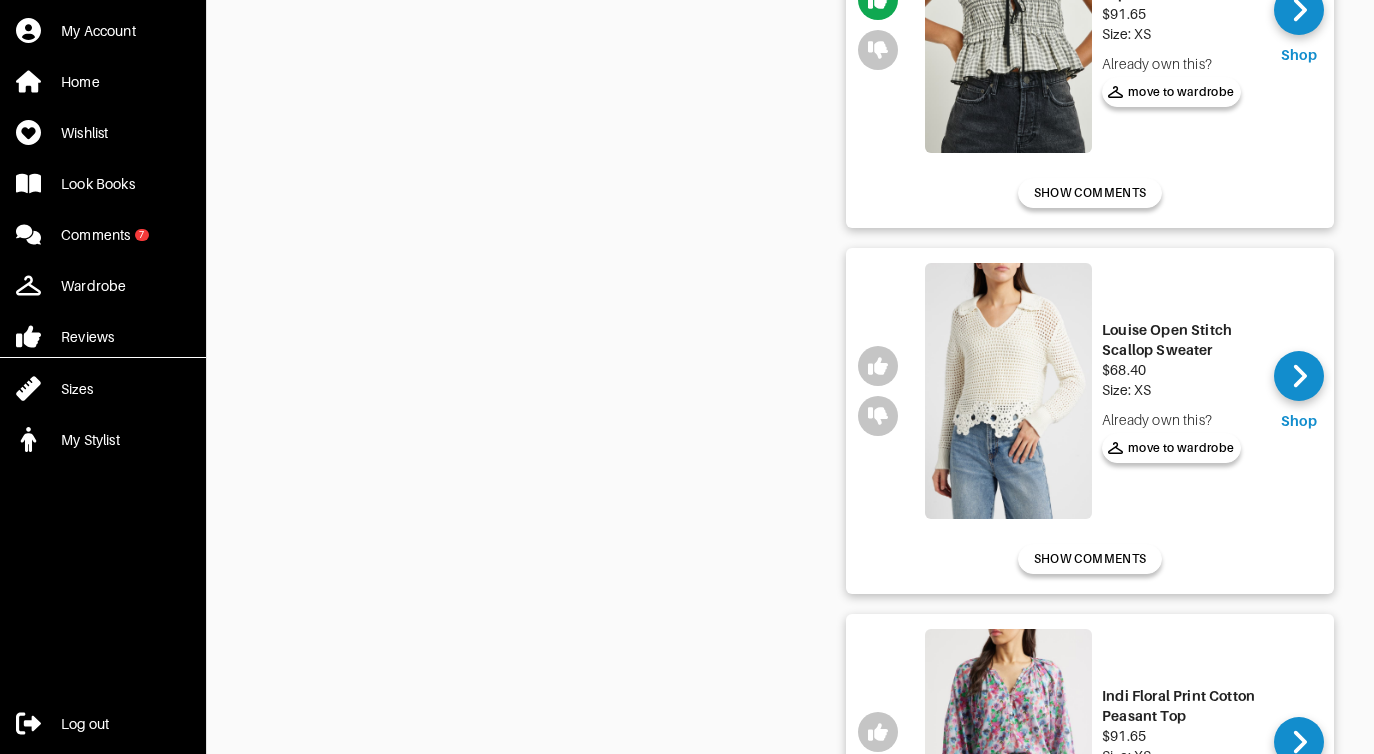 scroll, scrollTop: 1273, scrollLeft: 0, axis: vertical 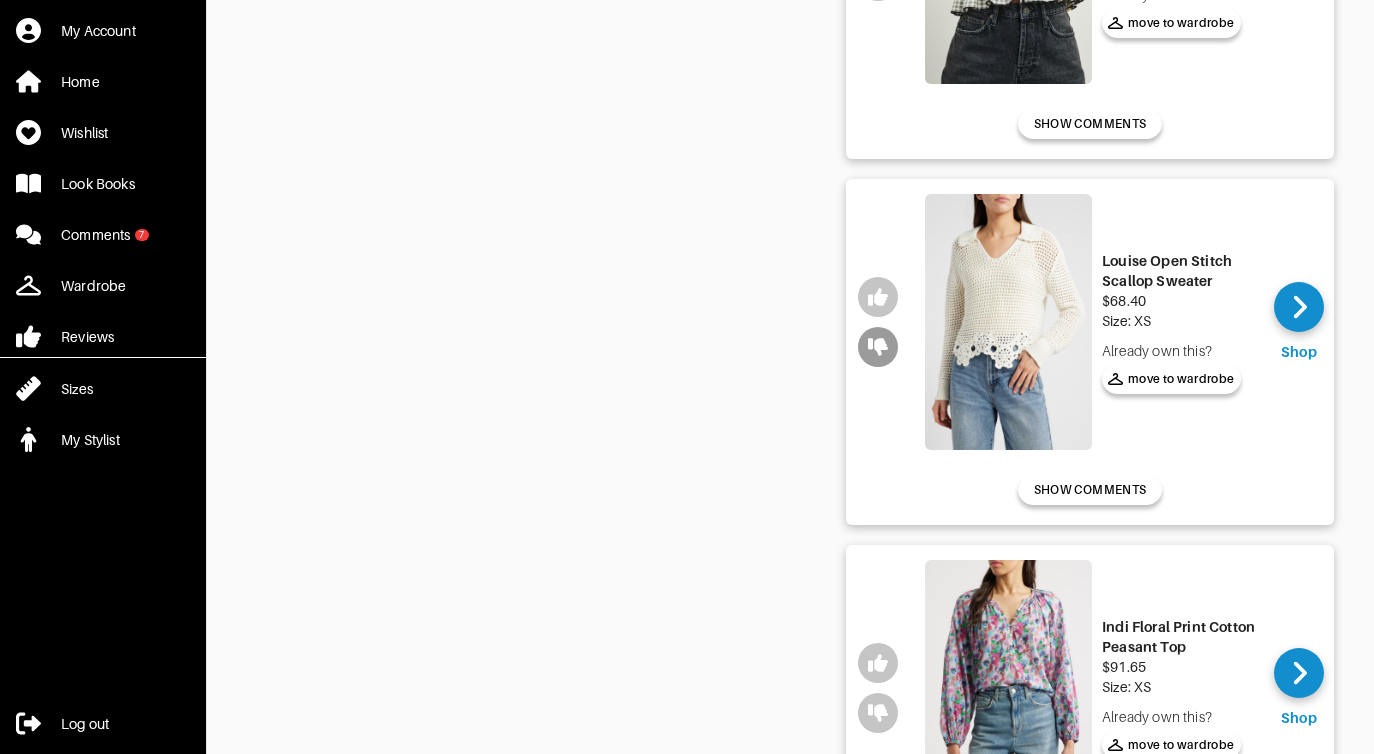 click 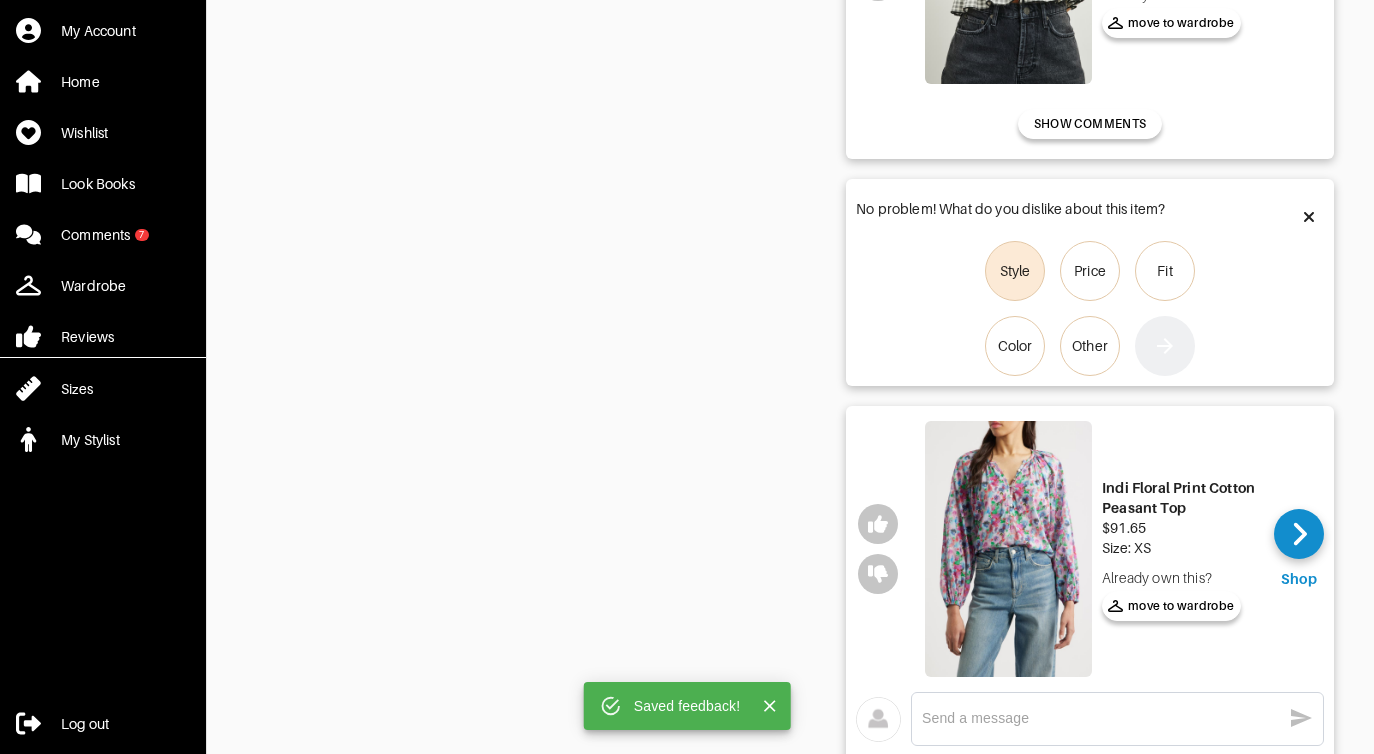 click on "Style" at bounding box center (1015, 271) 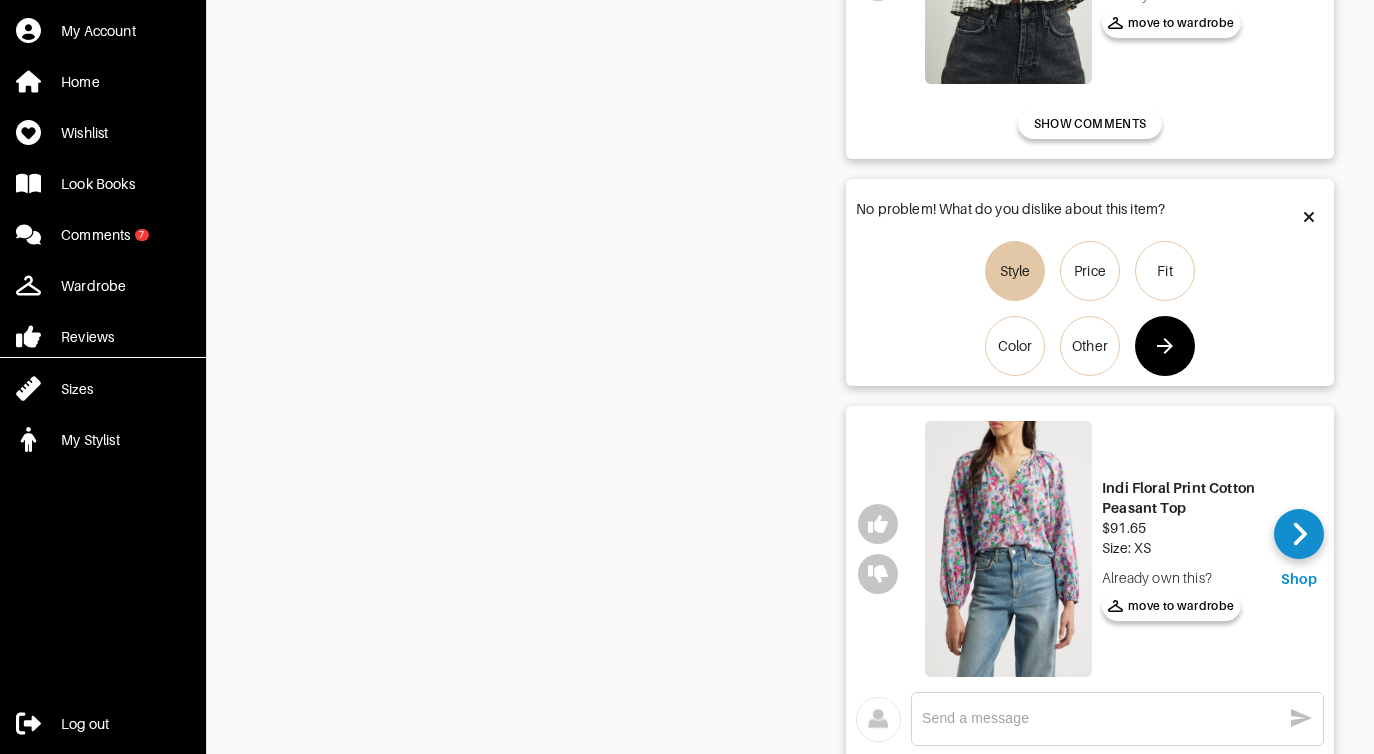 click 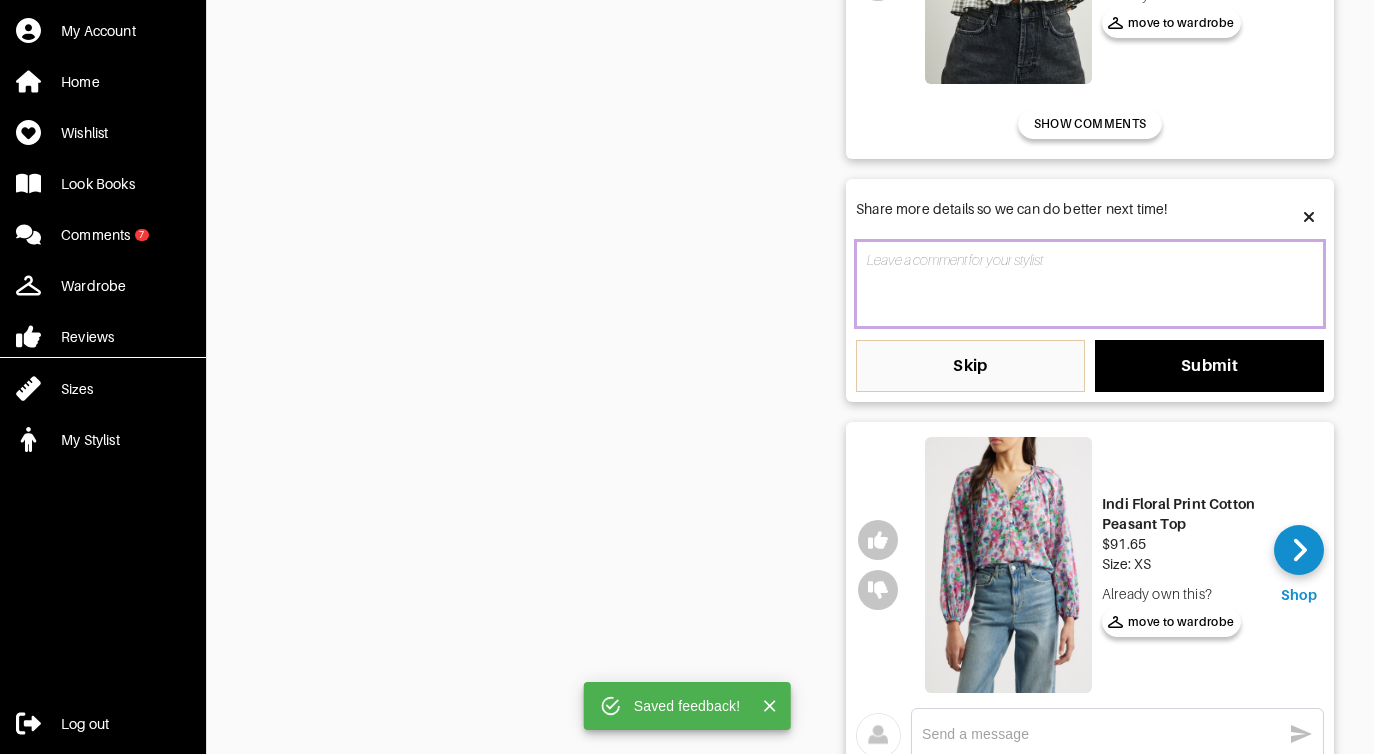click at bounding box center [1090, 284] 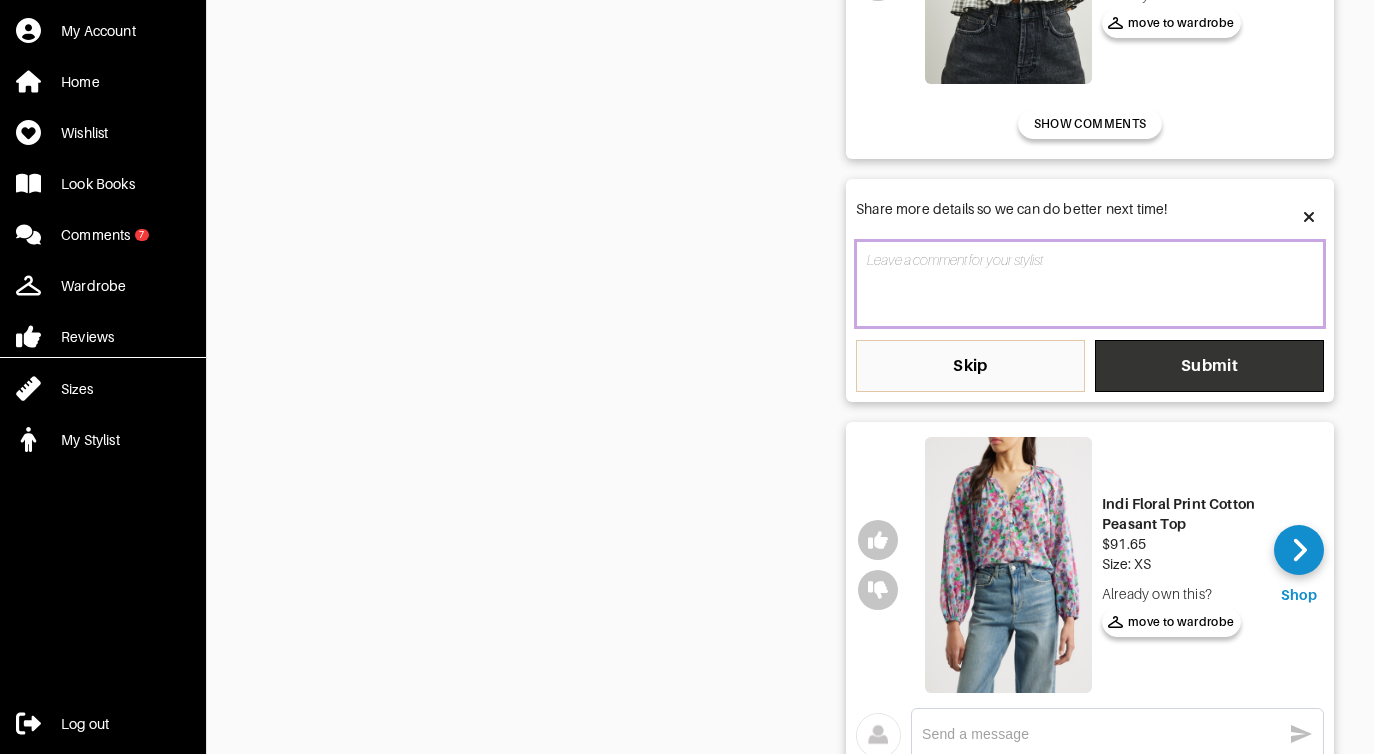 type on "T" 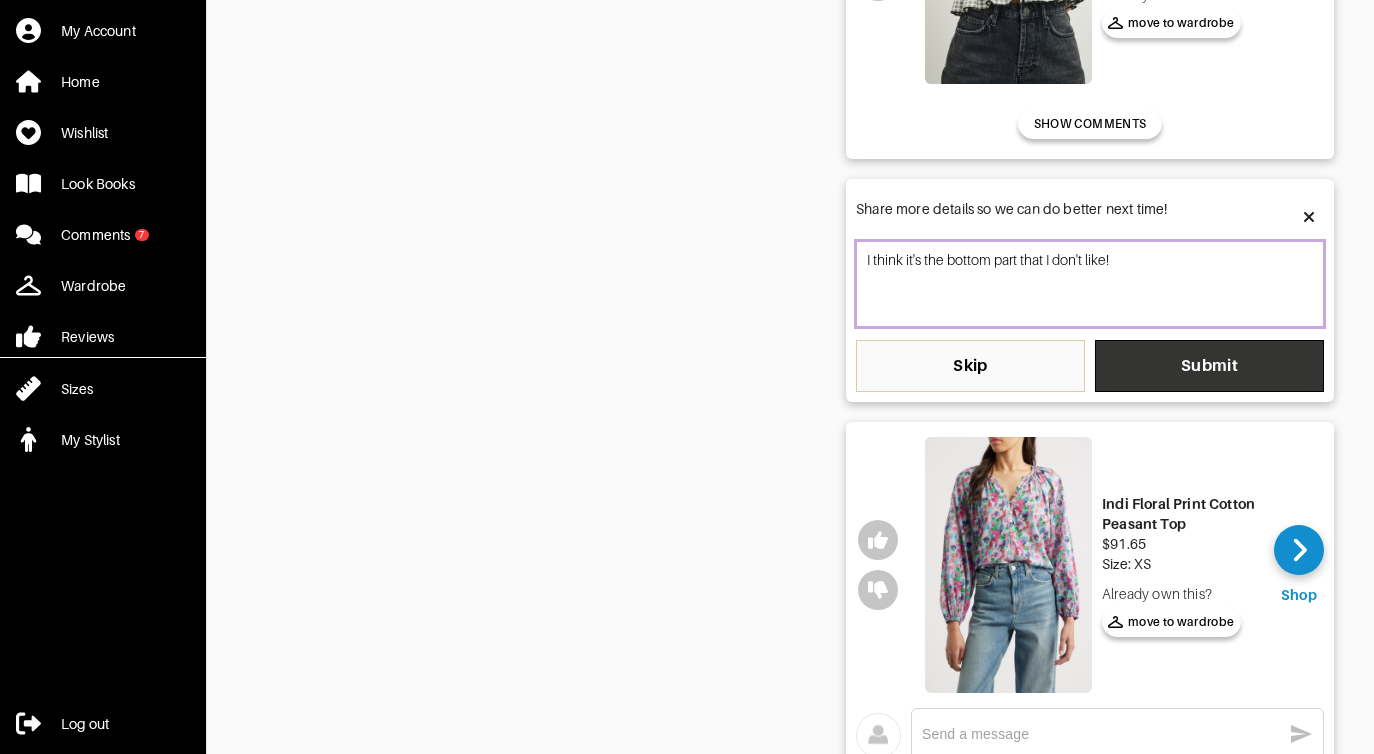 type on "I think it's the bottom part that I don't like!" 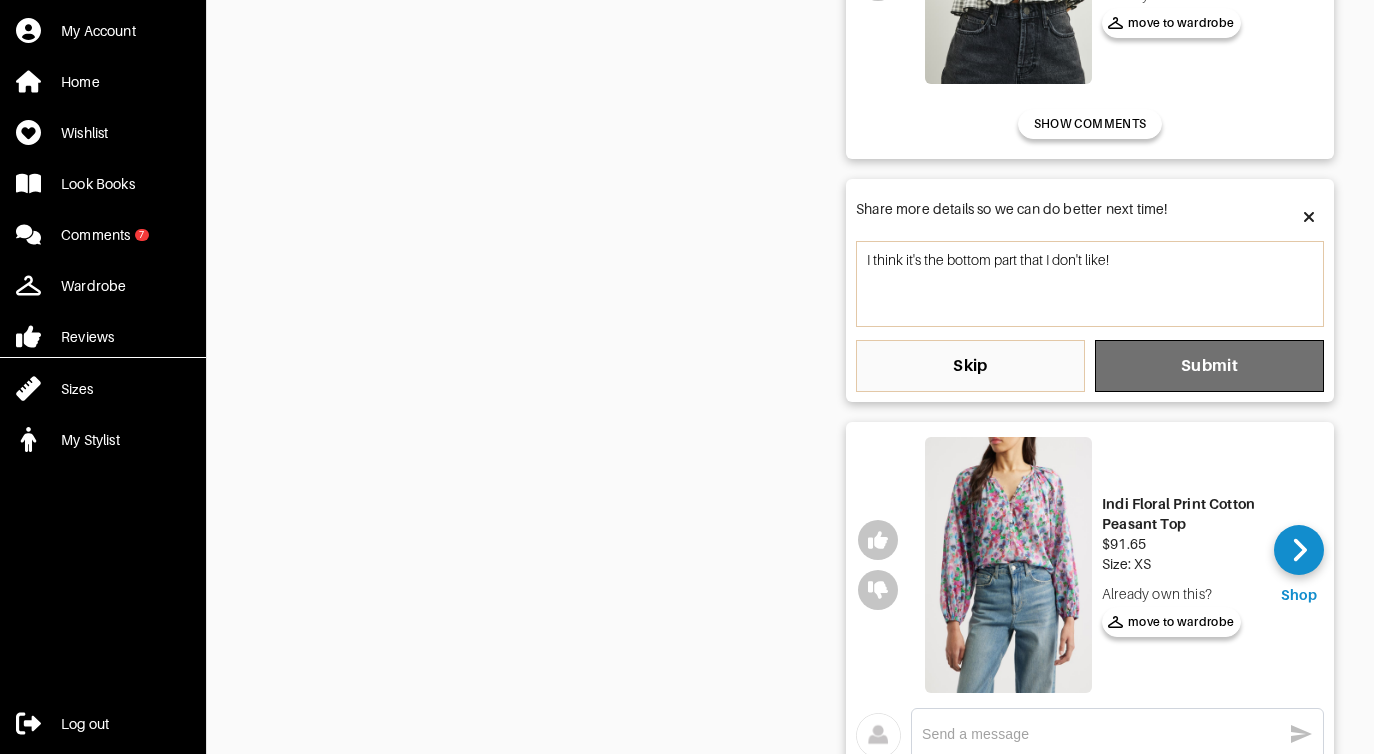 click on "Submit" at bounding box center [1209, 366] 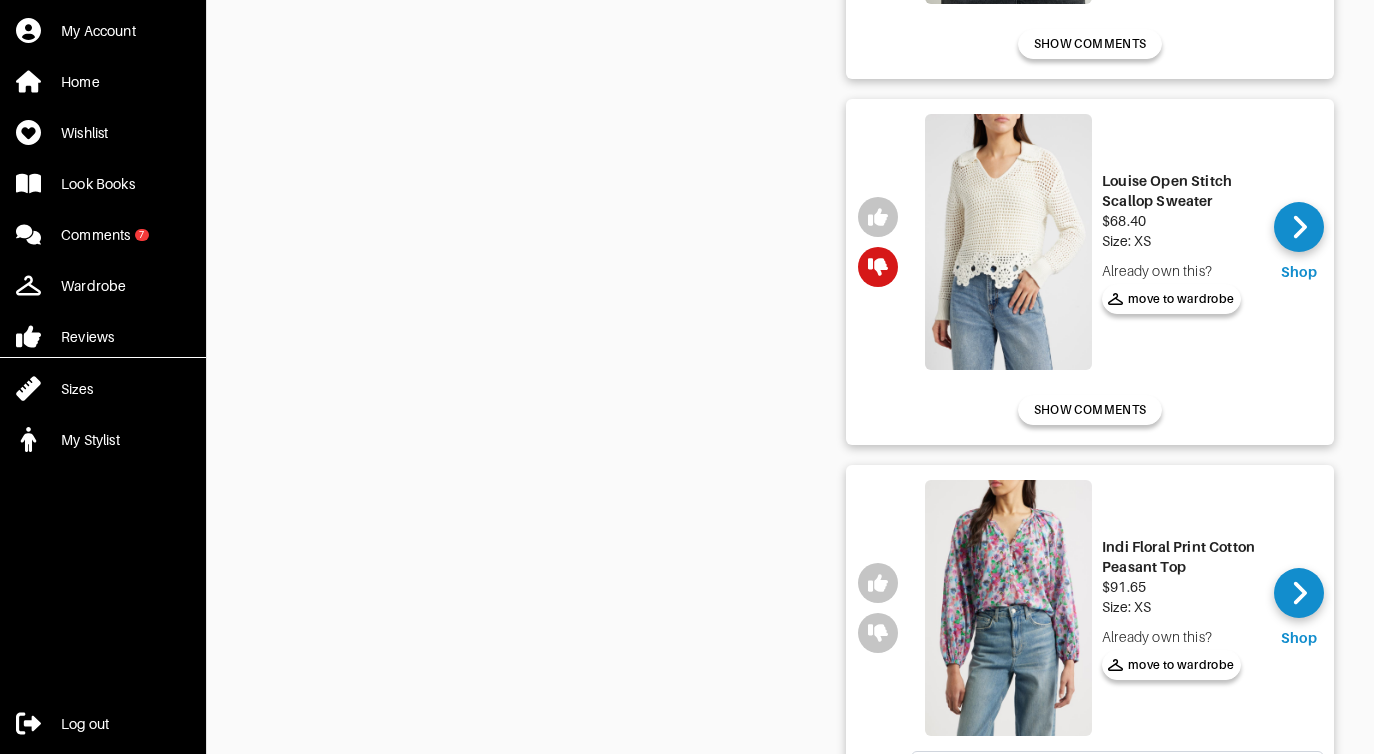 scroll, scrollTop: 1611, scrollLeft: 0, axis: vertical 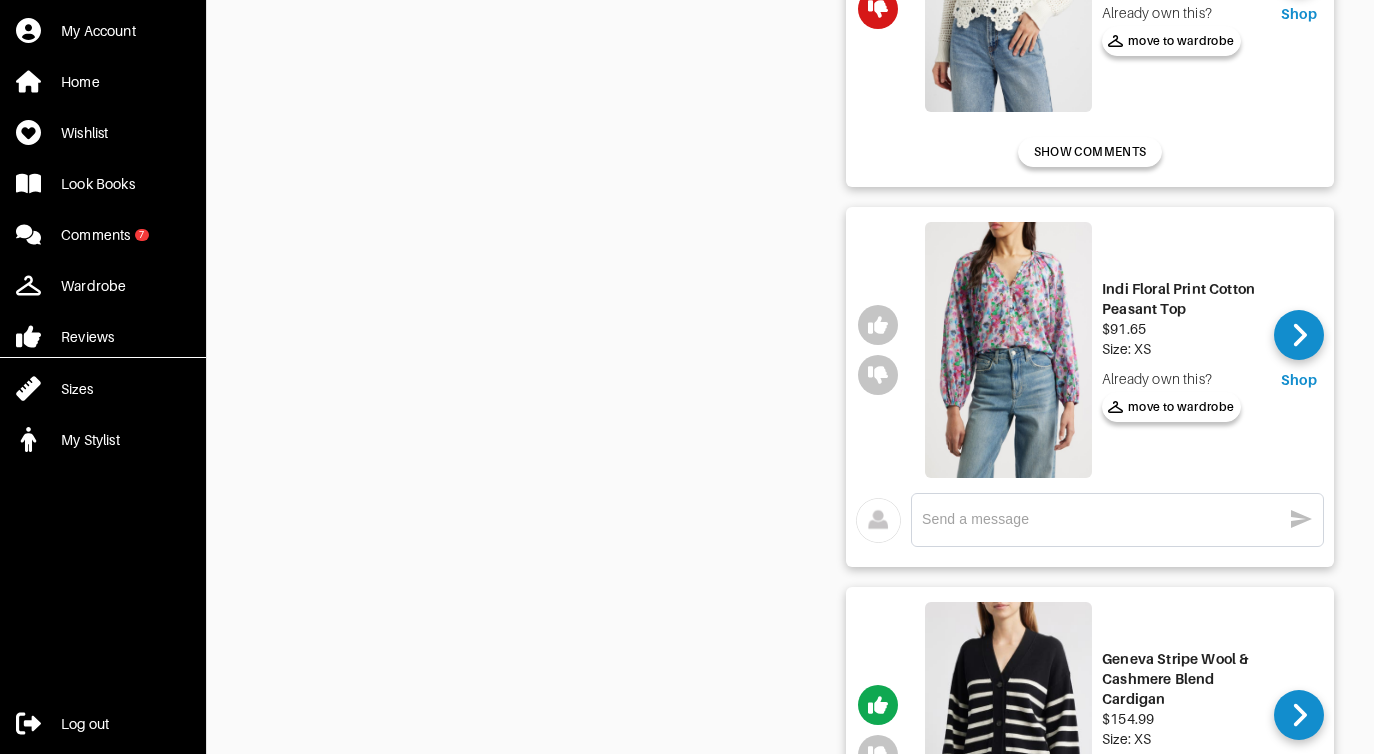 click on "x" at bounding box center (1117, 520) 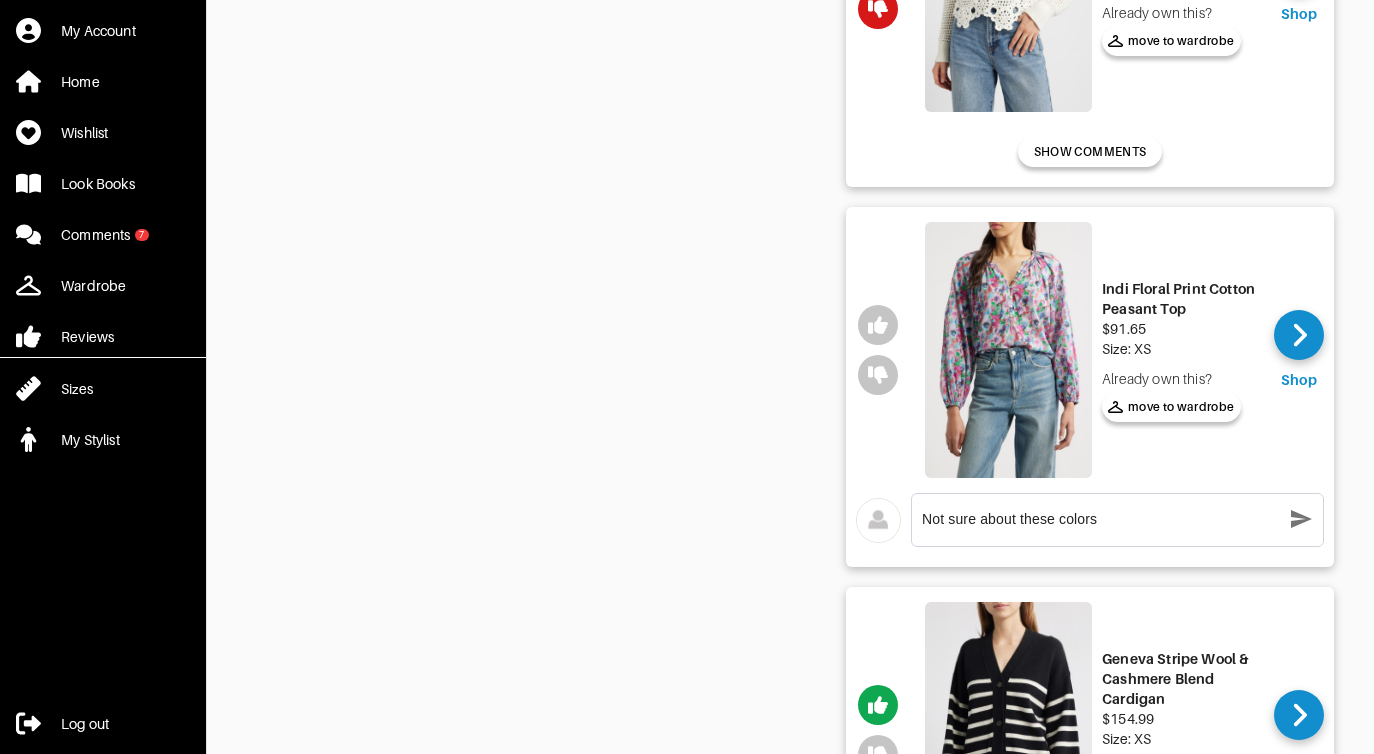type on "Not sure about these colors" 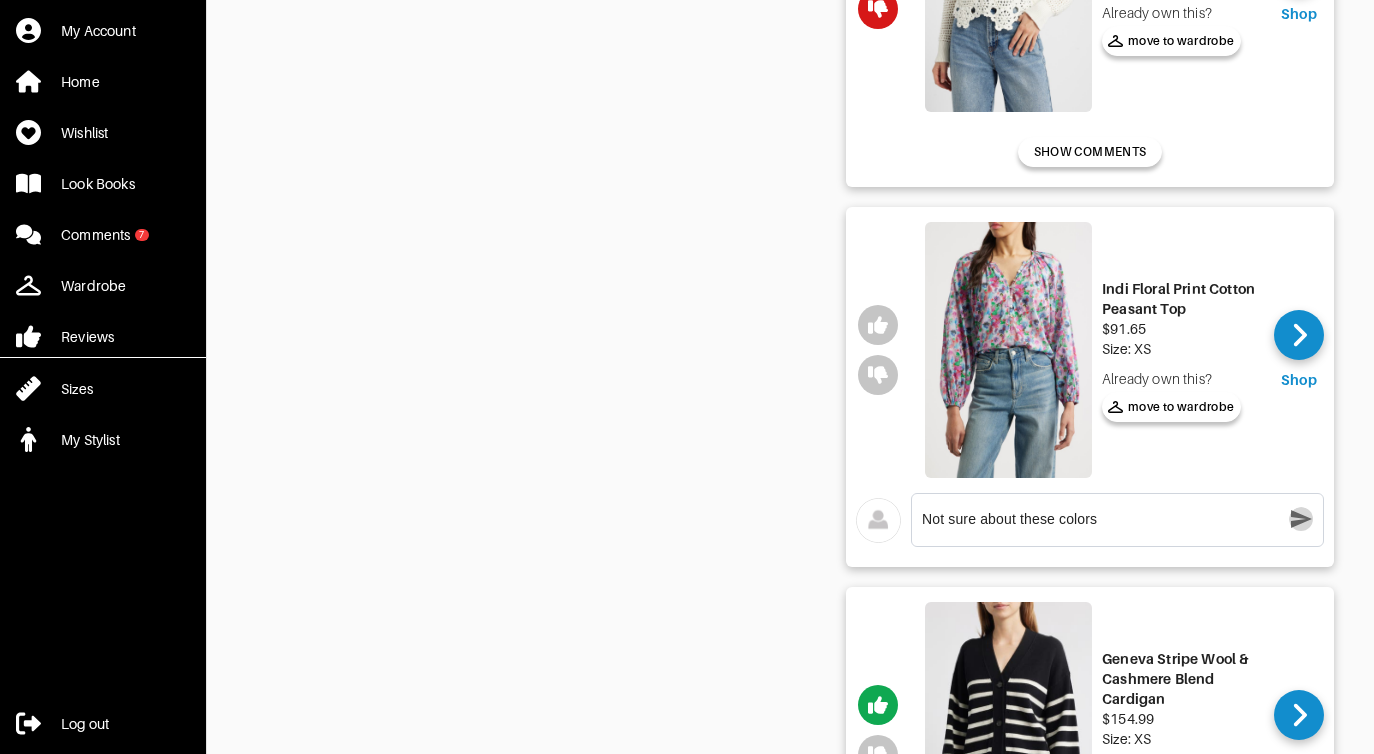click 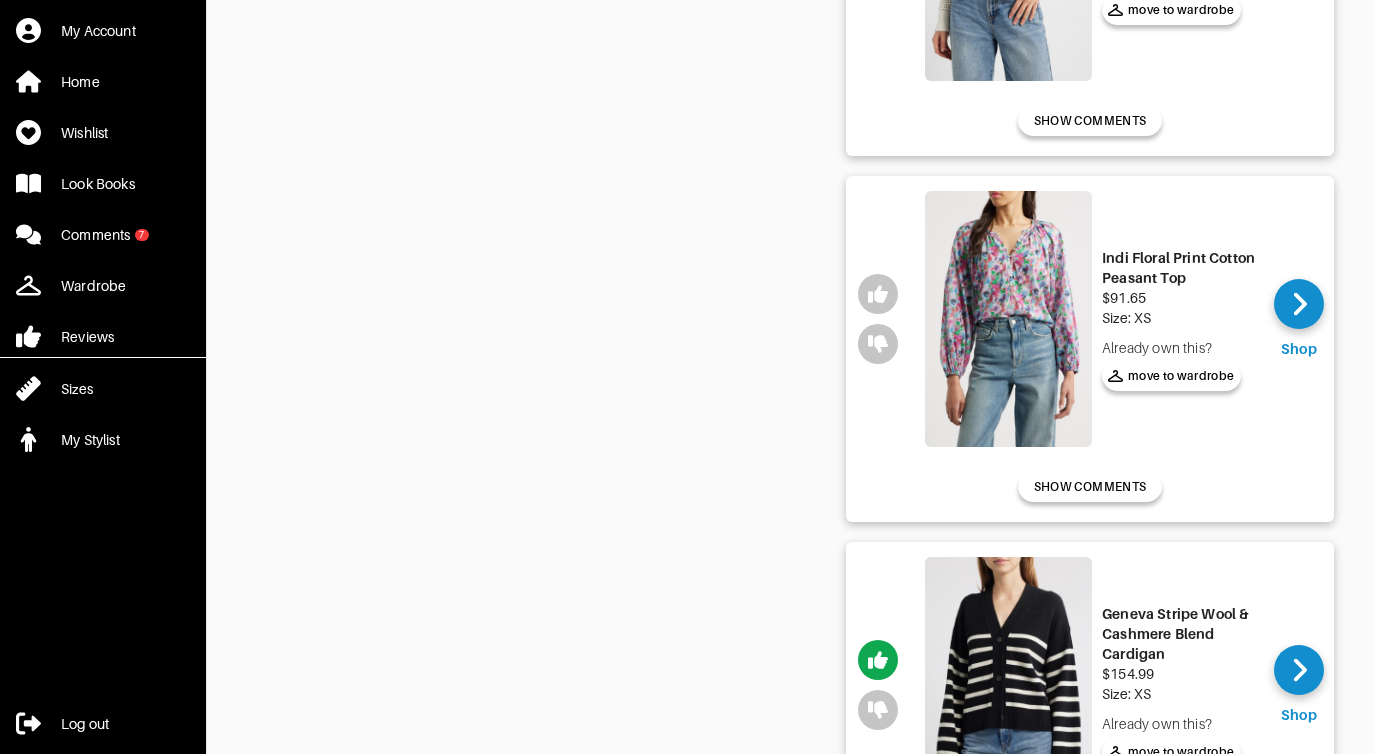 scroll, scrollTop: 1651, scrollLeft: 0, axis: vertical 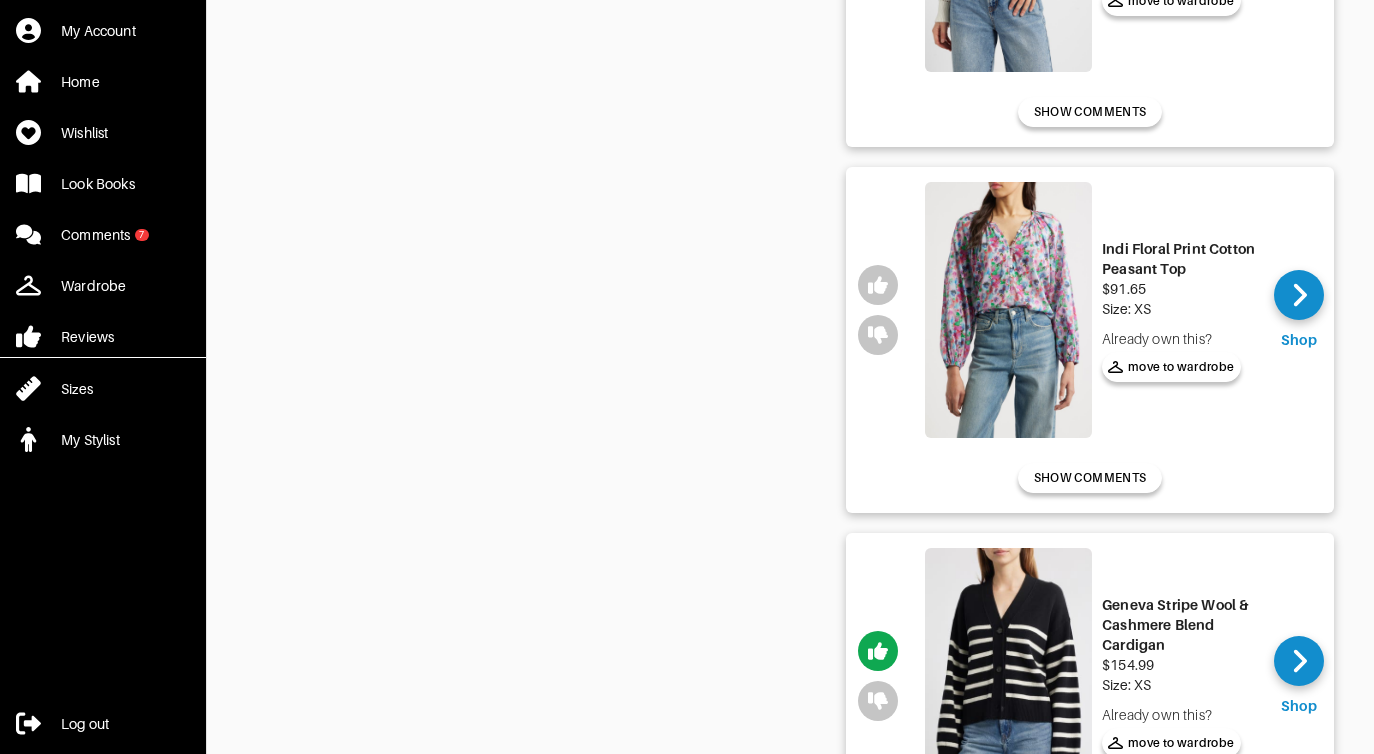 click on "My Account Home Wishlist Look Books Comments 7 Wardrobe Reviews Sizes My Stylist Log out Shop   [NAME]'s   Look Book:   Weekend Wear  5  Outfits Outerwear/Shoes Tees and Tanks  Shorts/Skirts/Dresses Tops Pants Tops Shop 6 items in this outfit Cindy Crochet Cardigan $142.99 Size: S Already own this? move to wardrobe Shop Already own this? move to wardrobe SHOW COMMENTS Tatia Rib Button-Up Vest $148.00 Size: XS Already own this? move to wardrobe Shop Already own this? move to wardrobe Sarah about 2 hours ago Sarah less than a minute ago x HIDE COMMENTS Martine Gingham Smocked Ruffle Crop Top $91.65 Size: XS Already own this? move to wardrobe Shop Already own this? move to wardrobe SHOW COMMENTS Louise Open Stitch Scallop Sweater $68.40 Size: XS Already own this? move to wardrobe Shop Already own this? move to wardrobe SHOW COMMENTS Indi Floral Print Cotton Peasant Top $91.65 Size: XS Already own this? move to wardrobe Shop Already own this? move to wardrobe SHOW COMMENTS $154.99 Size: XS Already own this? Shop x" at bounding box center [687, -364] 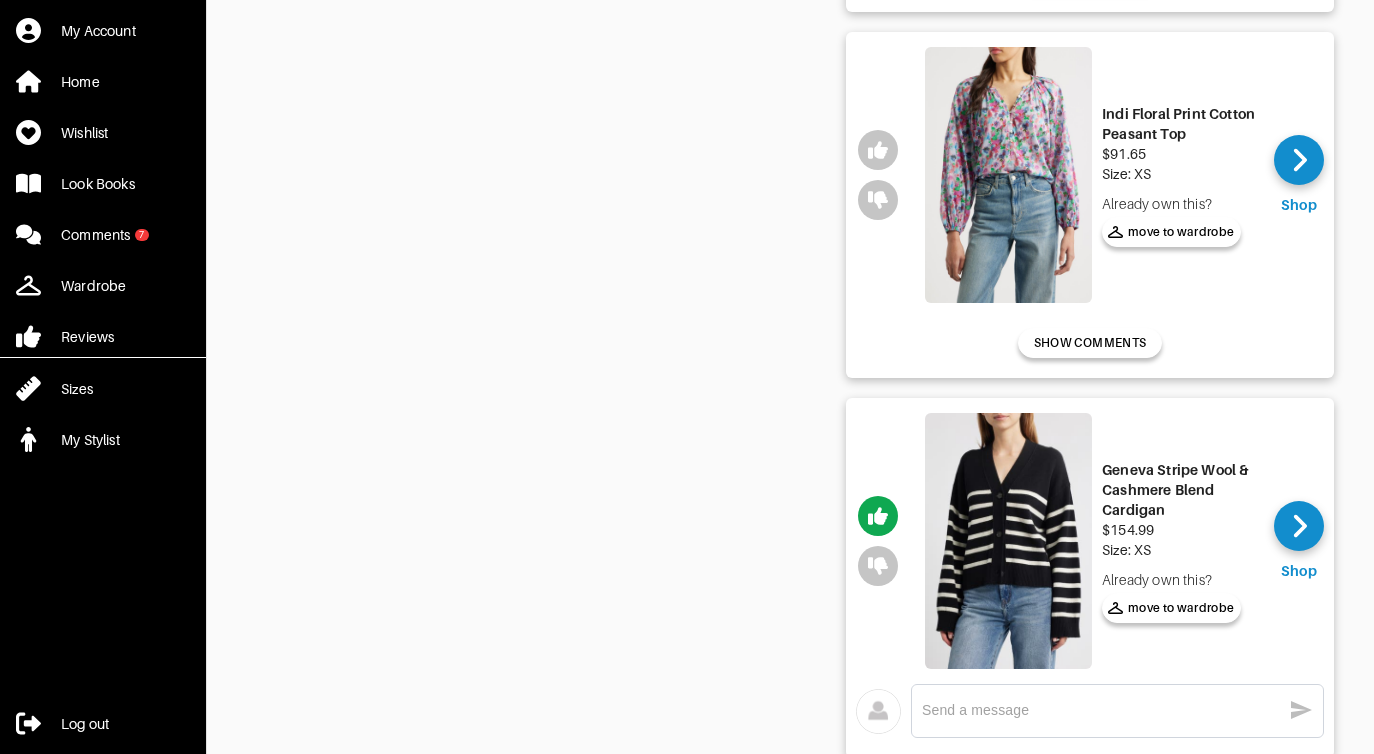 scroll, scrollTop: 1840, scrollLeft: 0, axis: vertical 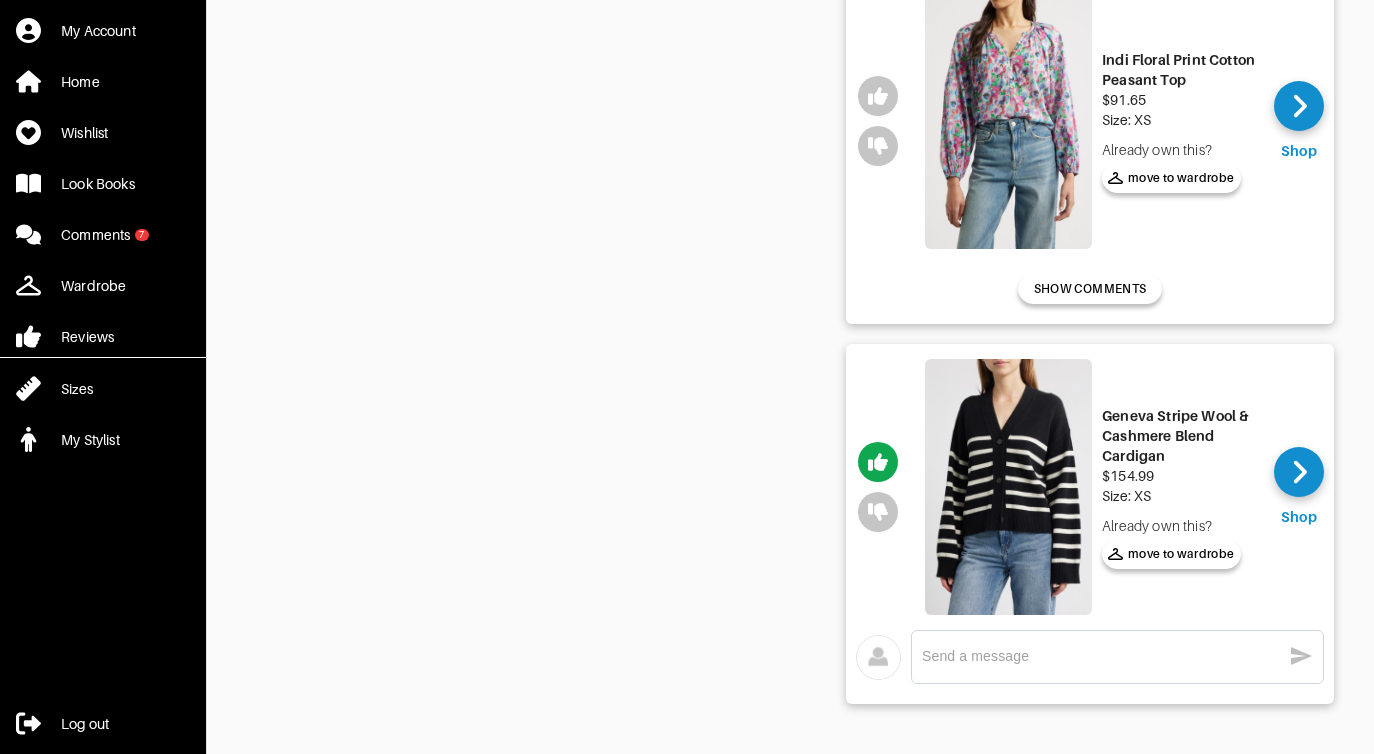 click at bounding box center [1008, 487] 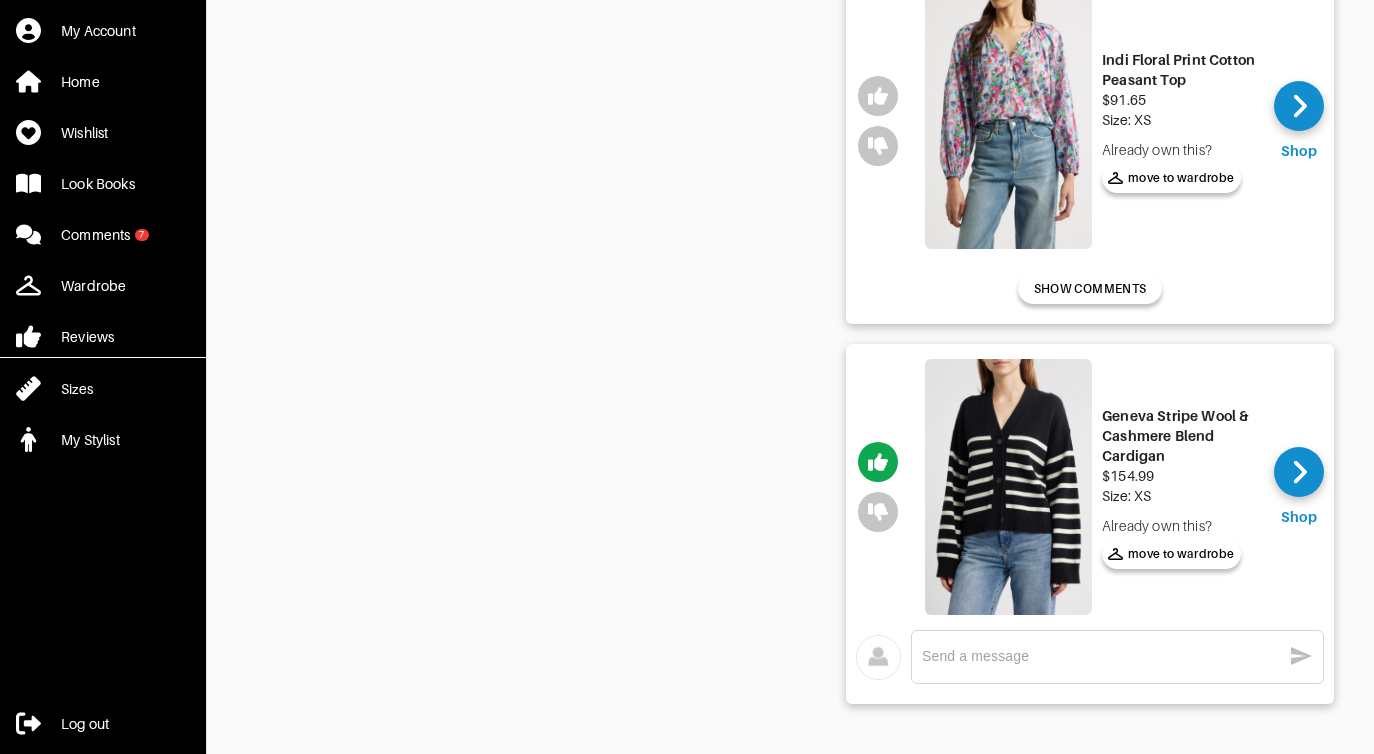 click on "My Account Home Wishlist Look Books Comments 7 Wardrobe Reviews Sizes My Stylist Log out Shop   [NAME]'s   Look Book:   Weekend Wear  5  Outfits Outerwear/Shoes Tees and Tanks  Shorts/Skirts/Dresses Tops Pants Tops Shop 6 items in this outfit Cindy Crochet Cardigan $142.99 Size: S Already own this? move to wardrobe Shop Already own this? move to wardrobe SHOW COMMENTS Tatia Rib Button-Up Vest $148.00 Size: XS Already own this? move to wardrobe Shop Already own this? move to wardrobe Sarah about 2 hours ago Sarah less than a minute ago x HIDE COMMENTS Martine Gingham Smocked Ruffle Crop Top $91.65 Size: XS Already own this? move to wardrobe Shop Already own this? move to wardrobe SHOW COMMENTS Louise Open Stitch Scallop Sweater $68.40 Size: XS Already own this? move to wardrobe Shop Already own this? move to wardrobe SHOW COMMENTS Indi Floral Print Cotton Peasant Top $91.65 Size: XS Already own this? move to wardrobe Shop Already own this? move to wardrobe SHOW COMMENTS $154.99 Size: XS Already own this? Shop x" at bounding box center [687, -553] 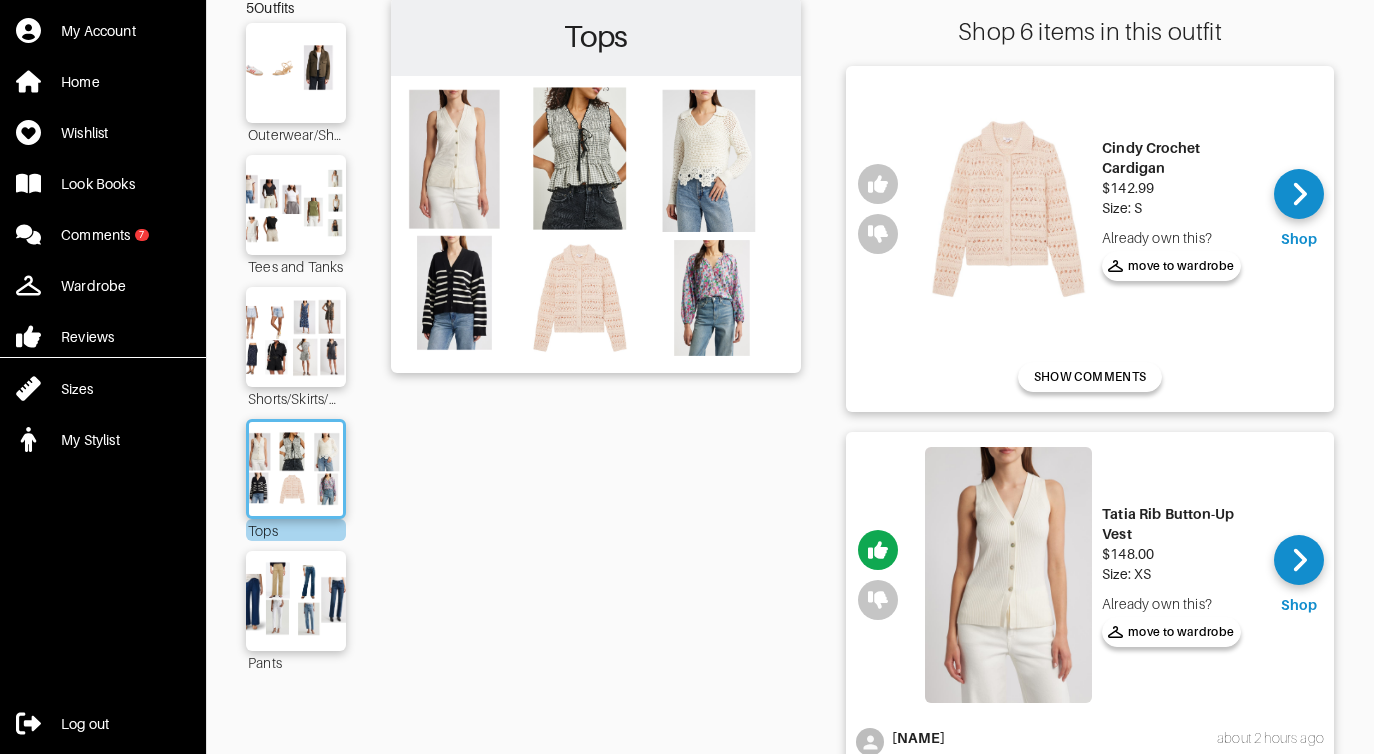 scroll, scrollTop: 175, scrollLeft: 0, axis: vertical 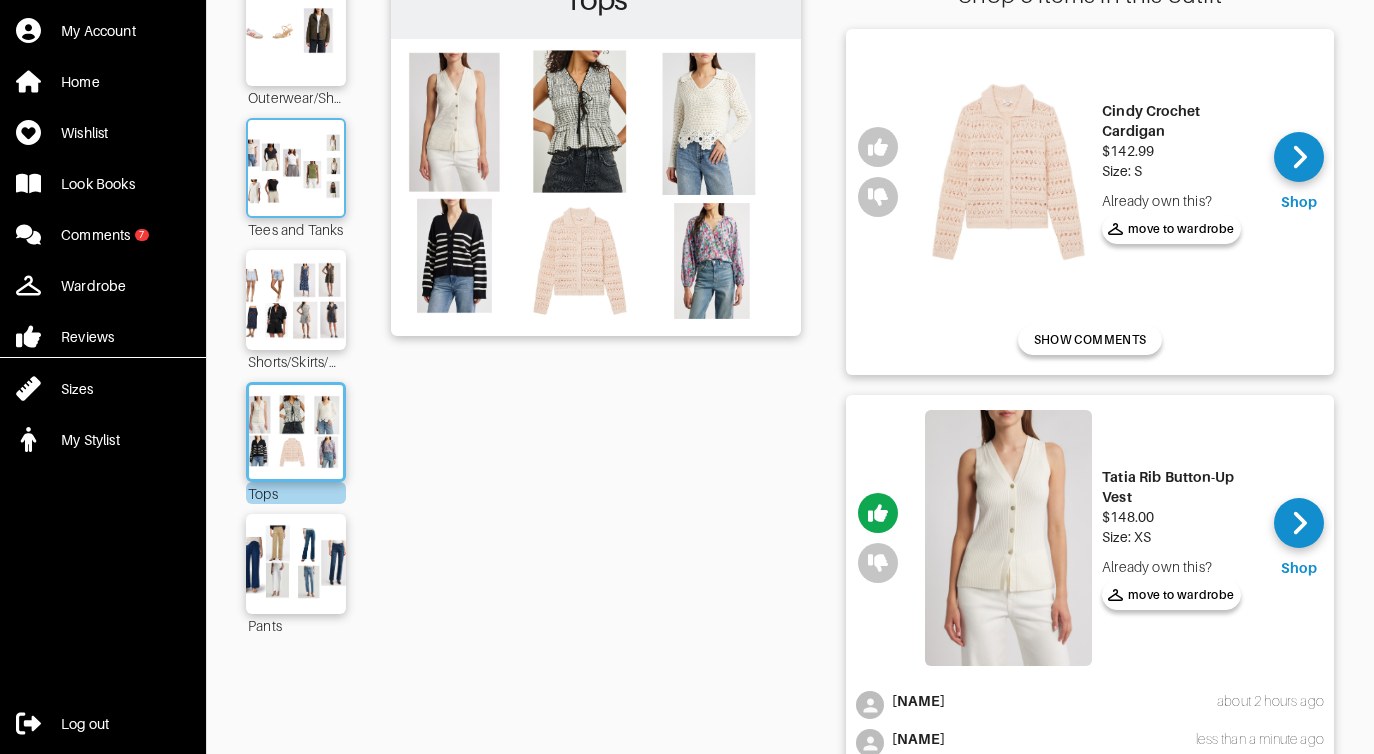 click at bounding box center (296, 168) 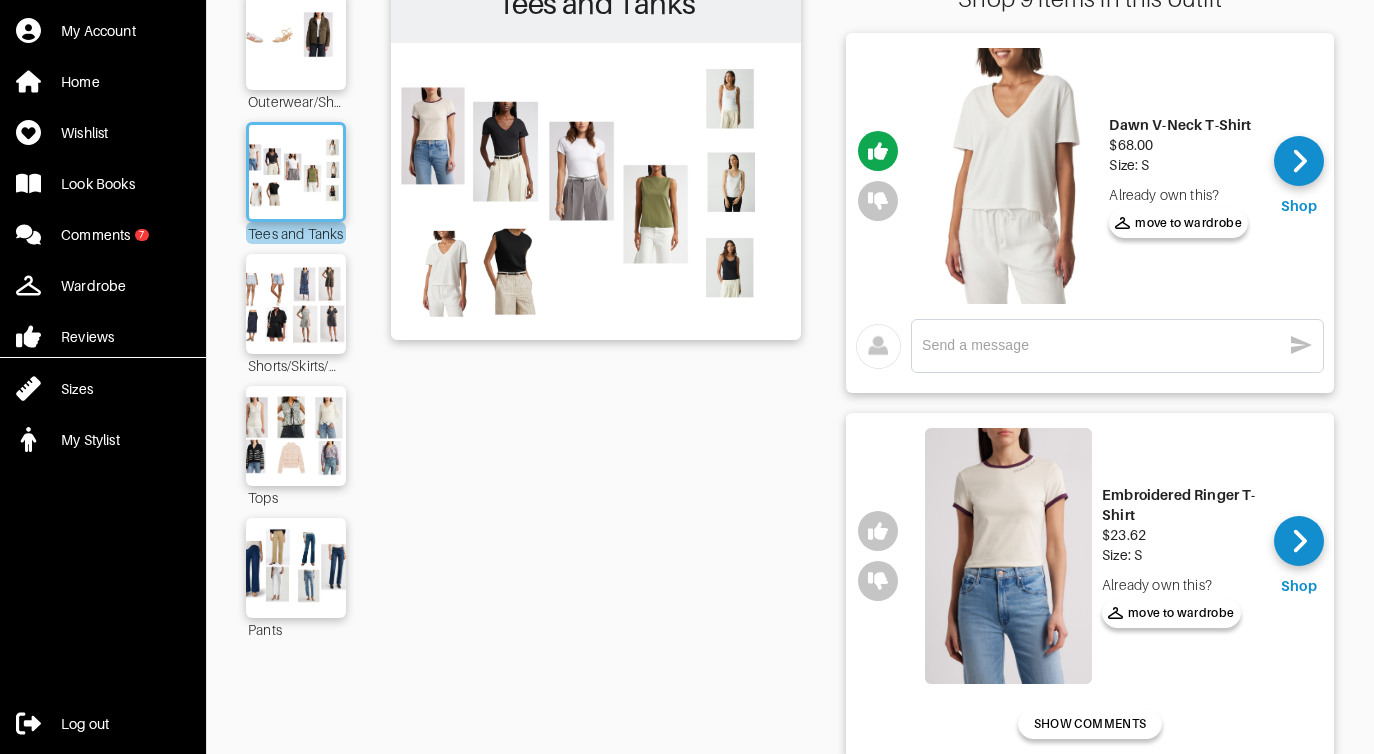 scroll, scrollTop: 175, scrollLeft: 0, axis: vertical 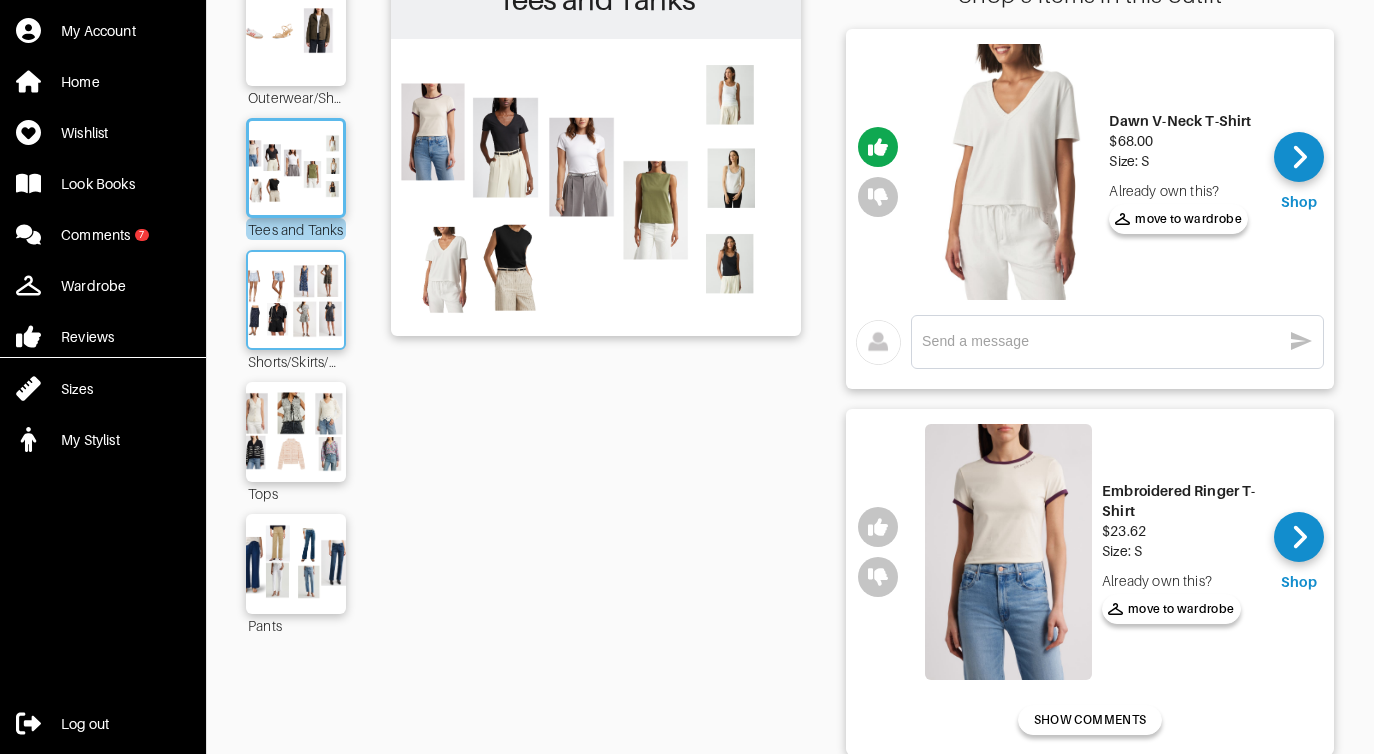 click at bounding box center (296, 300) 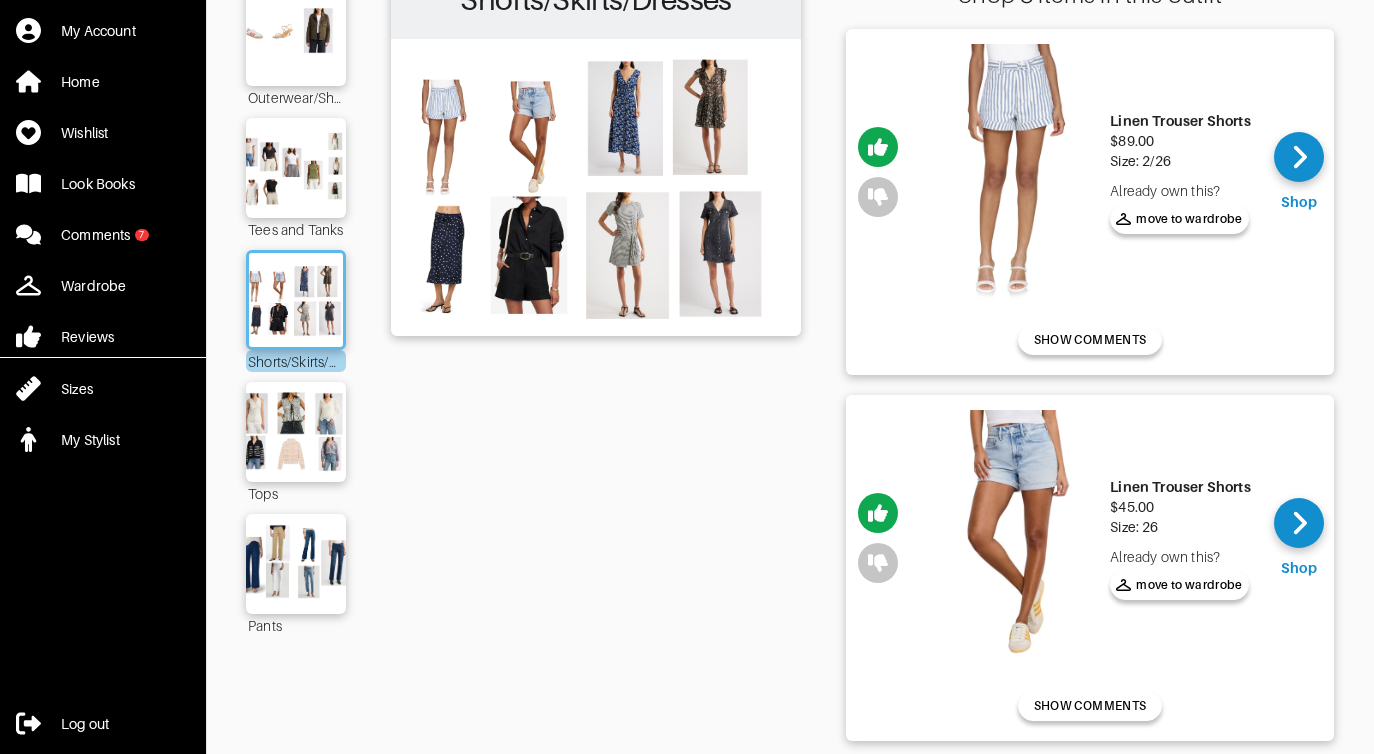 click on "Shorts/Skirts/Dresses" at bounding box center (596, 1471) 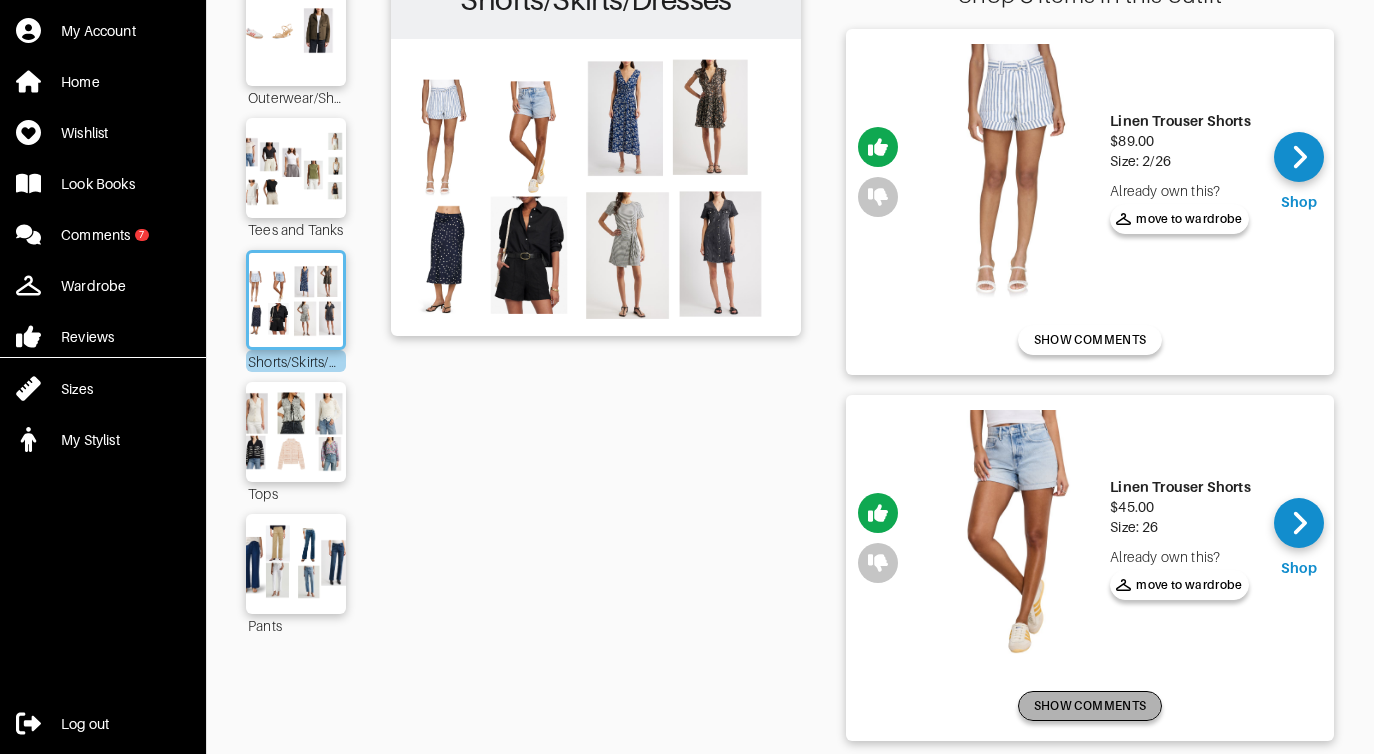 click on "SHOW COMMENTS" at bounding box center [1090, 706] 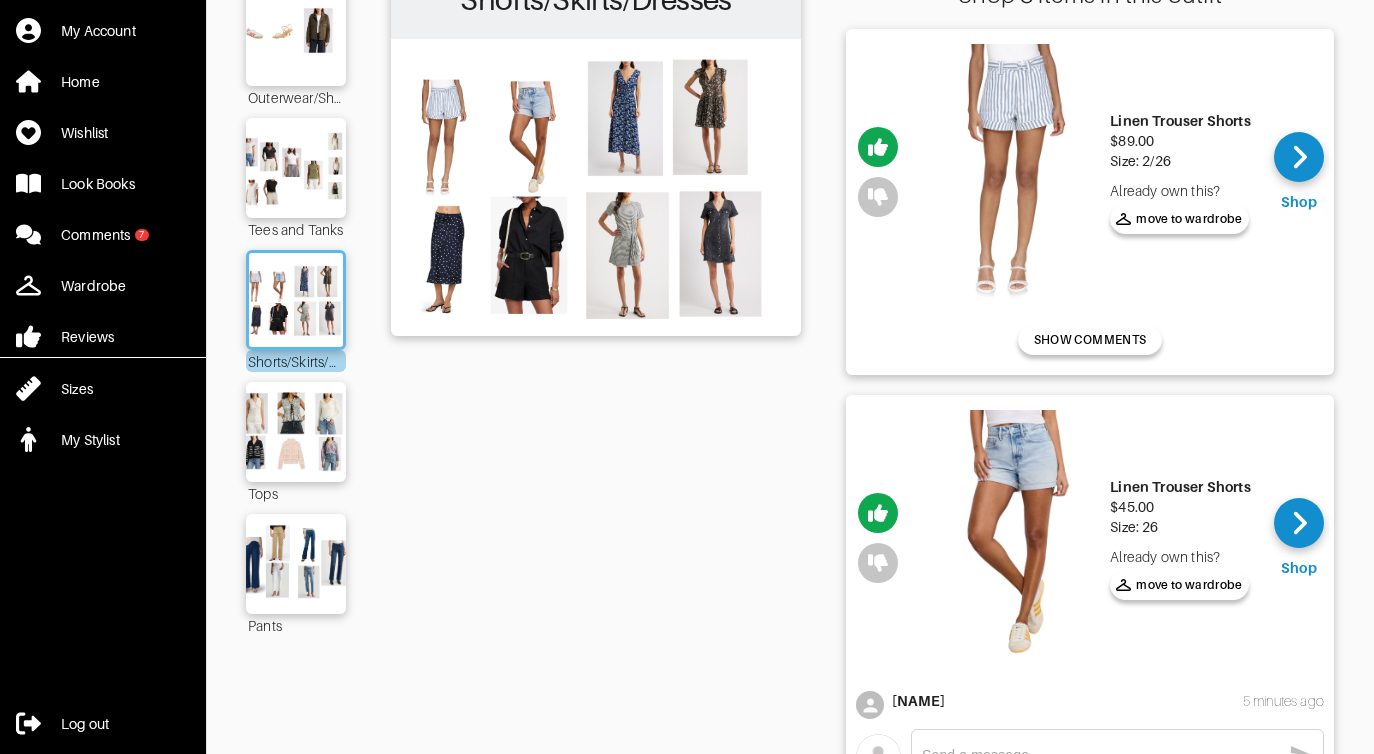 click on "Linen Trouser Shorts $45.00 Size: 26 Already own this? move to wardrobe Shop" at bounding box center (1090, 538) 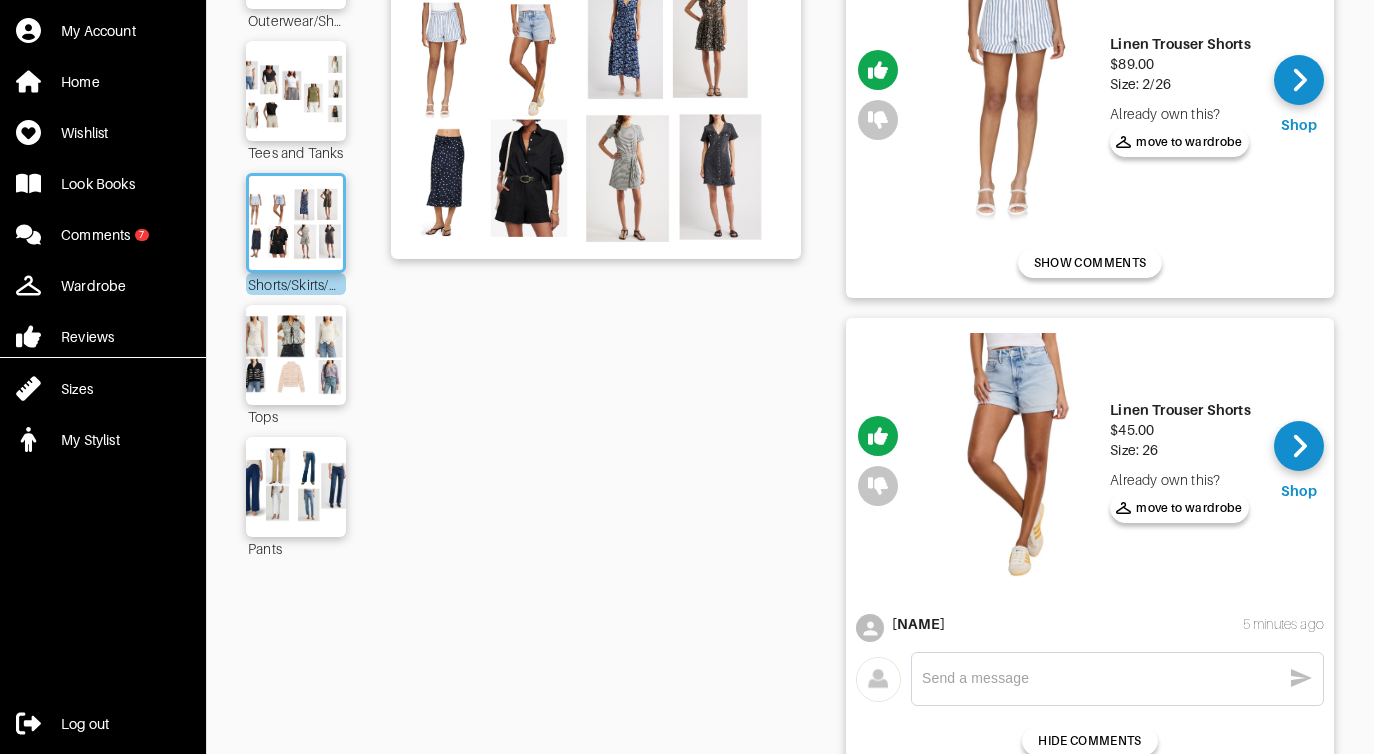 scroll, scrollTop: 255, scrollLeft: 0, axis: vertical 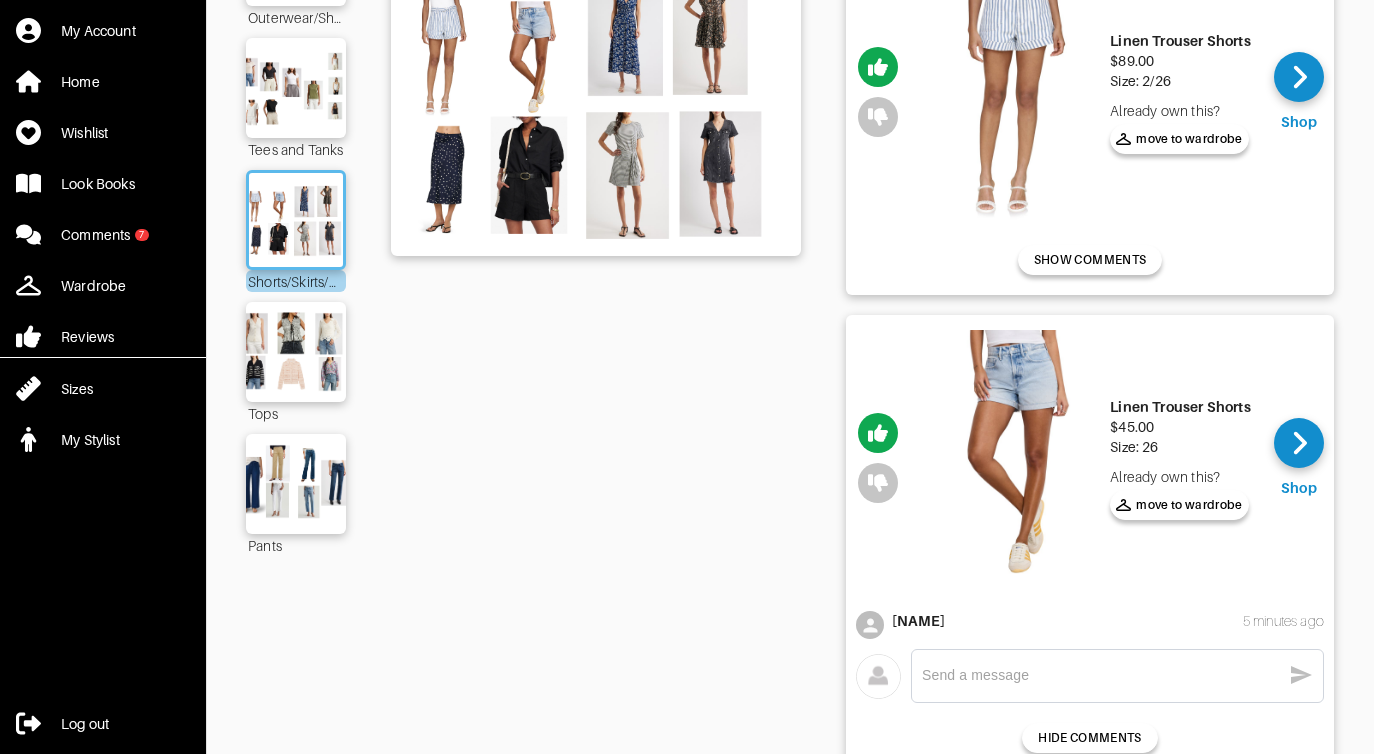 click on "x" at bounding box center (1117, 676) 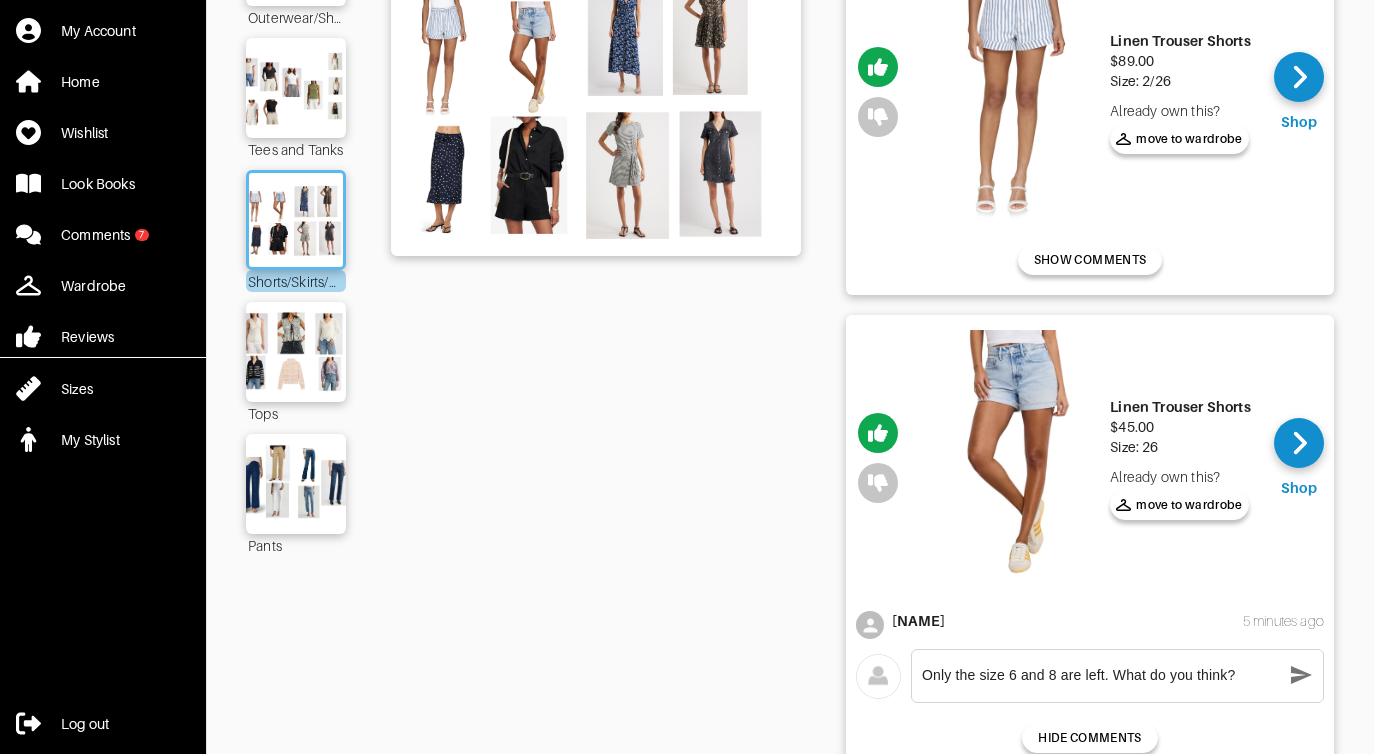 type on "Only the size 6 and 8 are left. What do you think?" 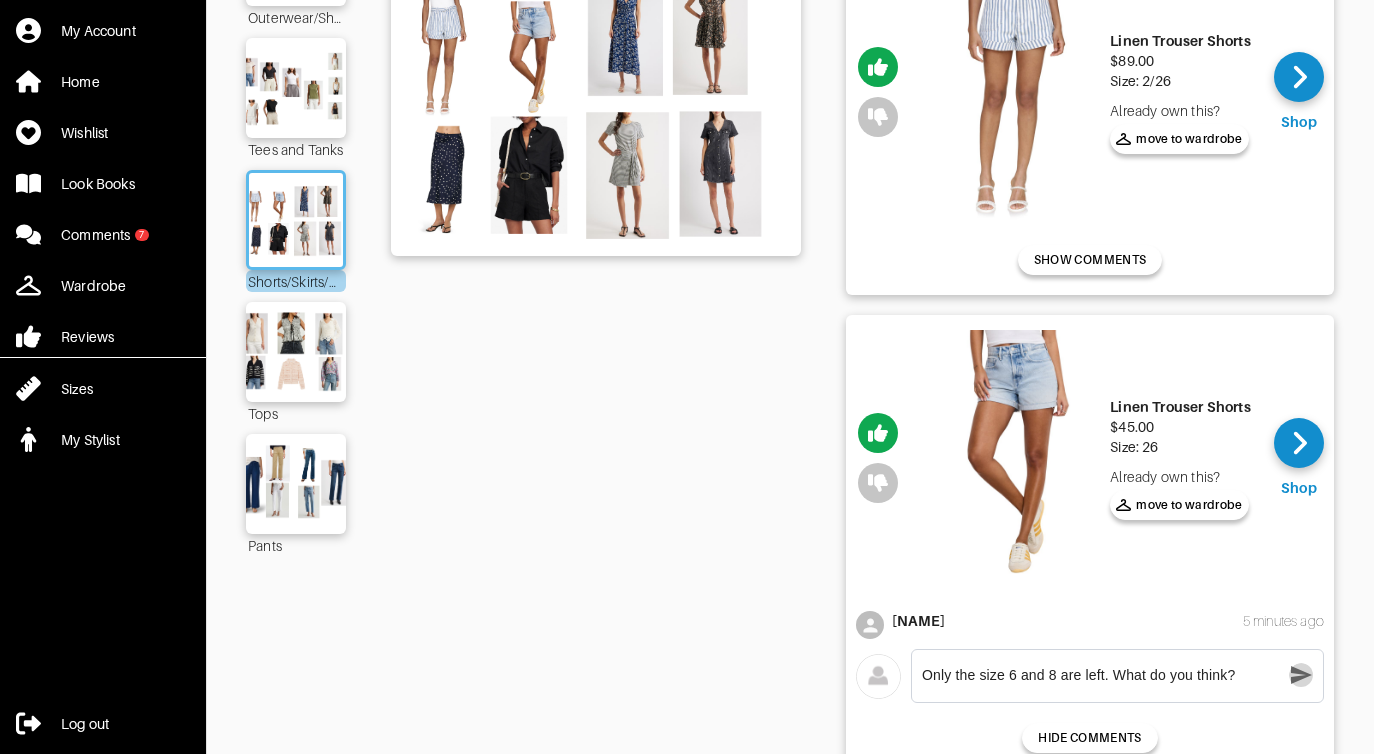 click 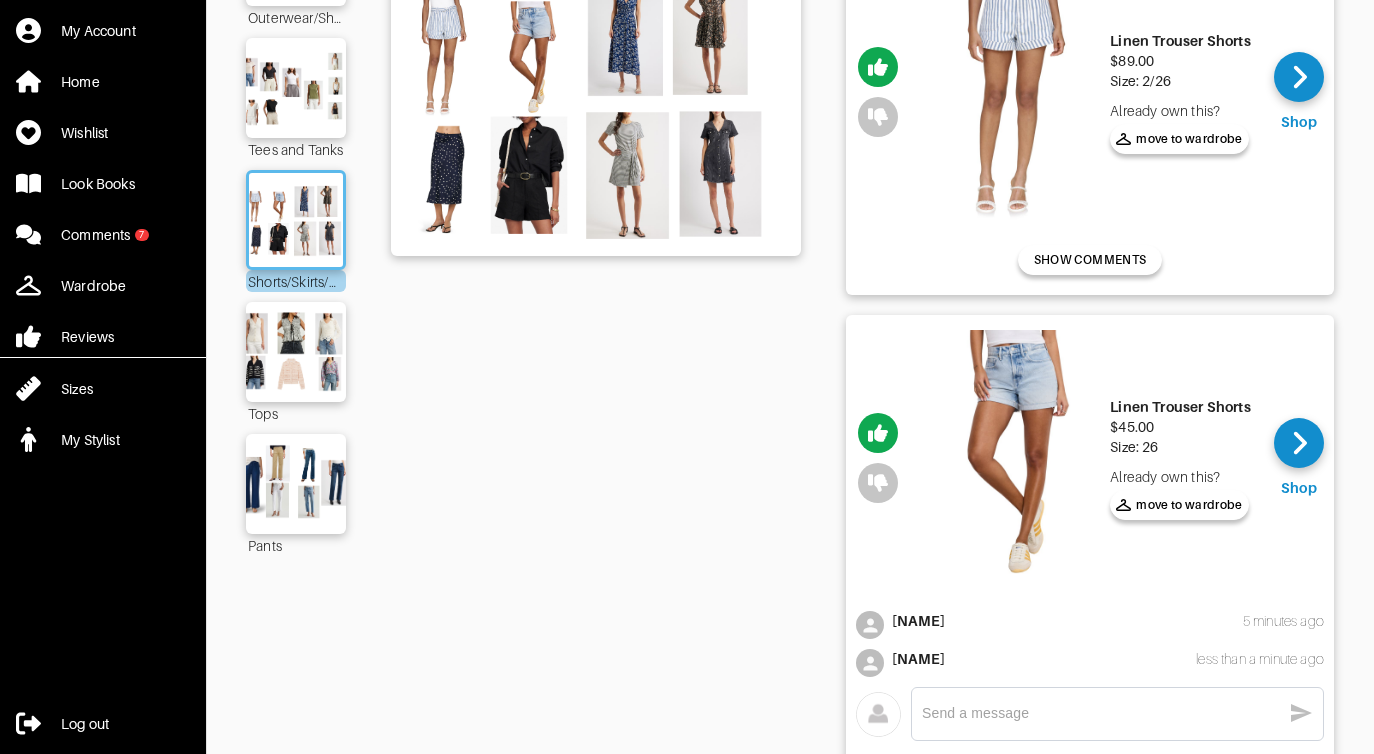 drag, startPoint x: 687, startPoint y: 368, endPoint x: 691, endPoint y: 341, distance: 27.294687 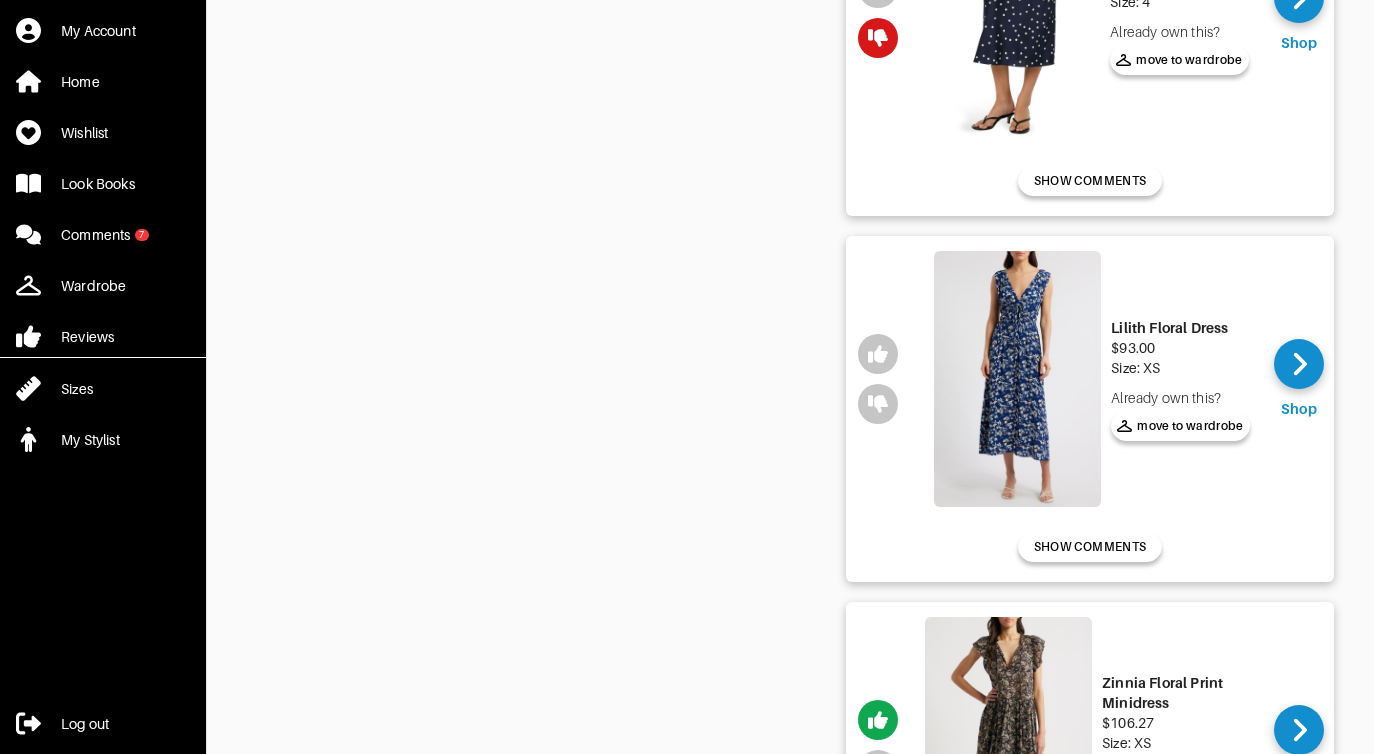 scroll, scrollTop: 1215, scrollLeft: 0, axis: vertical 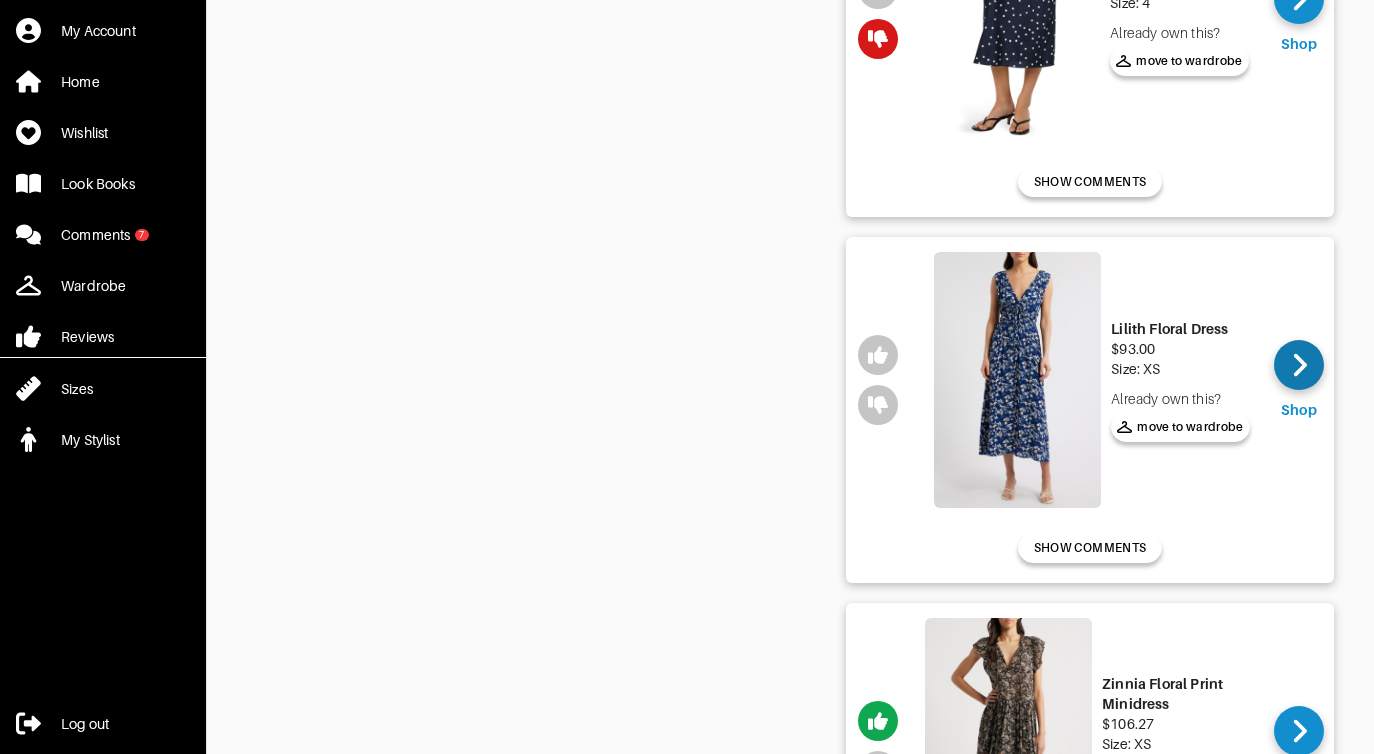 click 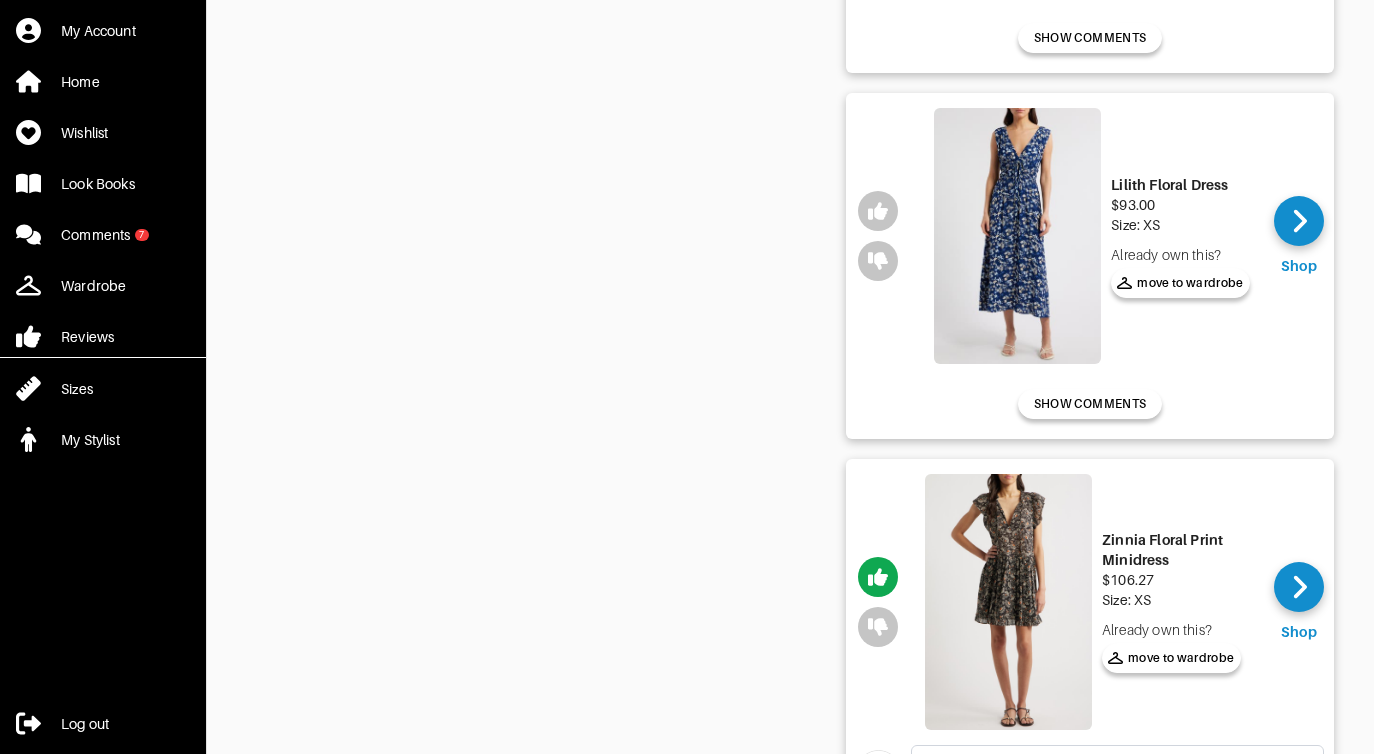 scroll, scrollTop: 1375, scrollLeft: 0, axis: vertical 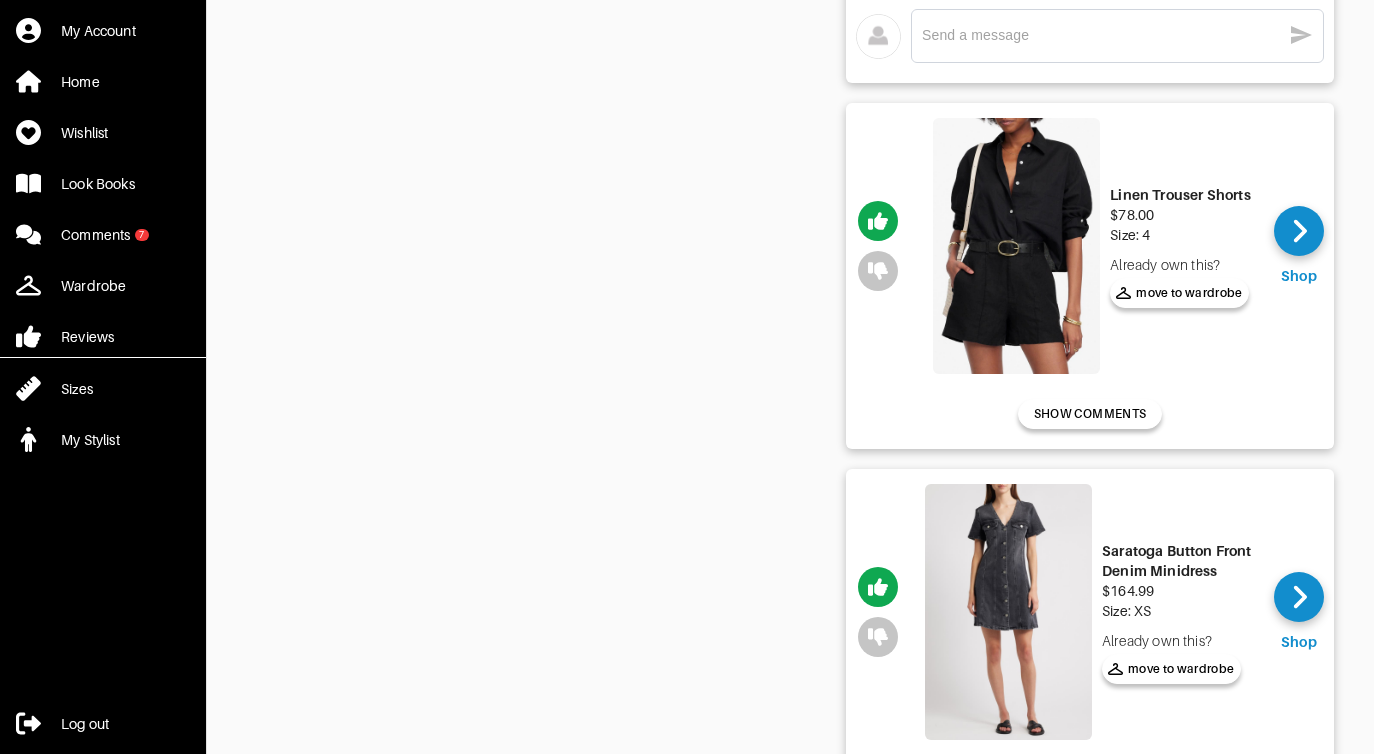 click on "Shorts/Skirts/Dresses" at bounding box center [596, -374] 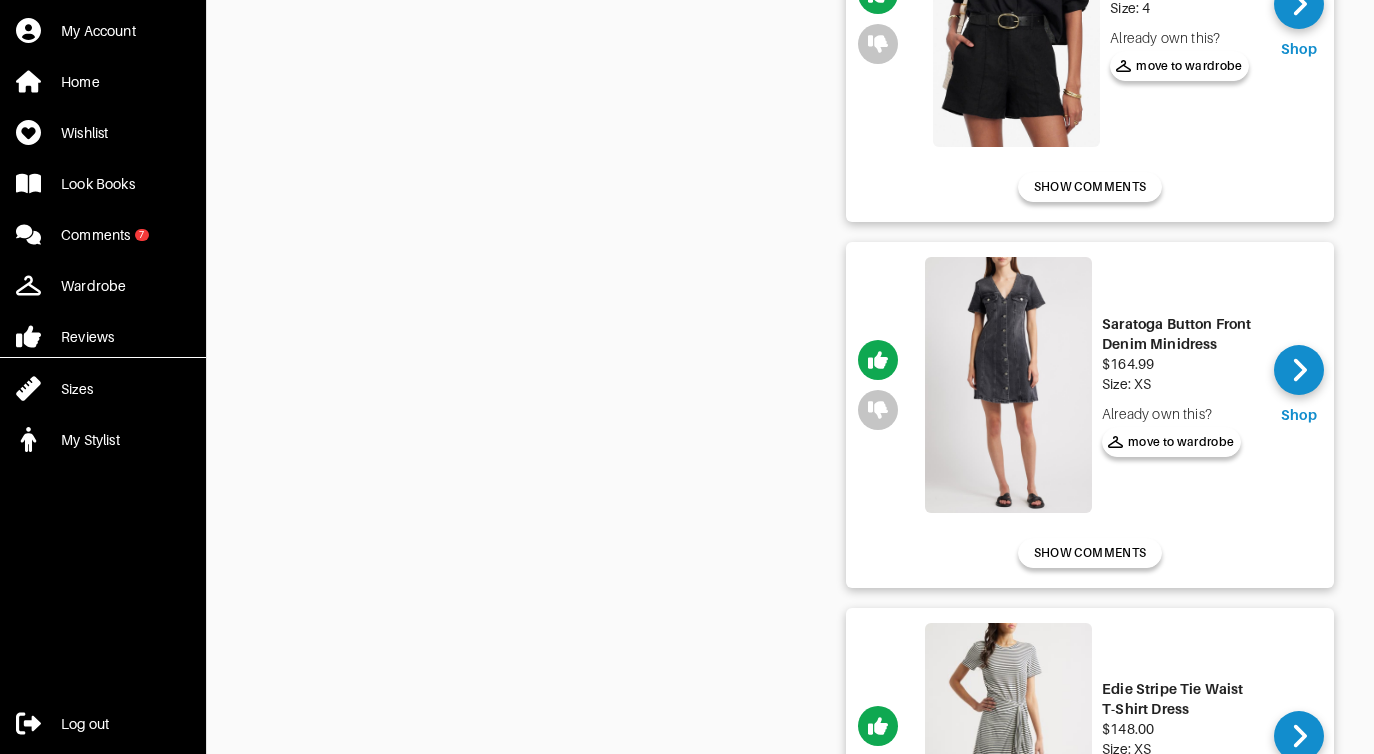 scroll, scrollTop: 2335, scrollLeft: 0, axis: vertical 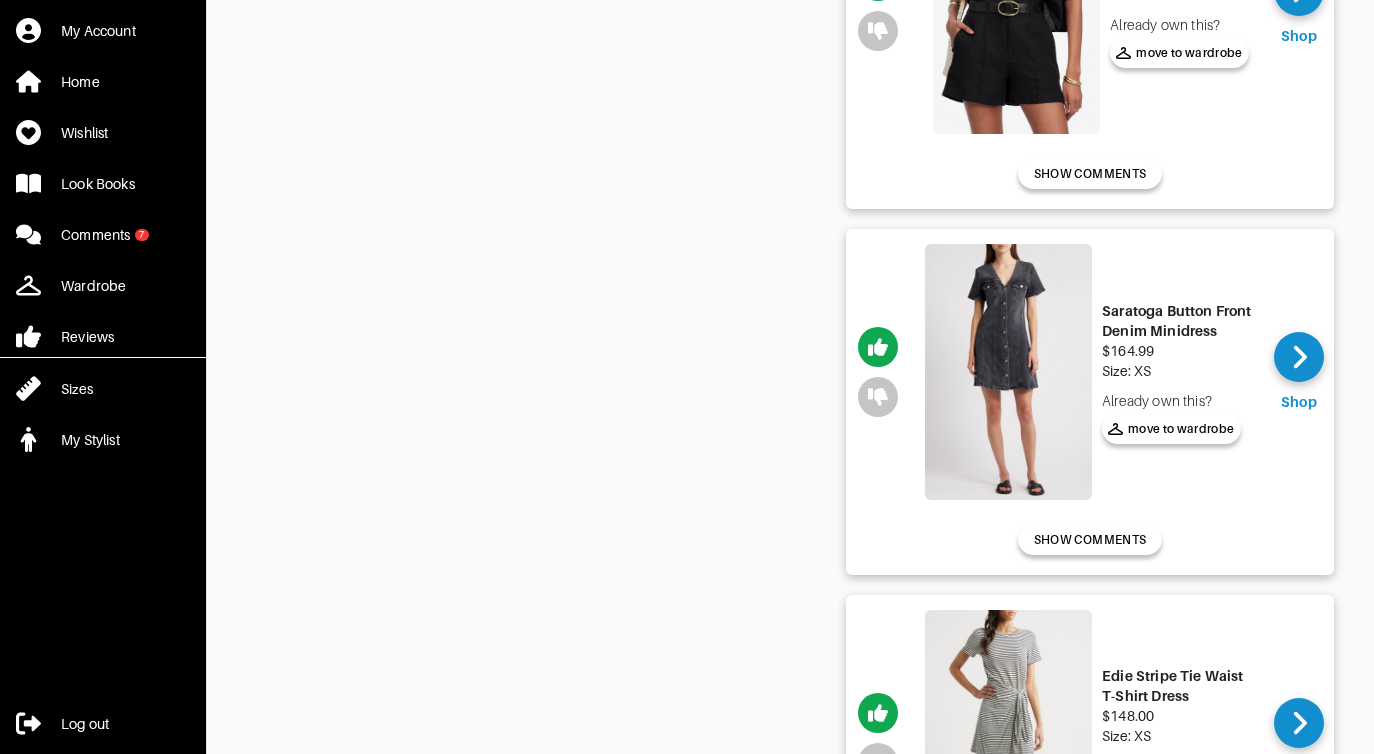 click on "Shorts/Skirts/Dresses" at bounding box center (596, -614) 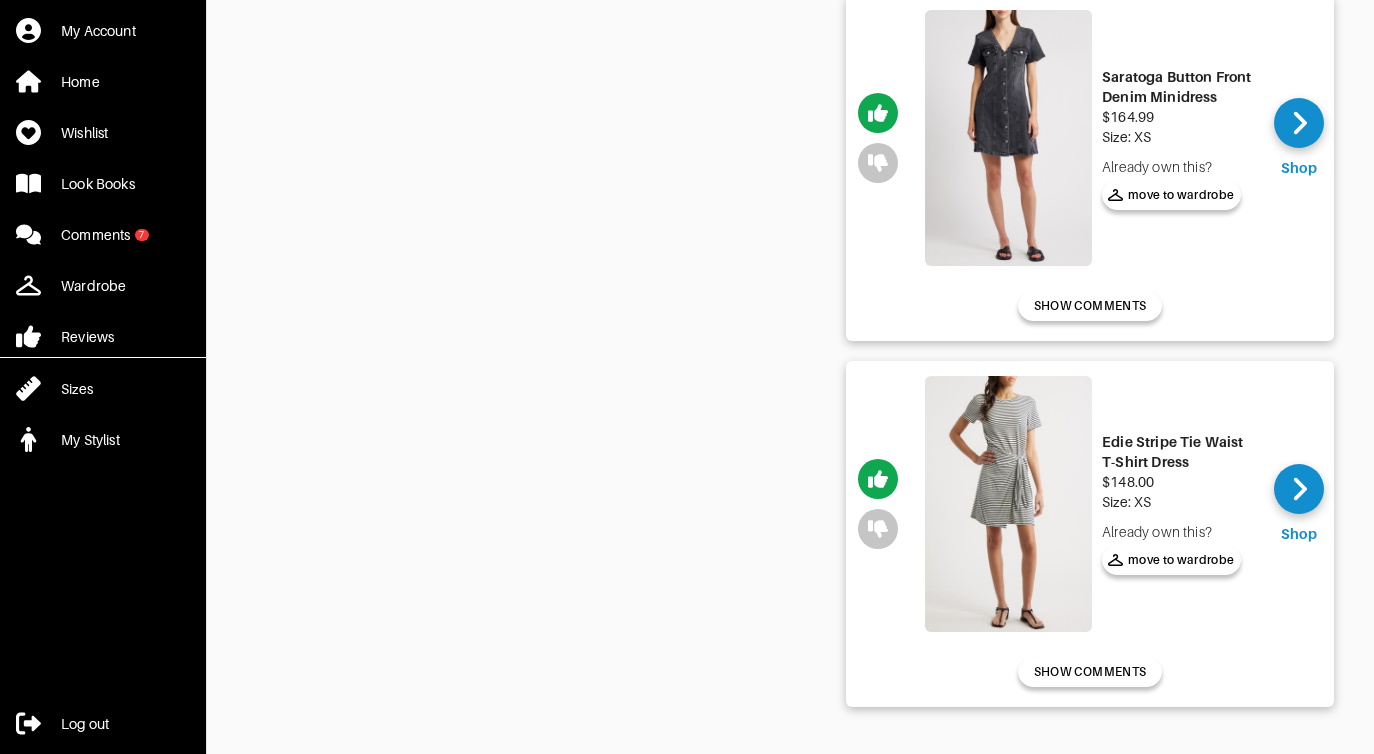 scroll, scrollTop: 2572, scrollLeft: 0, axis: vertical 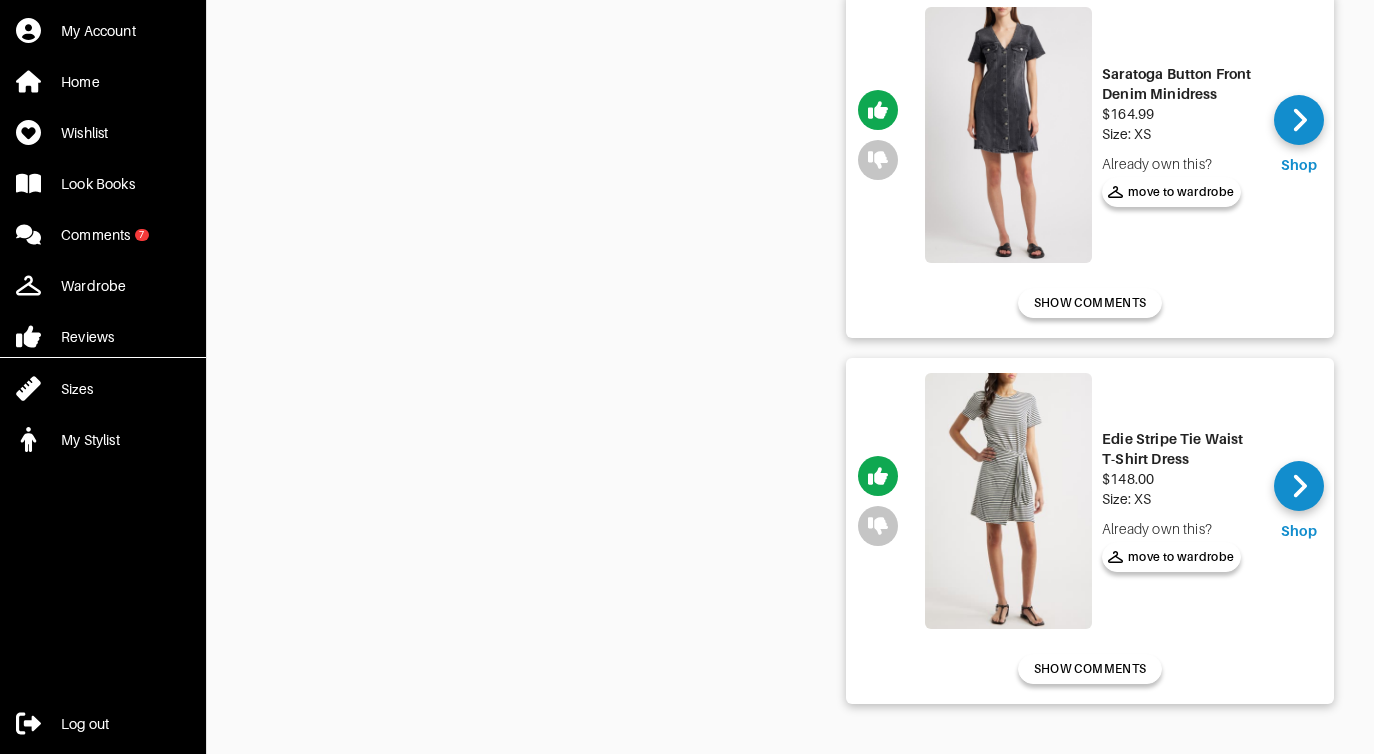click on "Shorts/Skirts/Dresses" at bounding box center (596, -851) 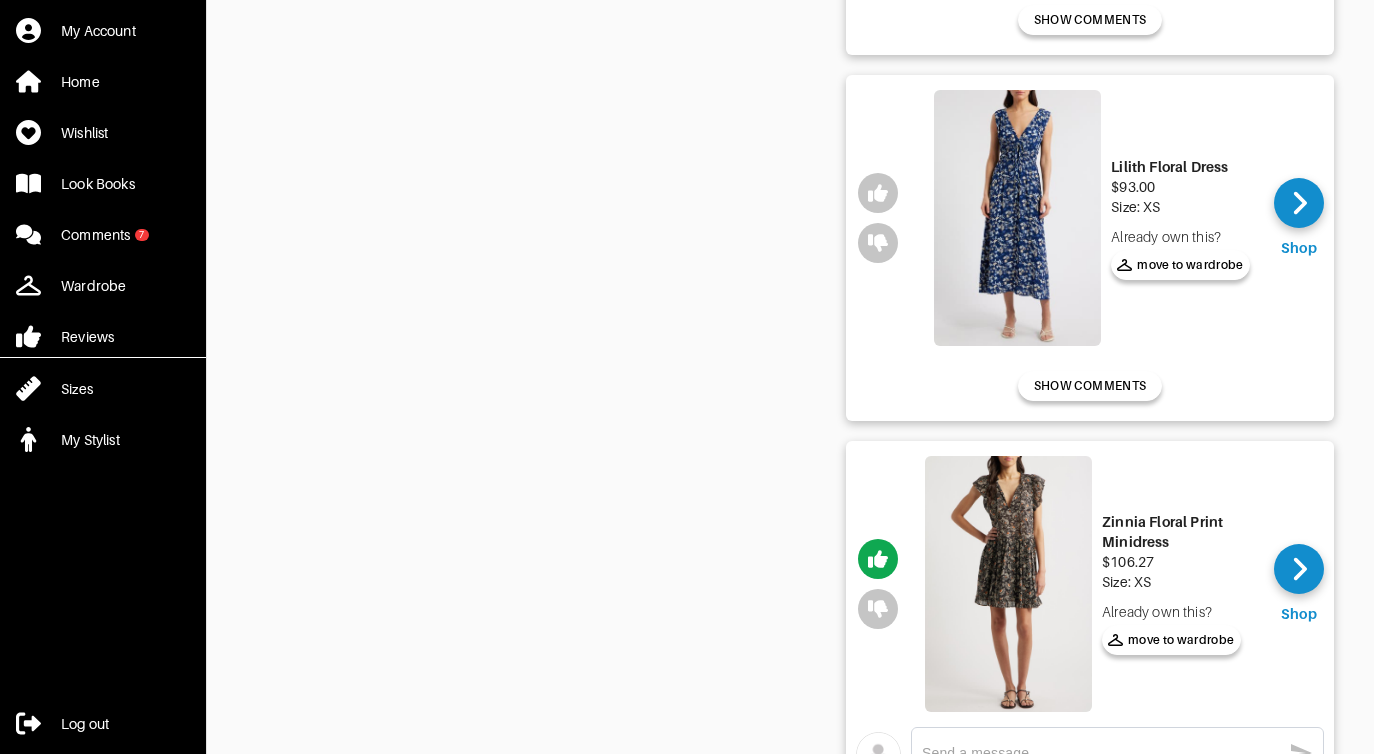 scroll, scrollTop: 1372, scrollLeft: 0, axis: vertical 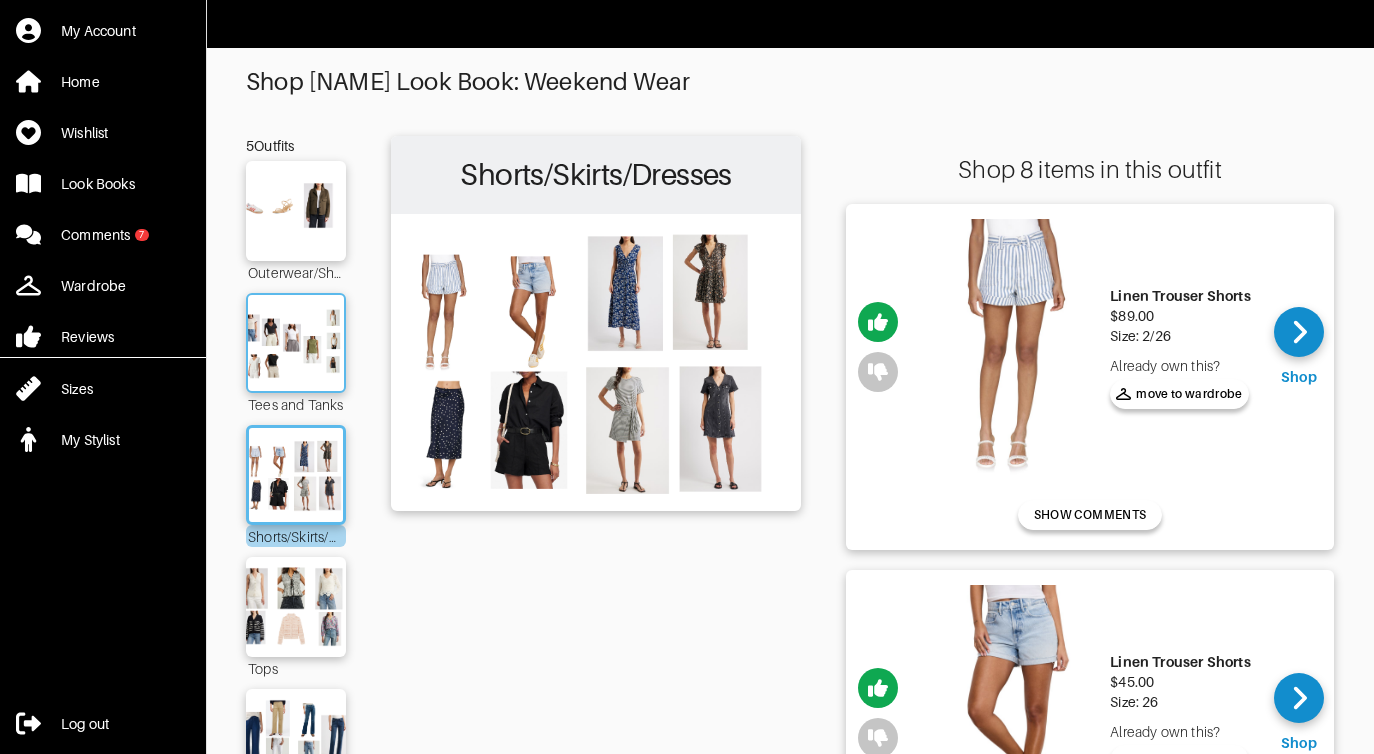 click at bounding box center (296, 343) 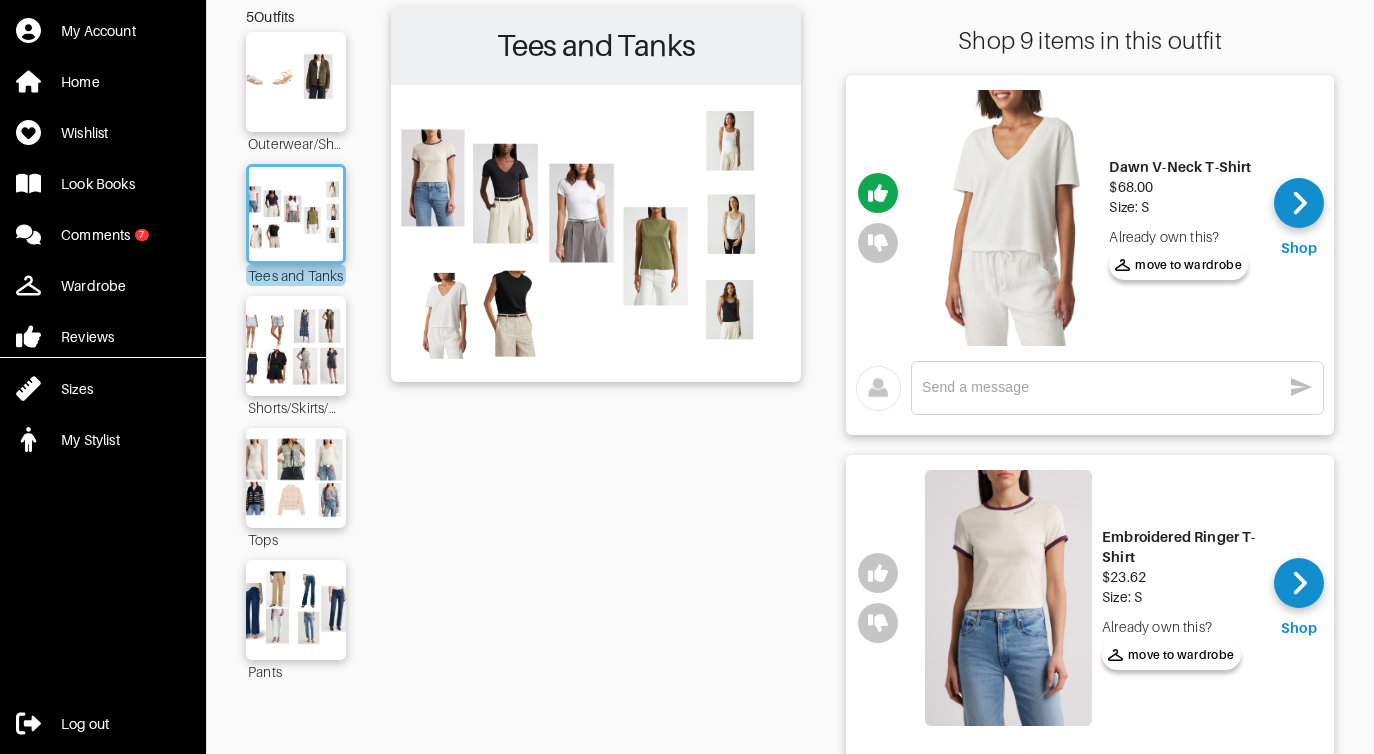 scroll, scrollTop: 160, scrollLeft: 0, axis: vertical 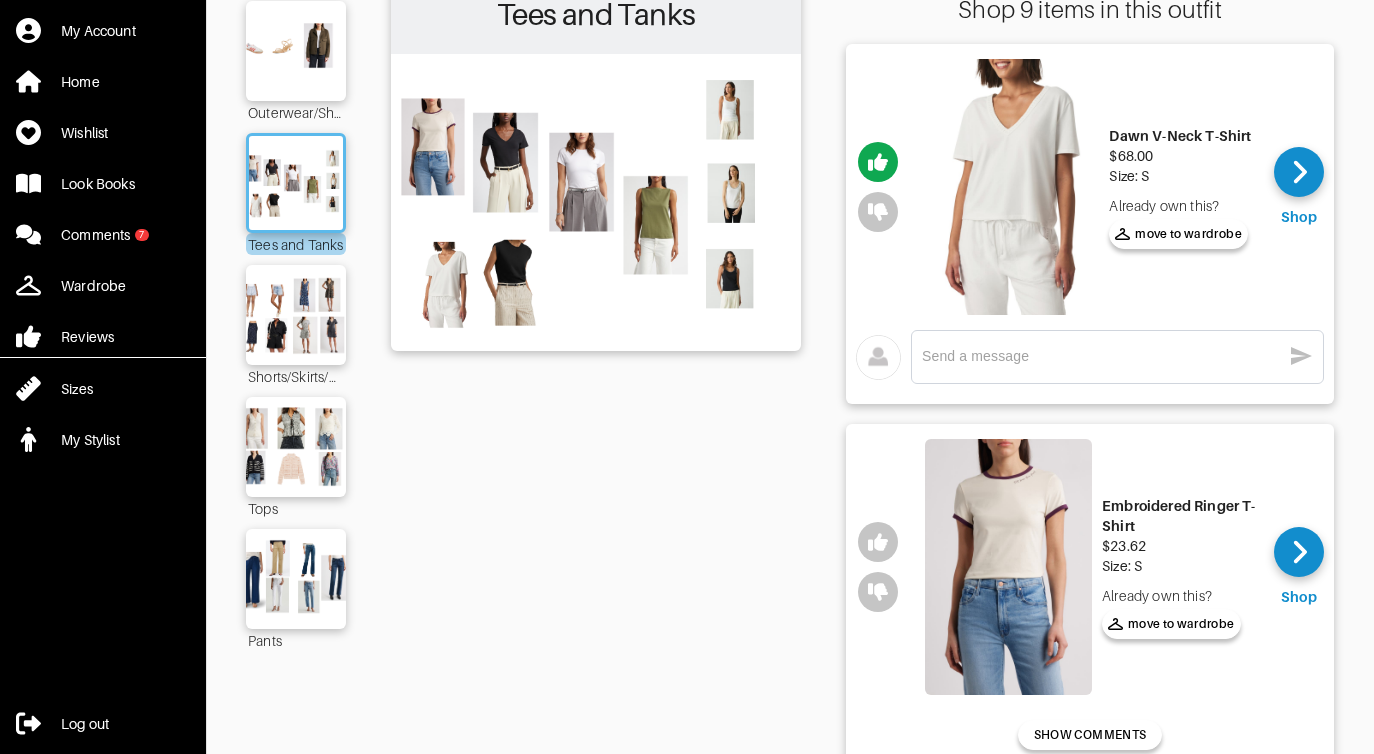 click at bounding box center [1015, 187] 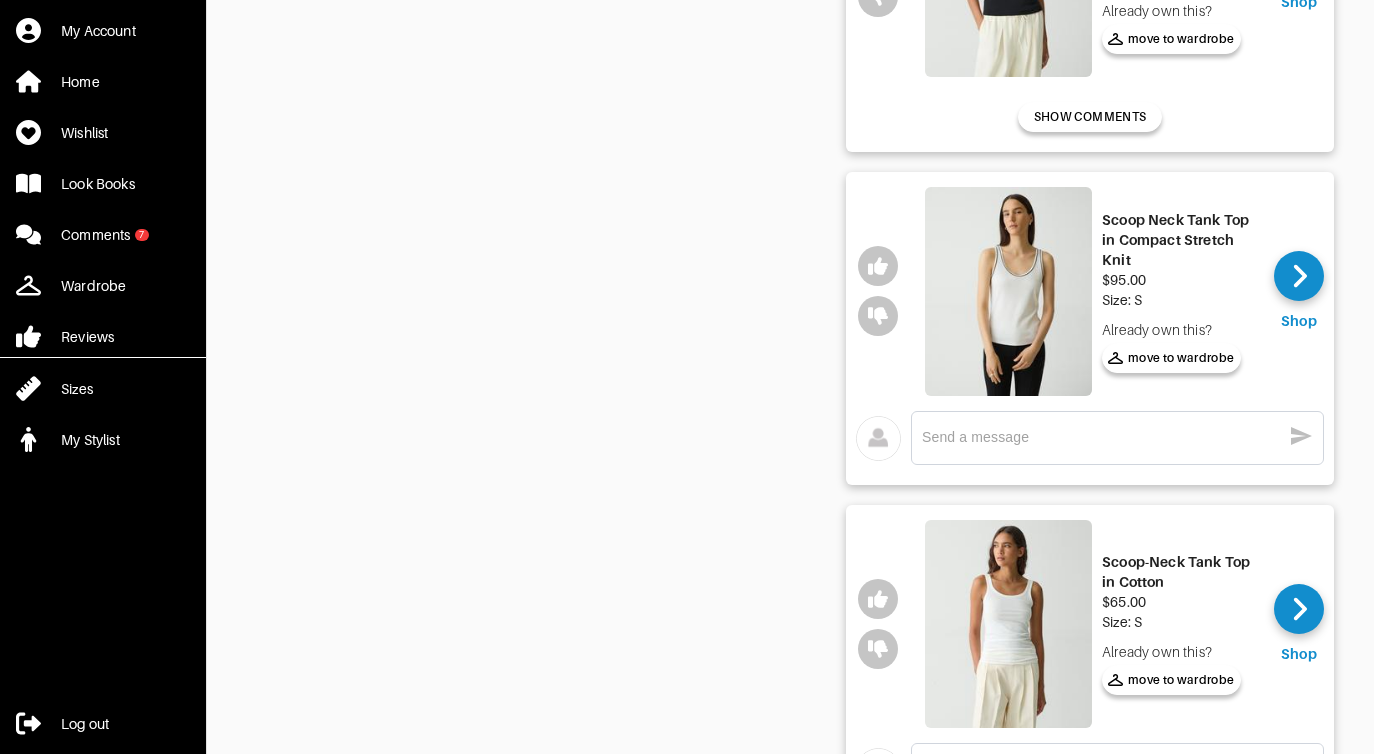 scroll, scrollTop: 2640, scrollLeft: 0, axis: vertical 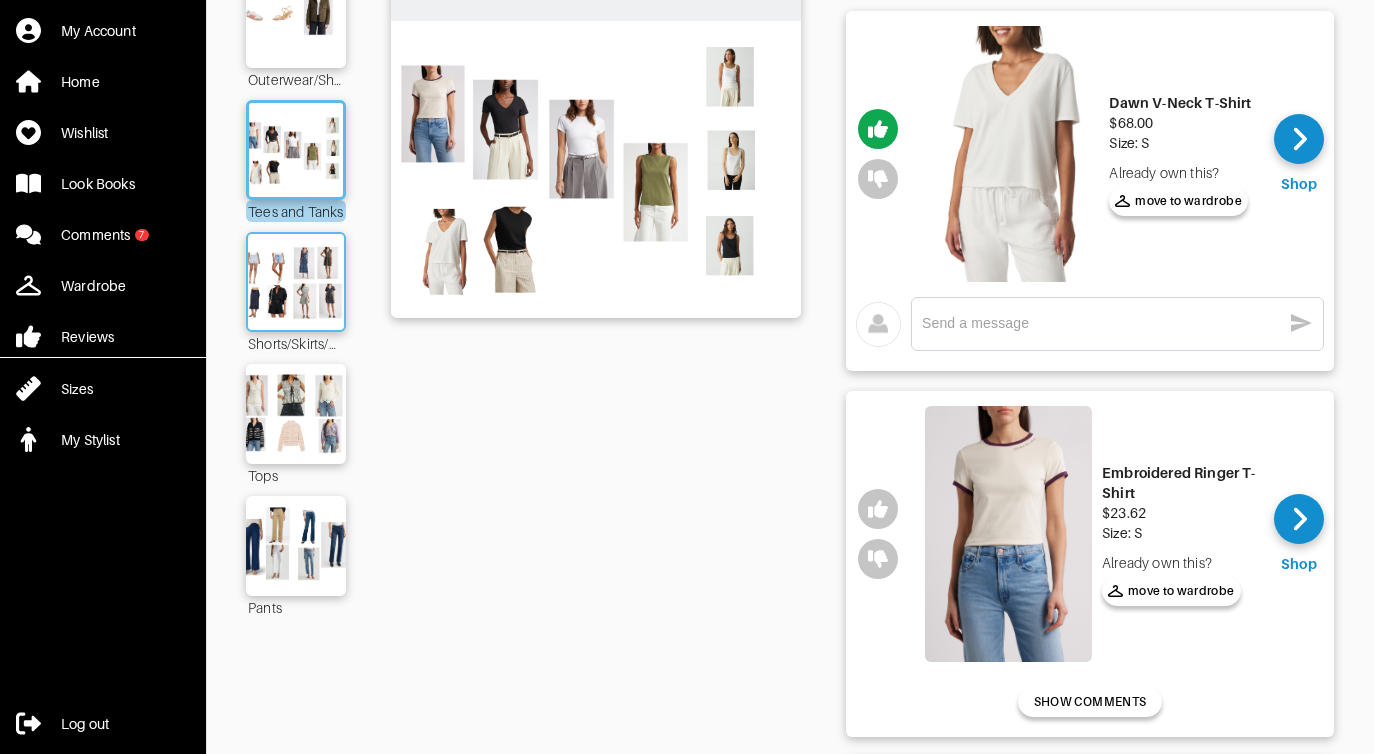 click at bounding box center (296, 282) 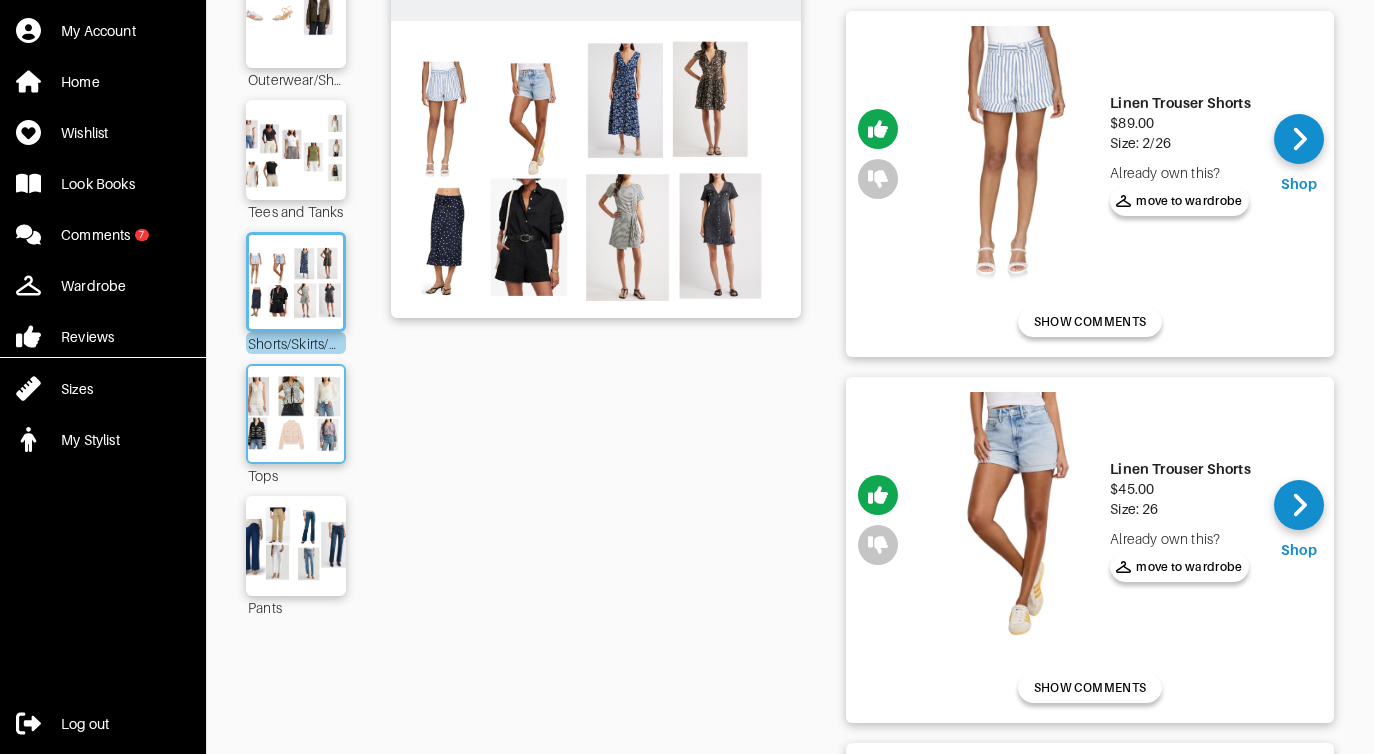 click at bounding box center [296, 414] 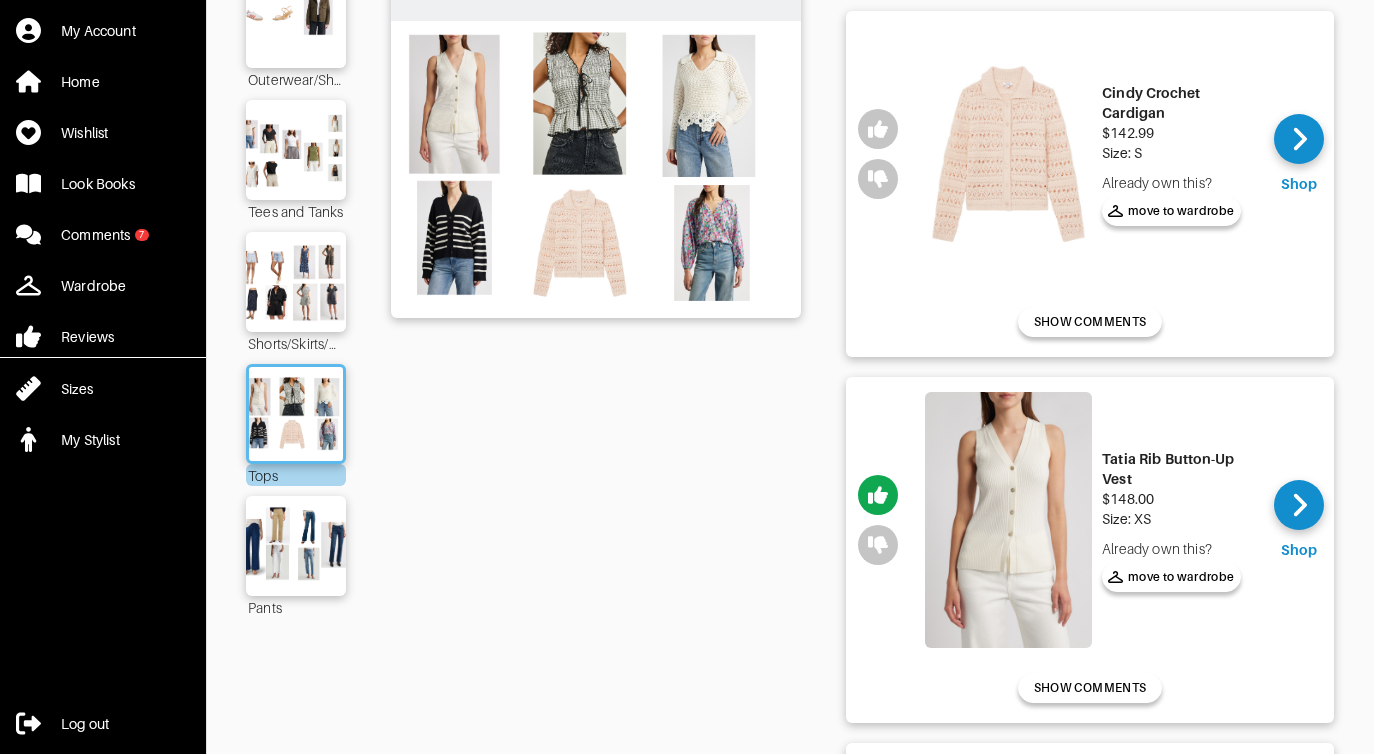 scroll, scrollTop: 233, scrollLeft: 0, axis: vertical 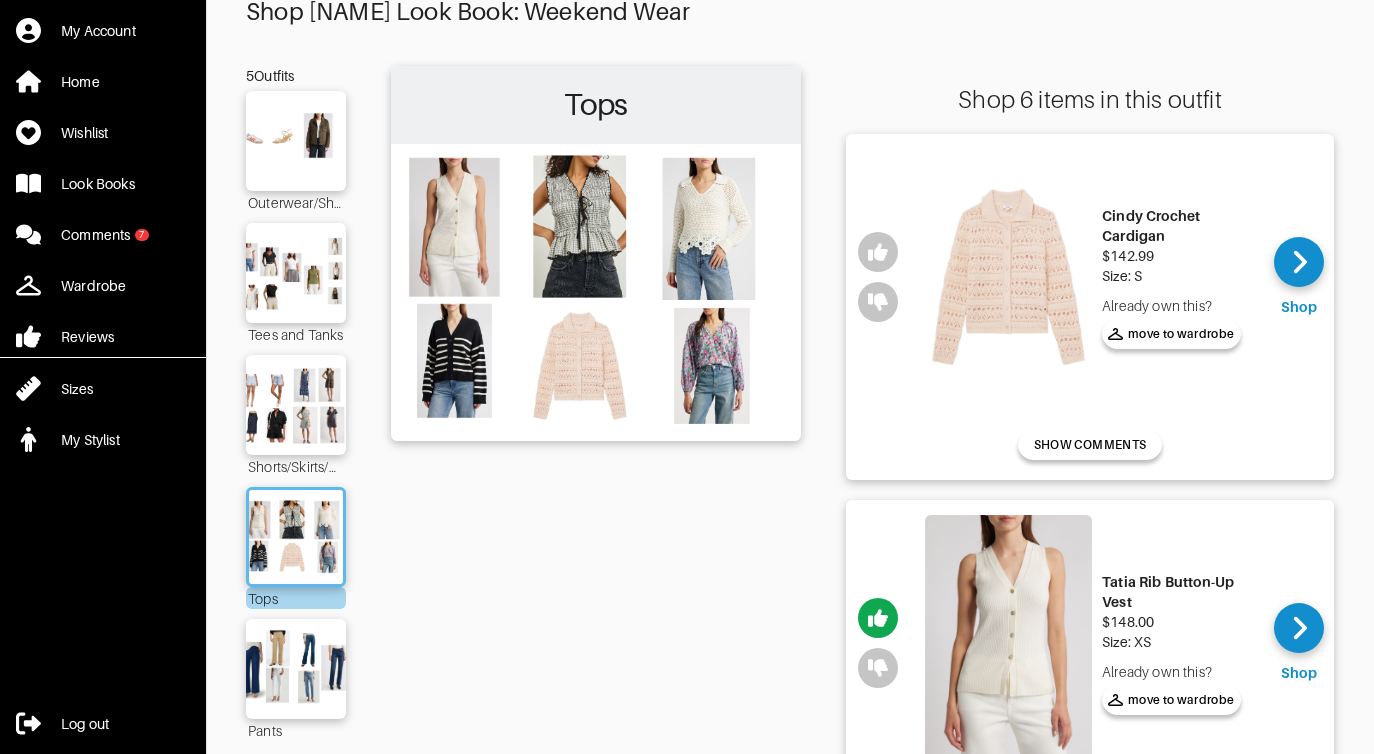 click at bounding box center (1008, 277) 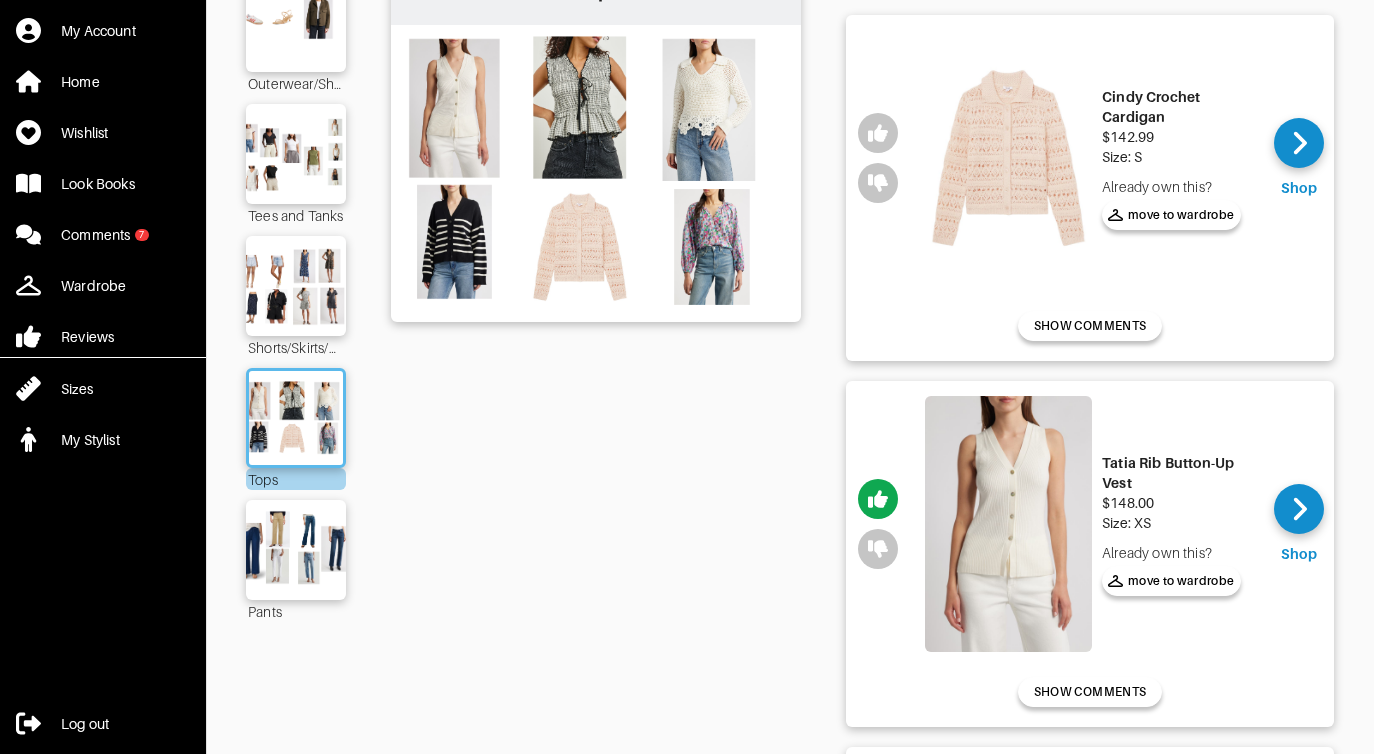 scroll, scrollTop: 190, scrollLeft: 0, axis: vertical 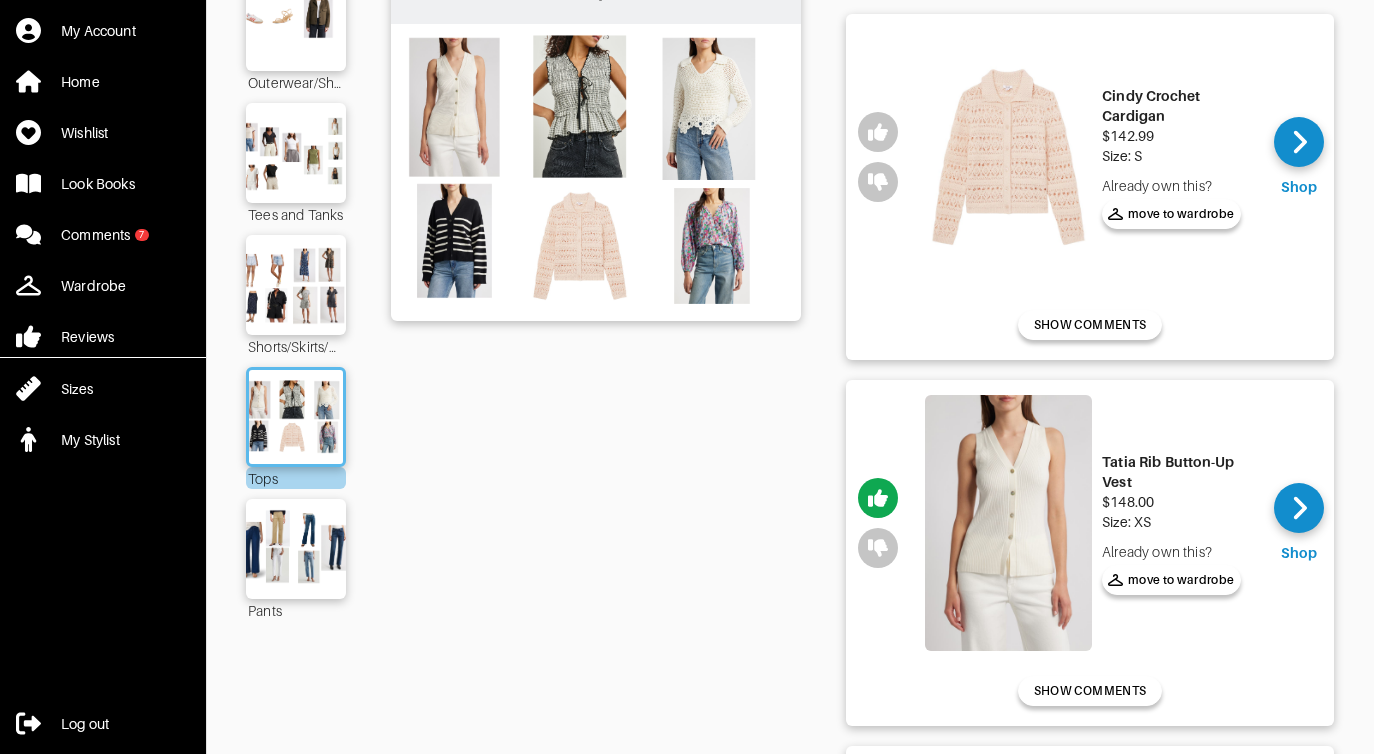 click at bounding box center [1008, 523] 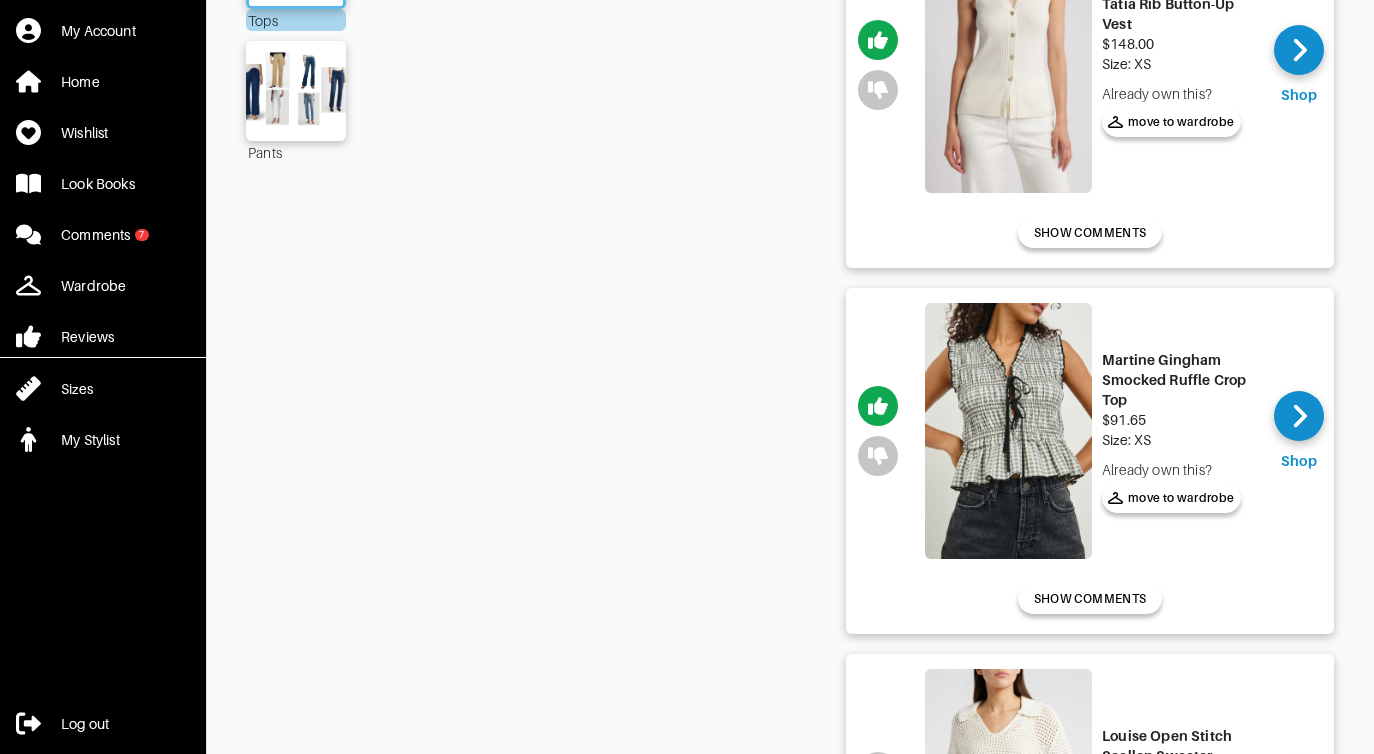 scroll, scrollTop: 670, scrollLeft: 0, axis: vertical 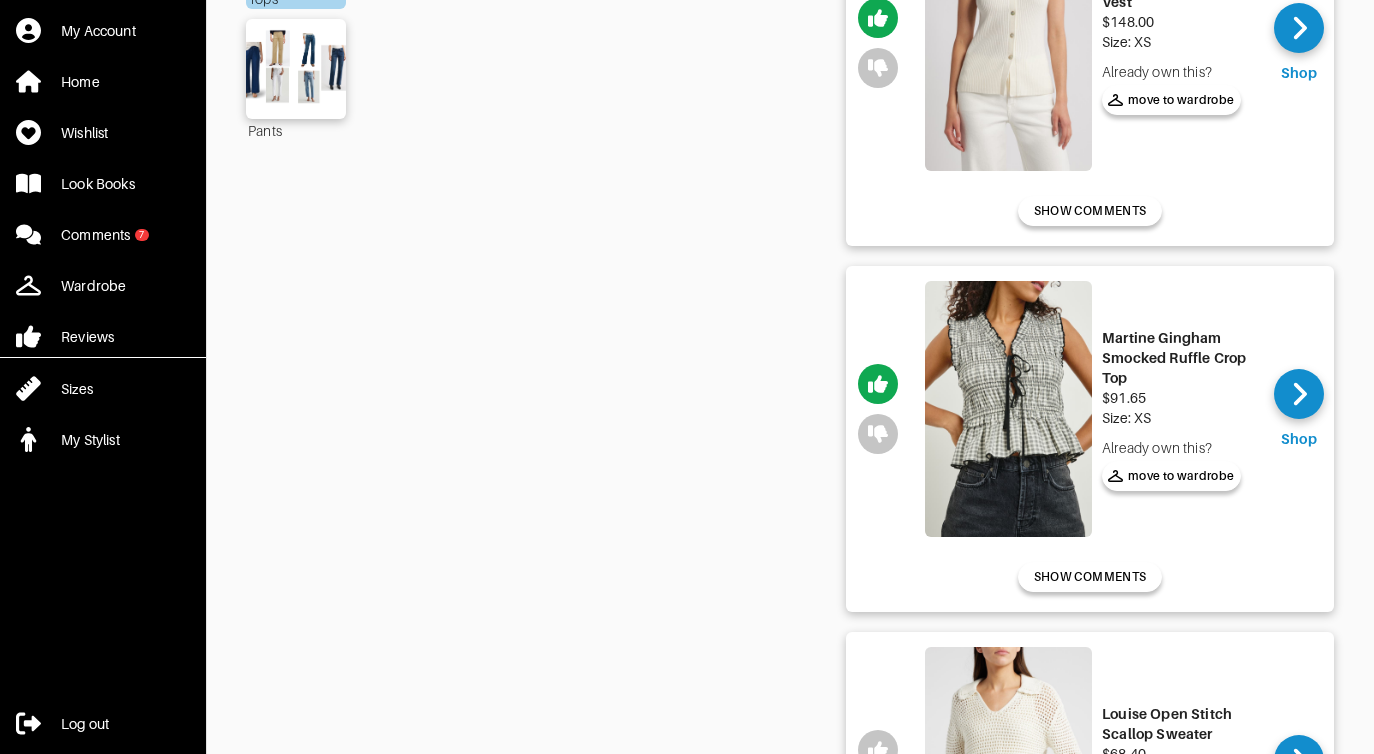 click at bounding box center [1008, 409] 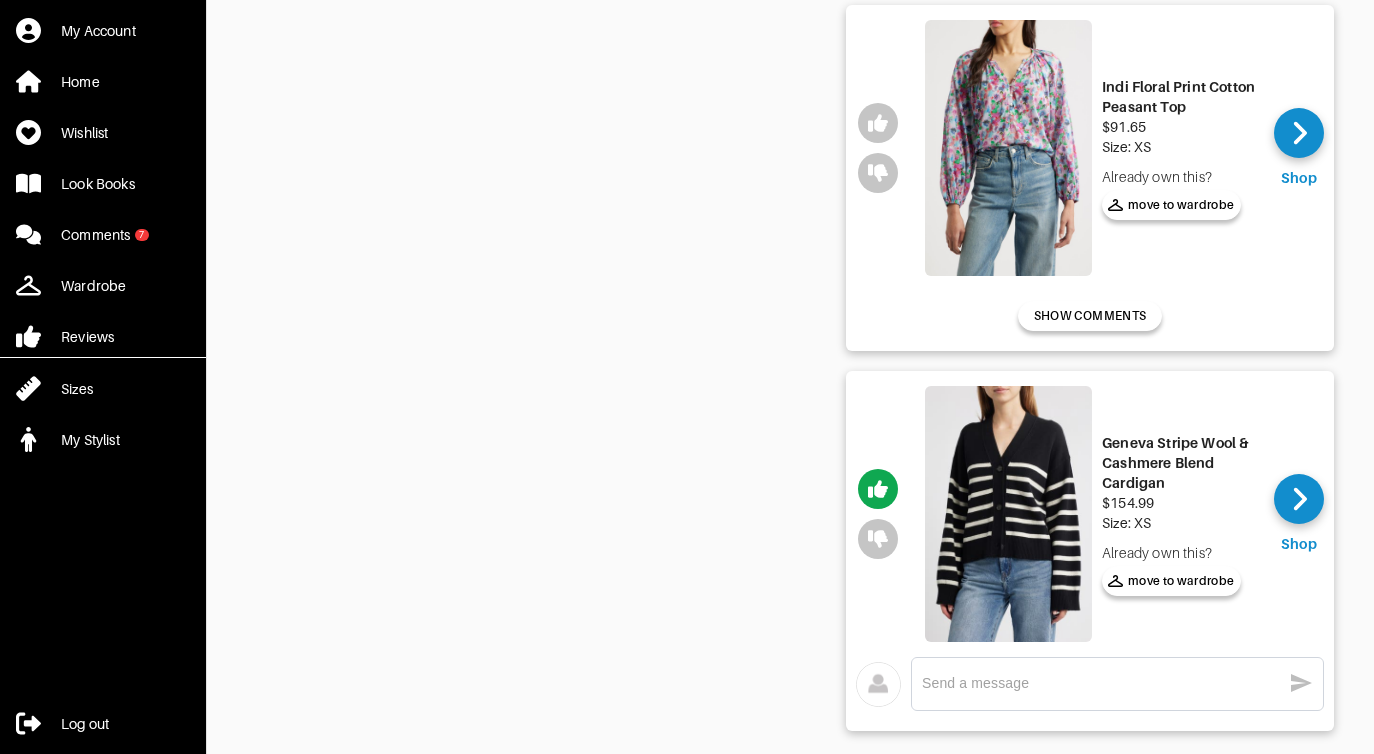 scroll, scrollTop: 1690, scrollLeft: 0, axis: vertical 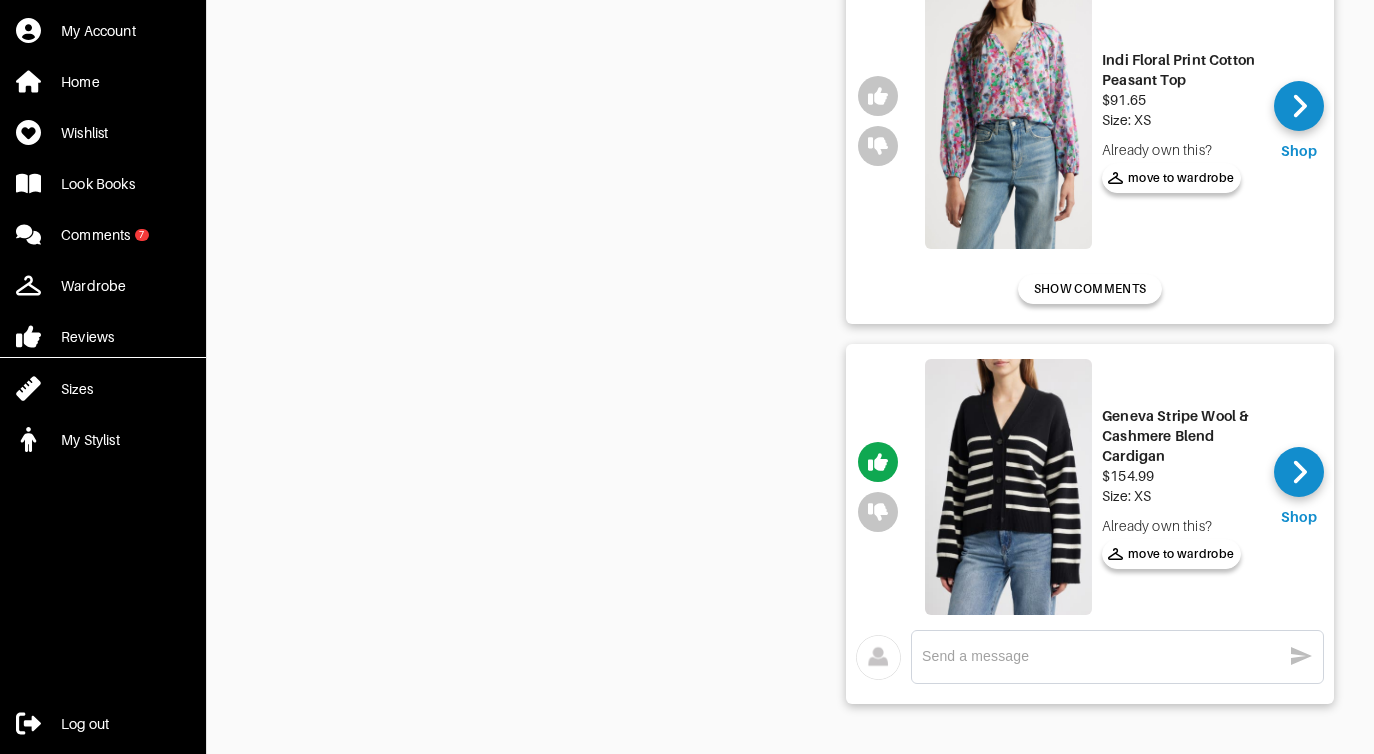 click at bounding box center [1008, 487] 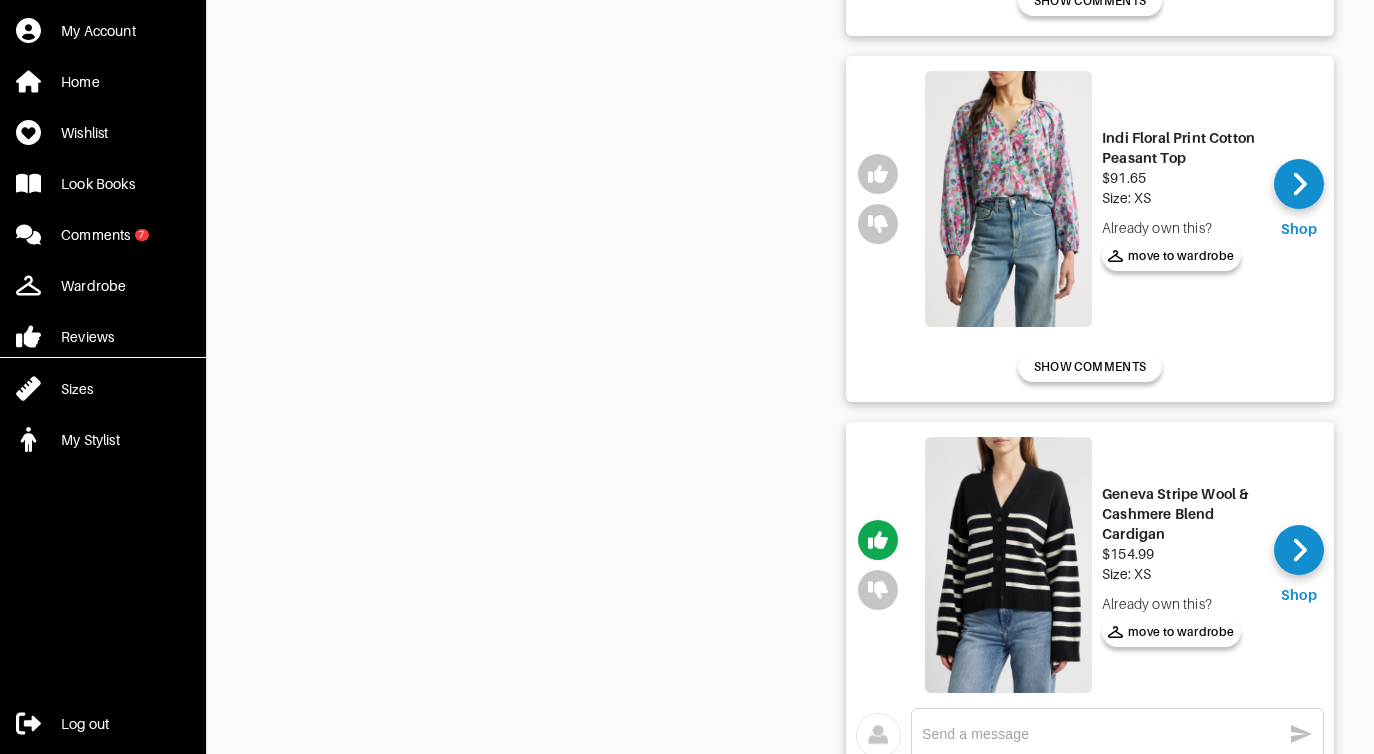 scroll, scrollTop: 1610, scrollLeft: 0, axis: vertical 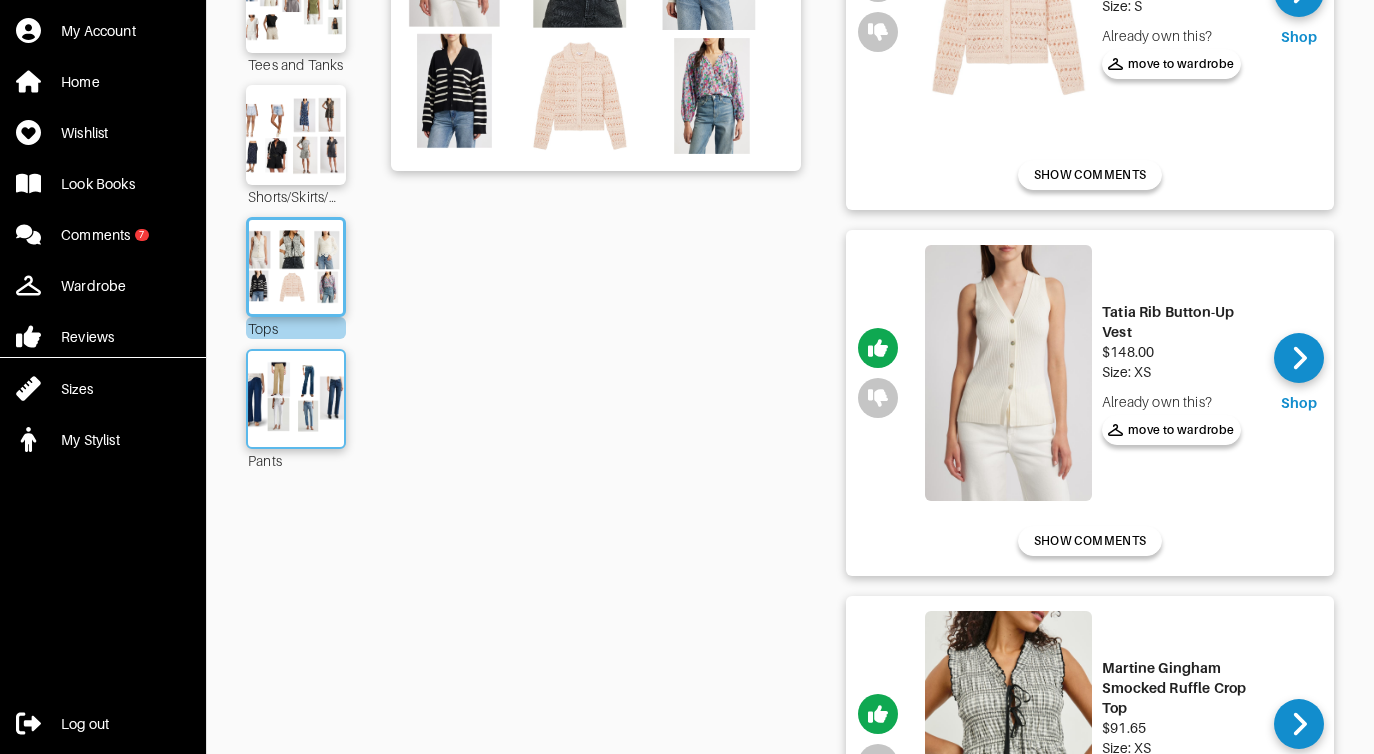 click at bounding box center [296, 399] 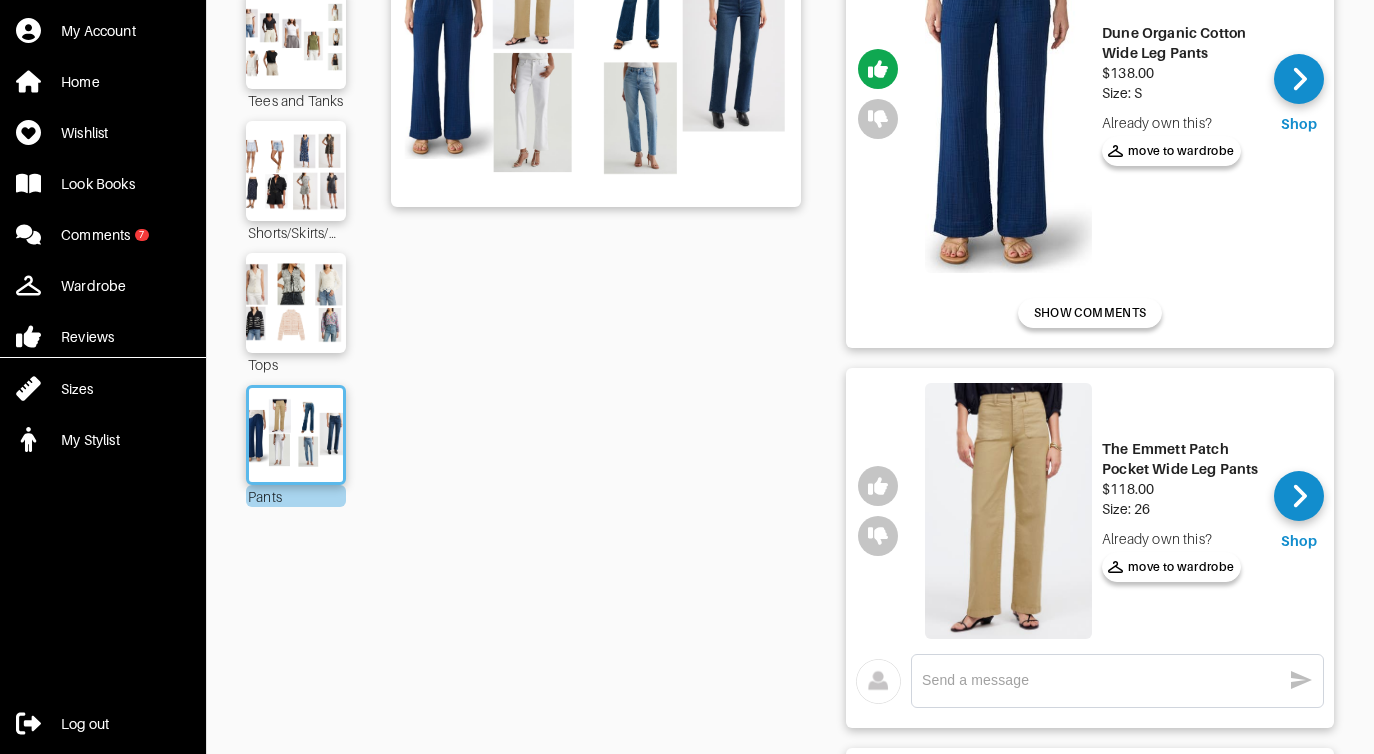 scroll, scrollTop: 300, scrollLeft: 0, axis: vertical 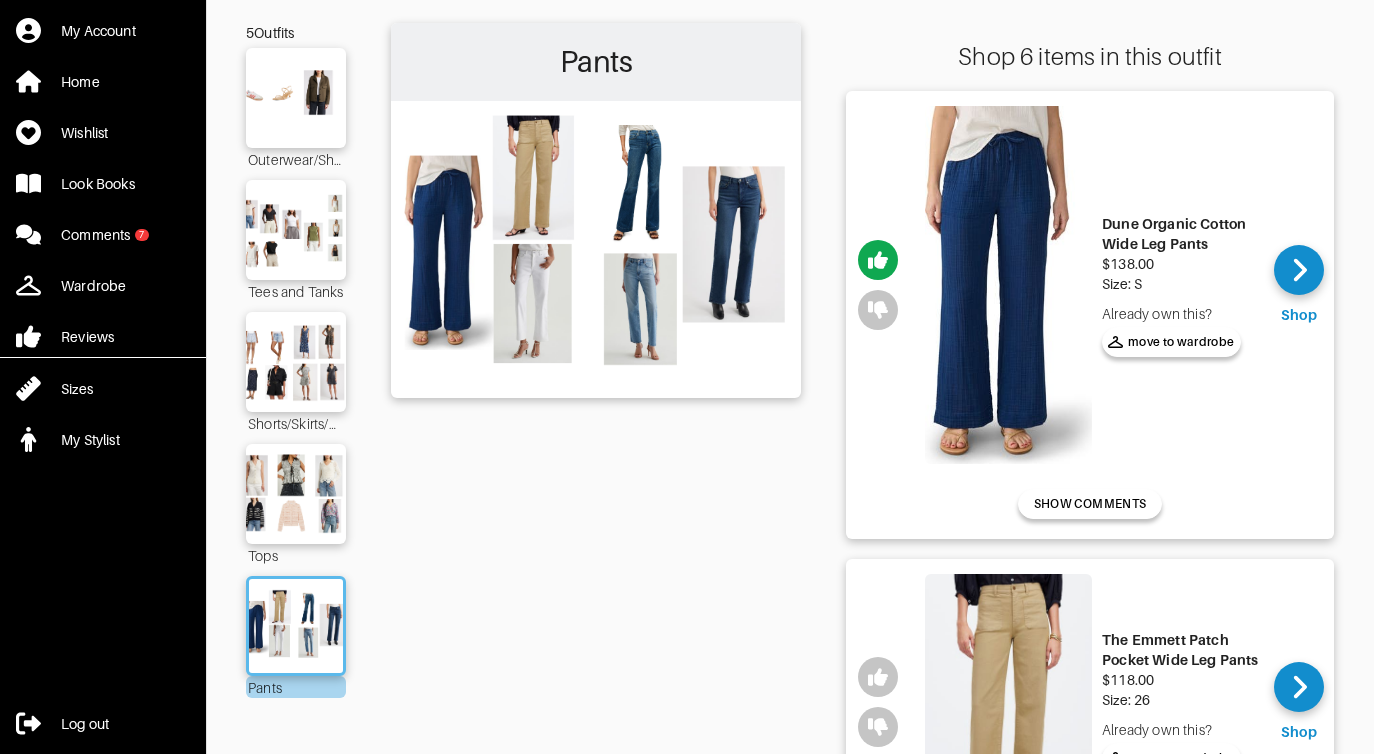 click at bounding box center [1008, 285] 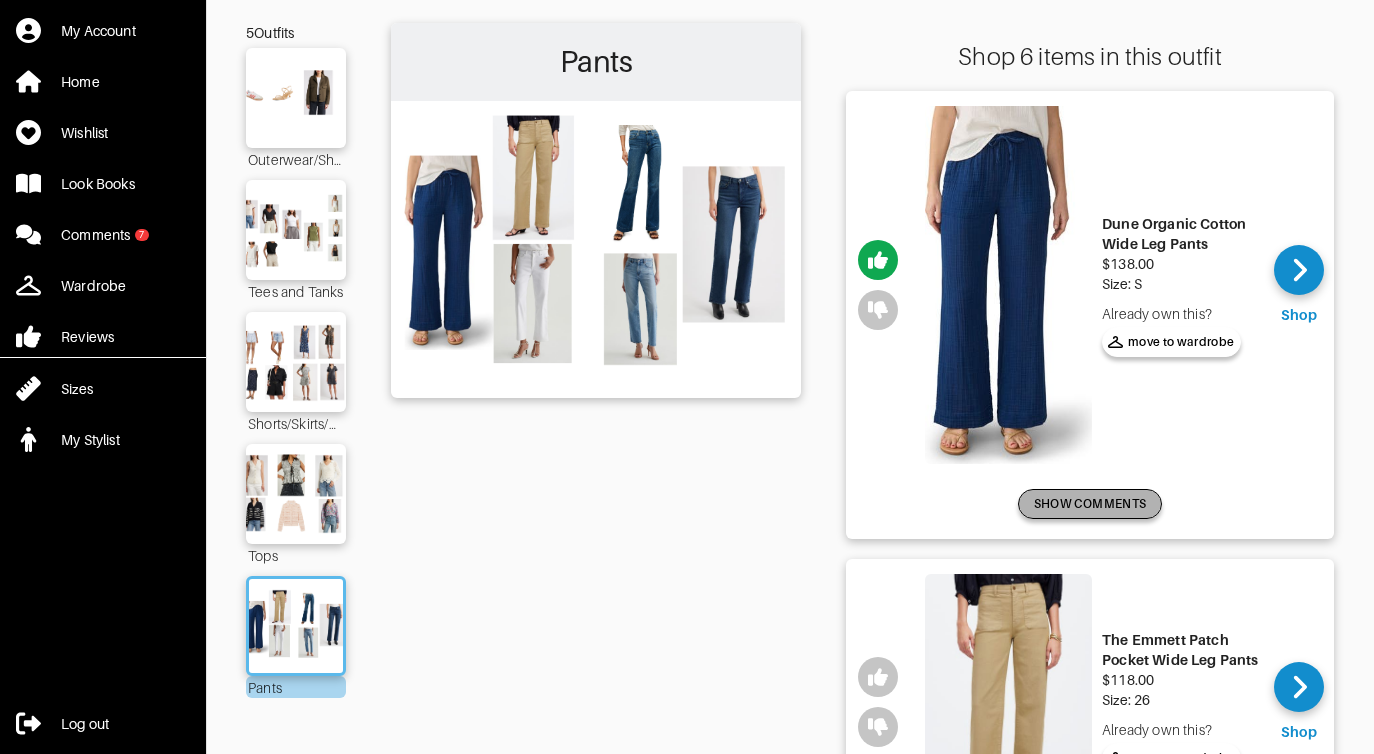 click on "SHOW COMMENTS" at bounding box center (1090, 504) 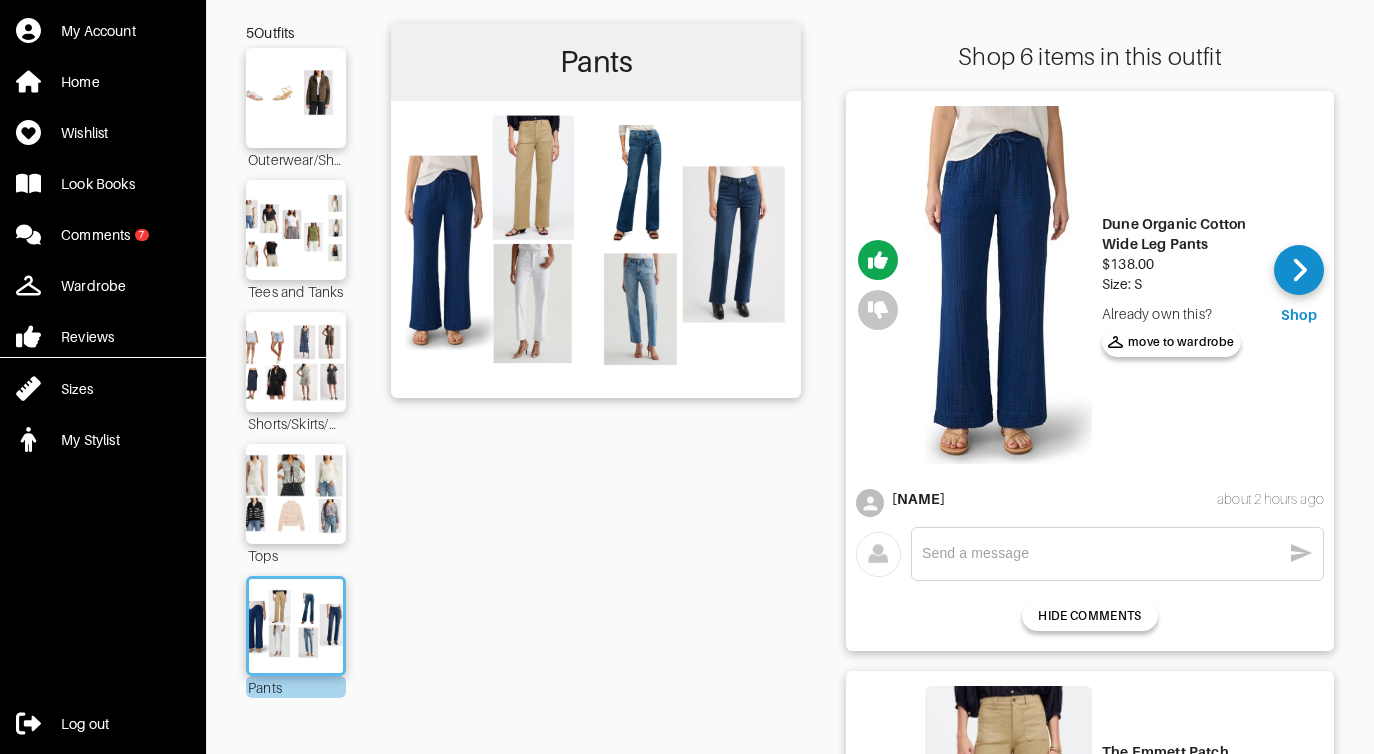 click at bounding box center (1101, 553) 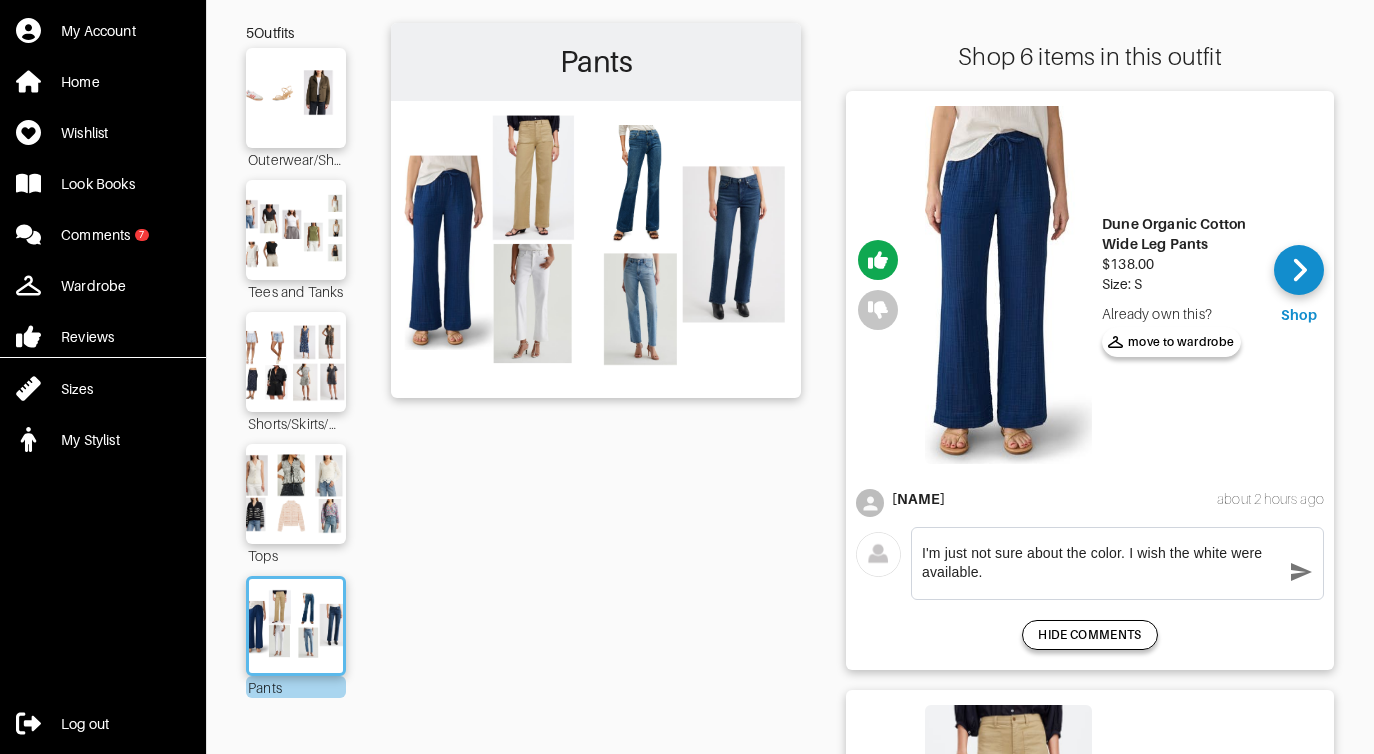 type on "I'm just not sure about the color. I wish the white were available." 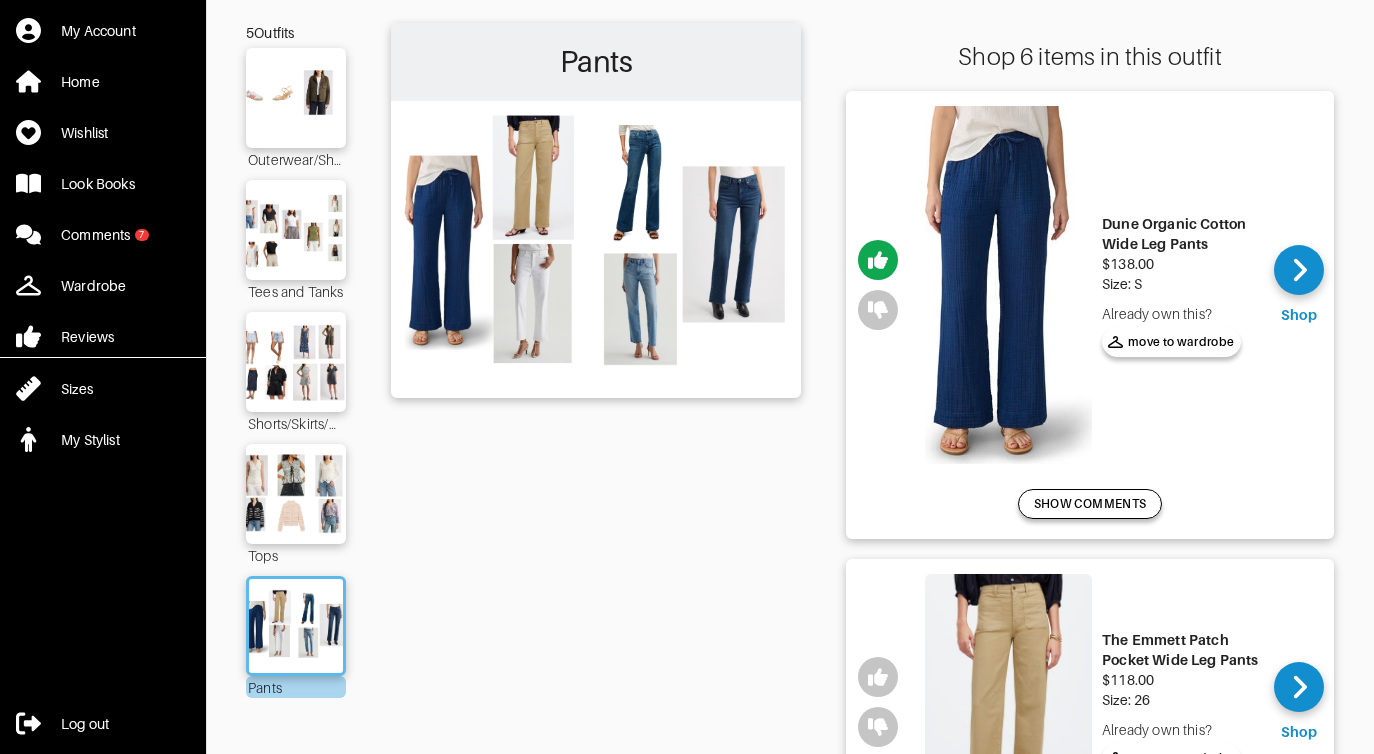 click on "SHOW COMMENTS" at bounding box center [1090, 504] 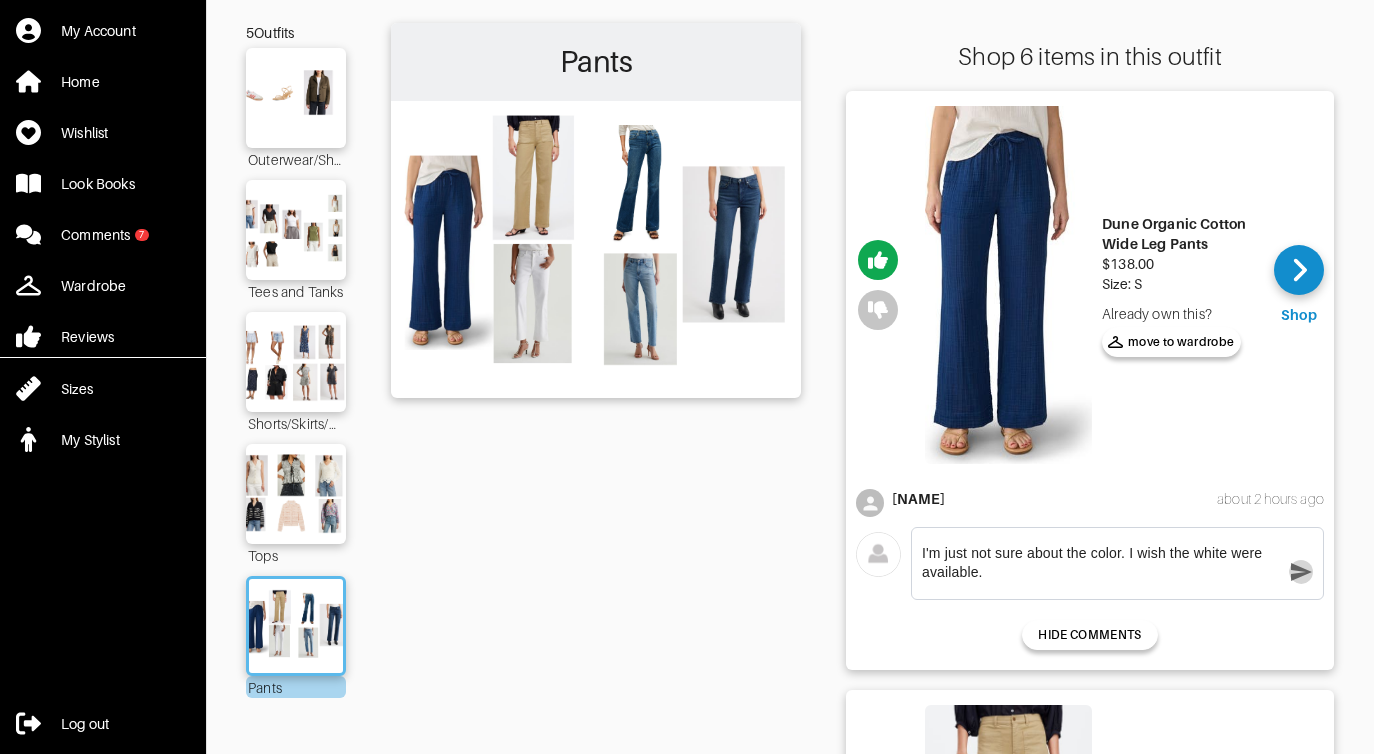 click 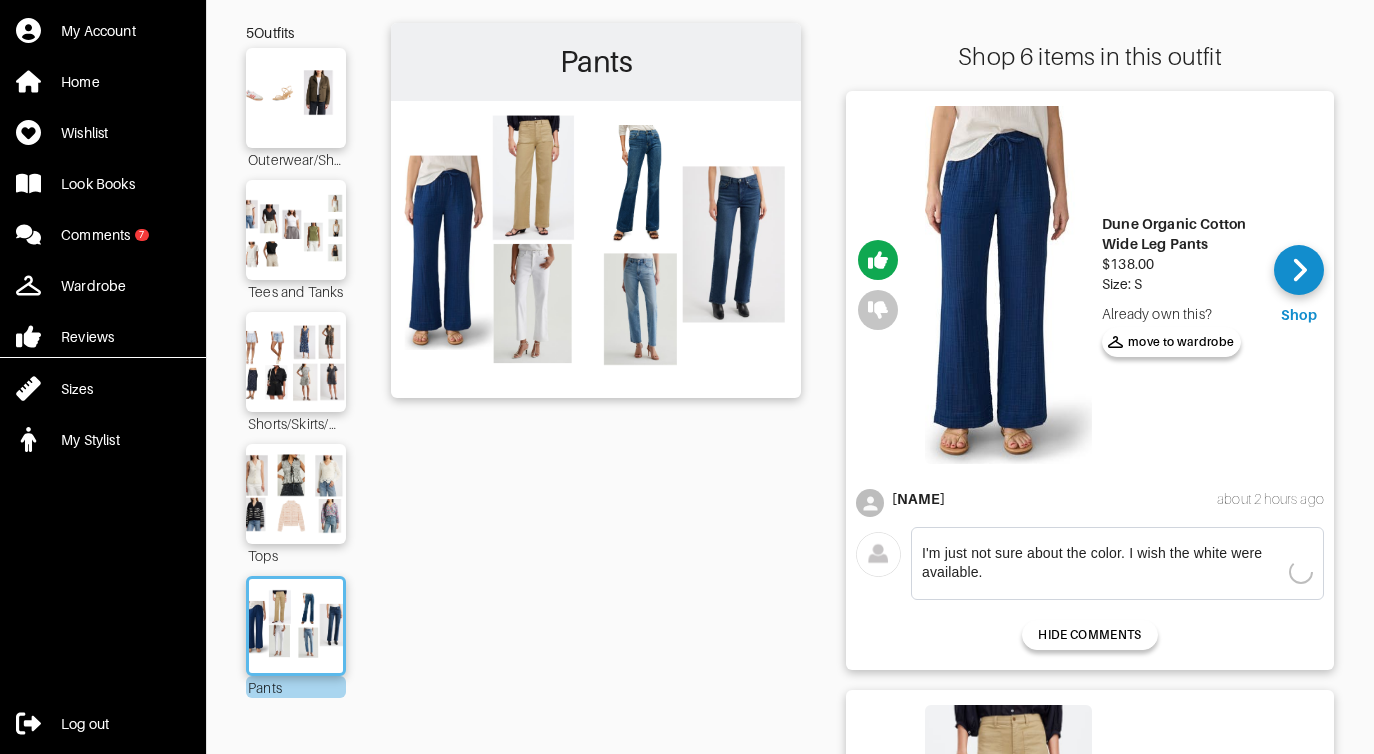 type 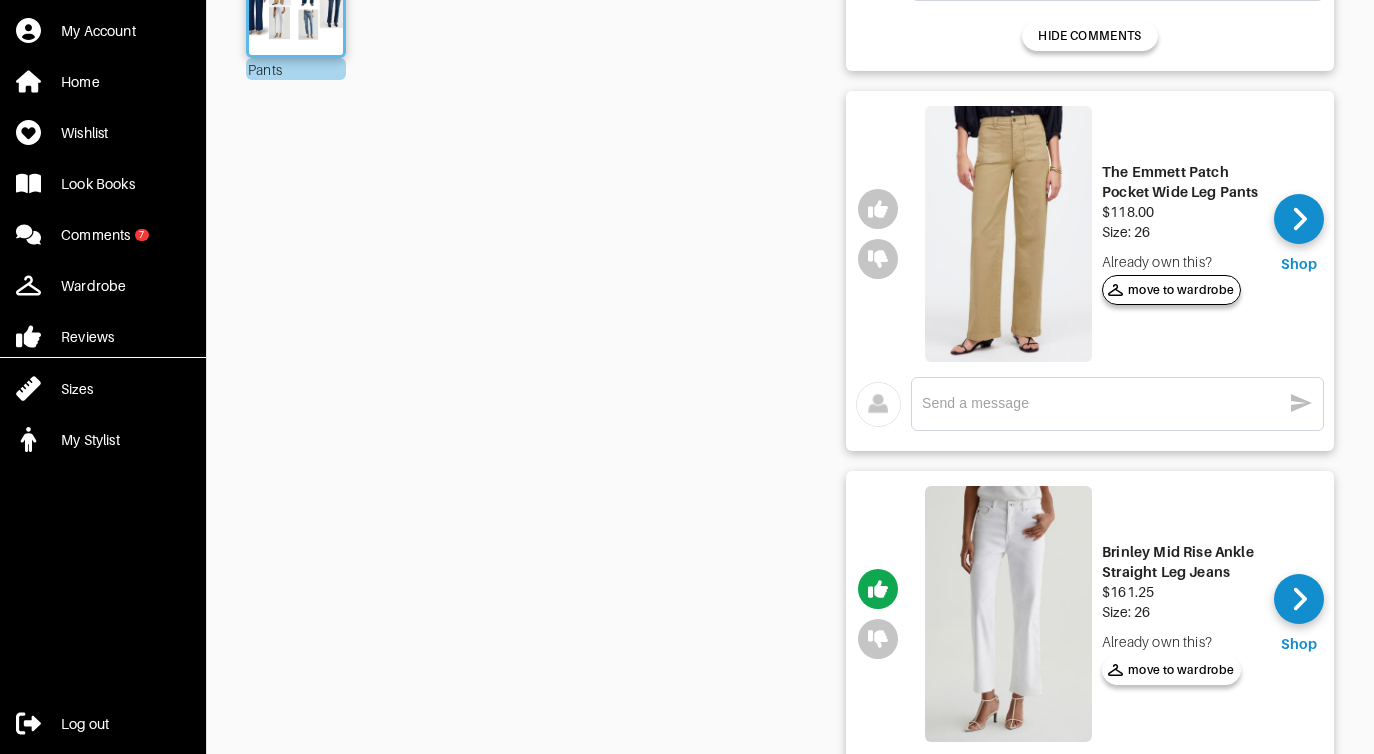 scroll, scrollTop: 753, scrollLeft: 0, axis: vertical 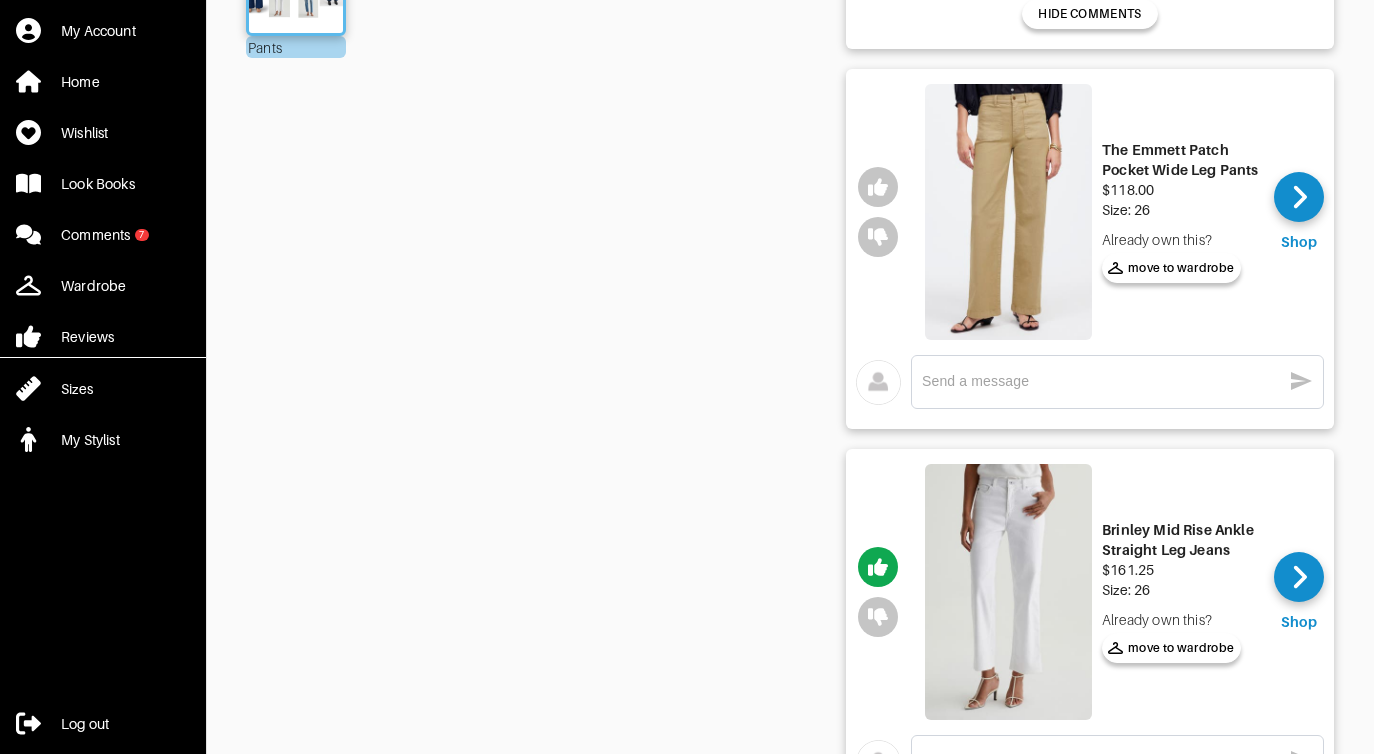 click at bounding box center (1008, 212) 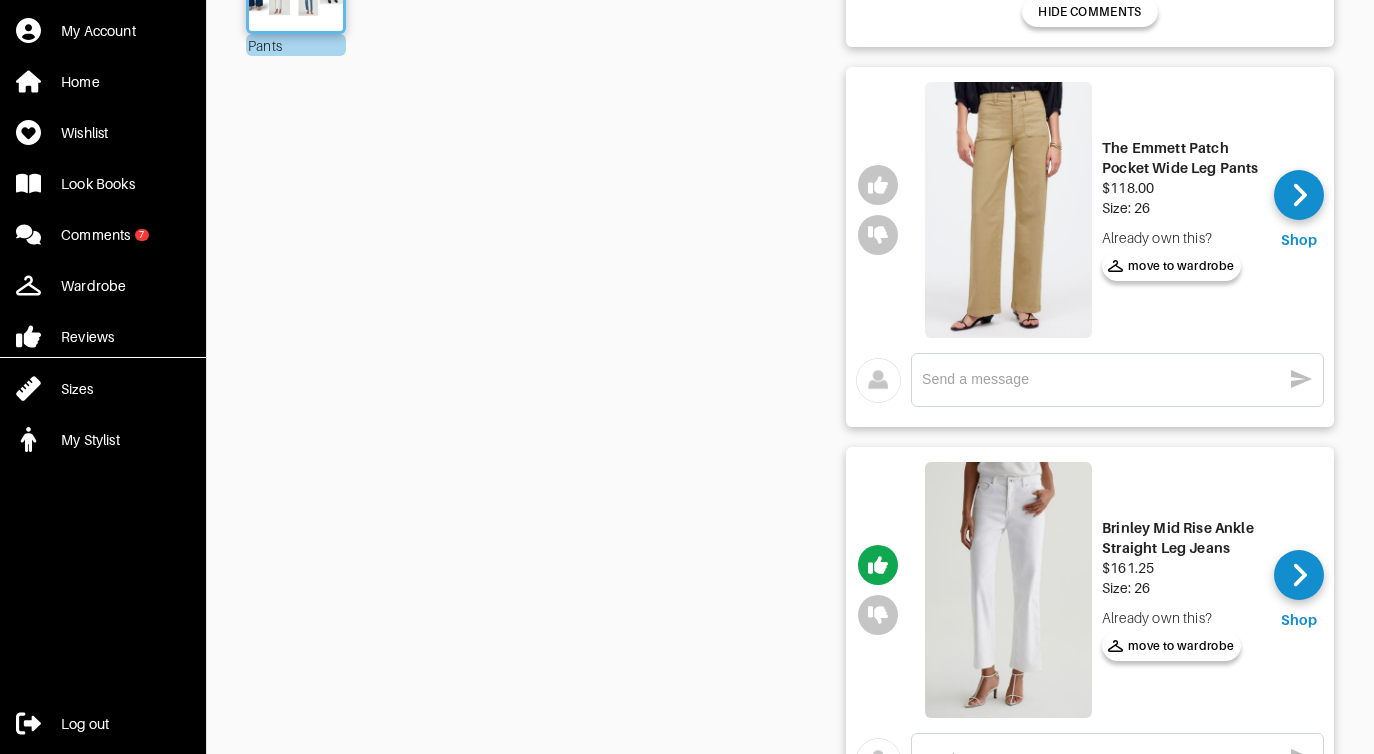 scroll, scrollTop: 793, scrollLeft: 0, axis: vertical 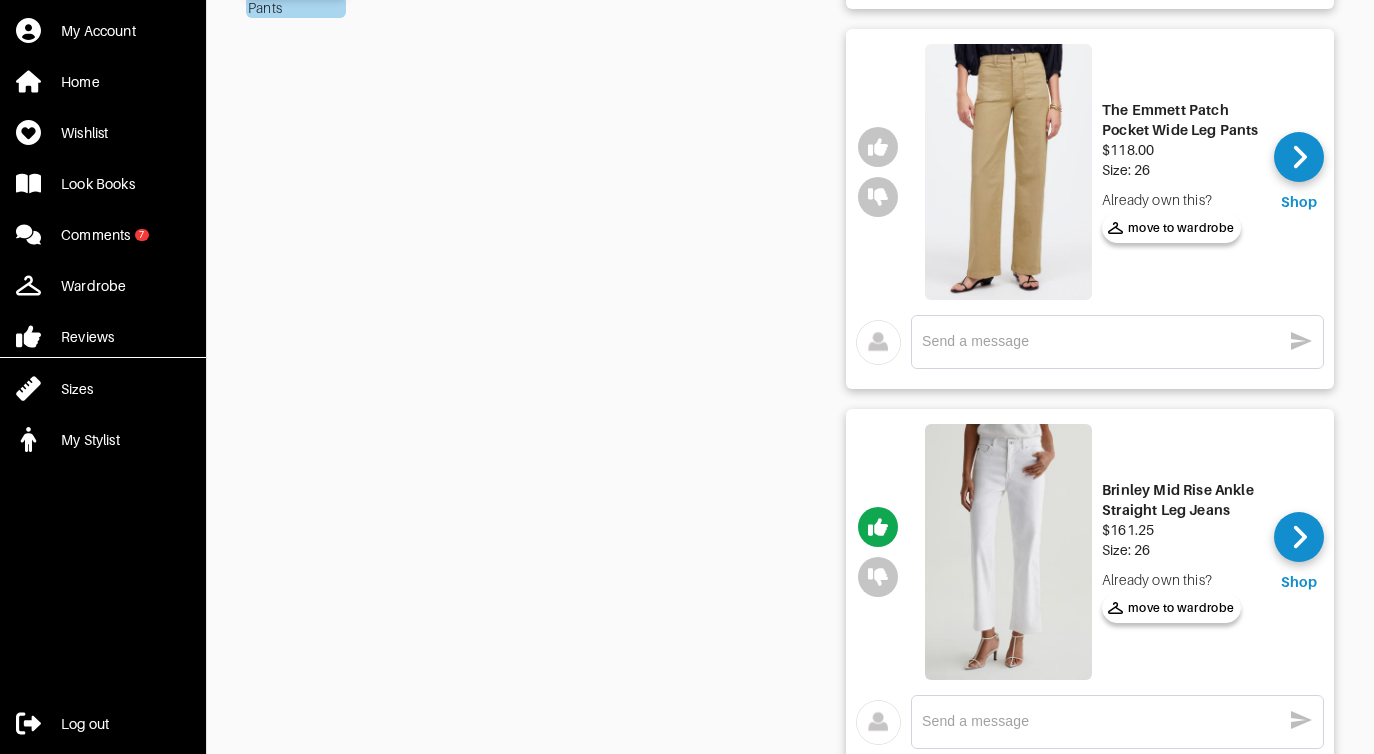 click at bounding box center (1008, 552) 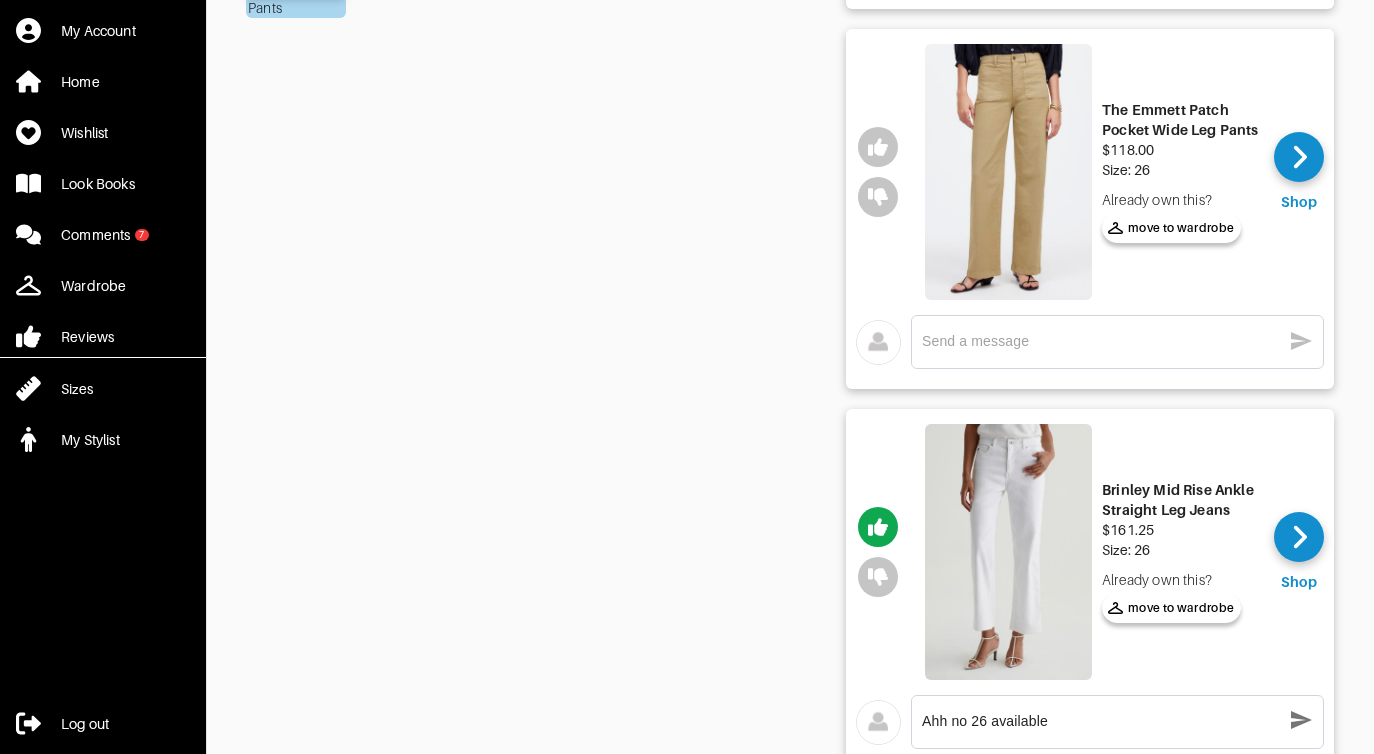 type on "Ahh no 26 available" 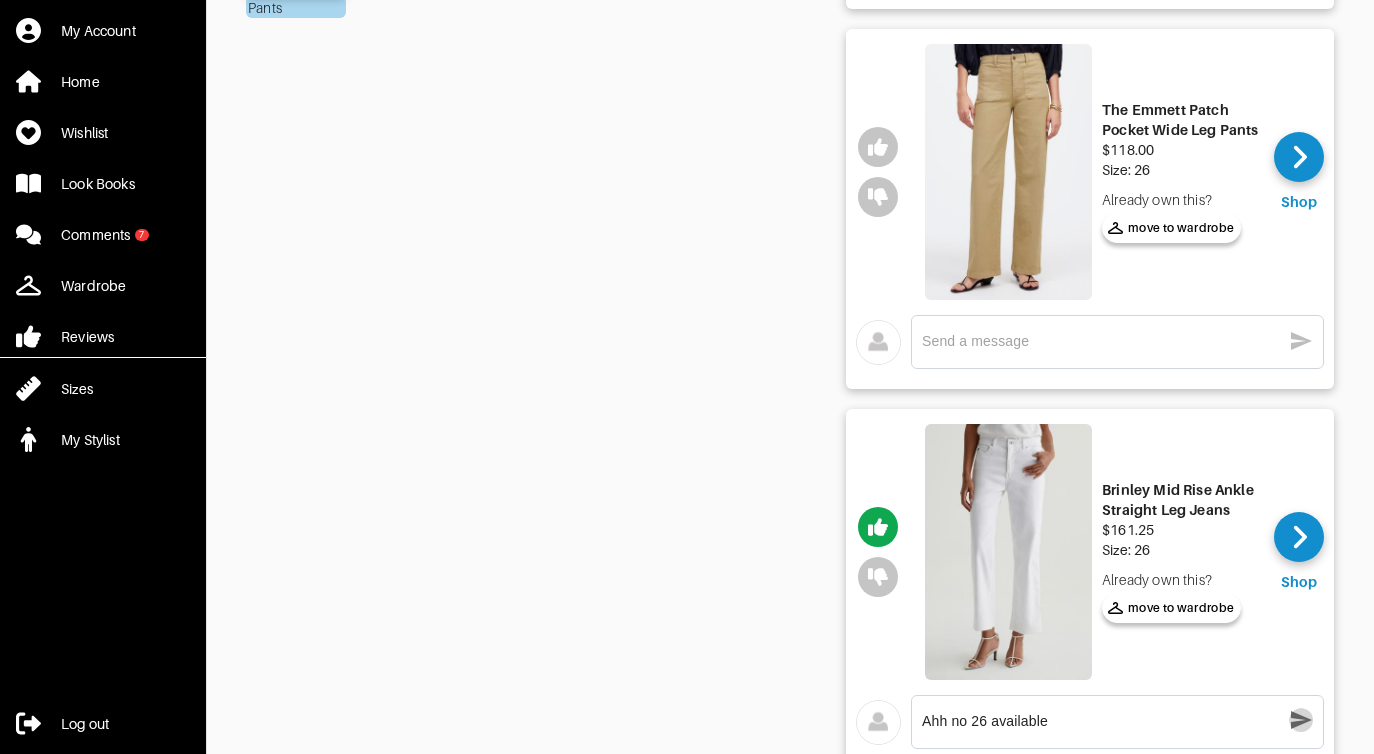 click 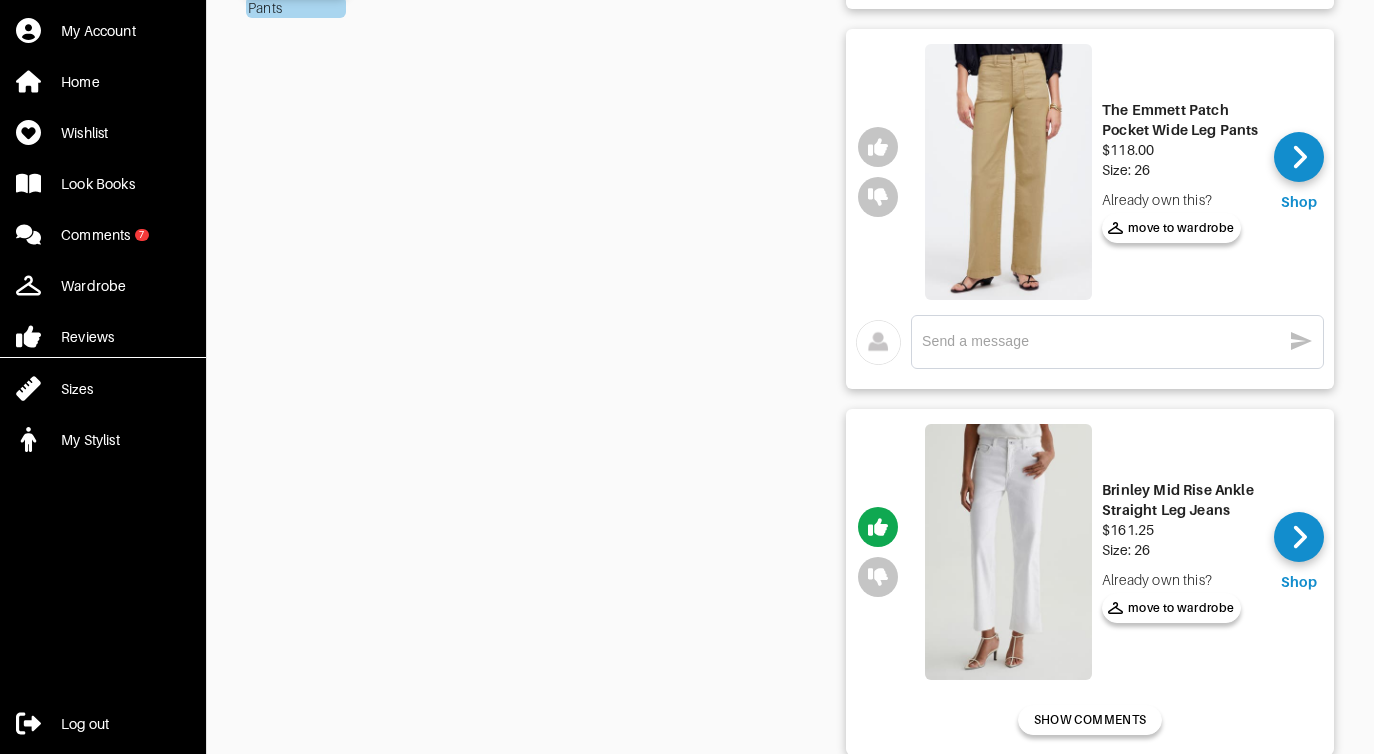 click on "Shop   [PERSON]'s   Look Book:   Weekend Wear  5  Outfits Outerwear/Shoes Tees and Tanks  Shorts/Skirts/Dresses Tops Pants Pants Shop 6 items in this outfit Dune Organic Cotton Wide Leg Pants $138.00 Size: S Already own this? move to wardrobe Shop Already own this? move to wardrobe [PERSON] about 2 hours ago [PERSON] less than a minute ago x HIDE COMMENTS The Emmett Patch Pocket Wide Leg Pants $118.00 Size: 26 Already own this? move to wardrobe Shop Already own this? move to wardrobe Brinley Mid Rise Ankle Straight Leg Jeans $161.25 Size: 26 Already own this? move to wardrobe Shop Already own this? move to wardrobe SHOW COMMENTS Brinley Mid Rise Classic Straight Leg Jeans $163.99 Size: 26 Already own this? move to wardrobe Shop Already own this? move to wardrobe SHOW COMMENTS Dojo Mid Rise Flare Jeans $188.00 Size: 26 Already own this? move to wardrobe Shop Already own this? move to wardrobe x Harlow Mid Rise Straight Leg Jeans $166.99 Size: 26 Already own this? move to wardrobe Shop Already own this? x" at bounding box center [790, 592] 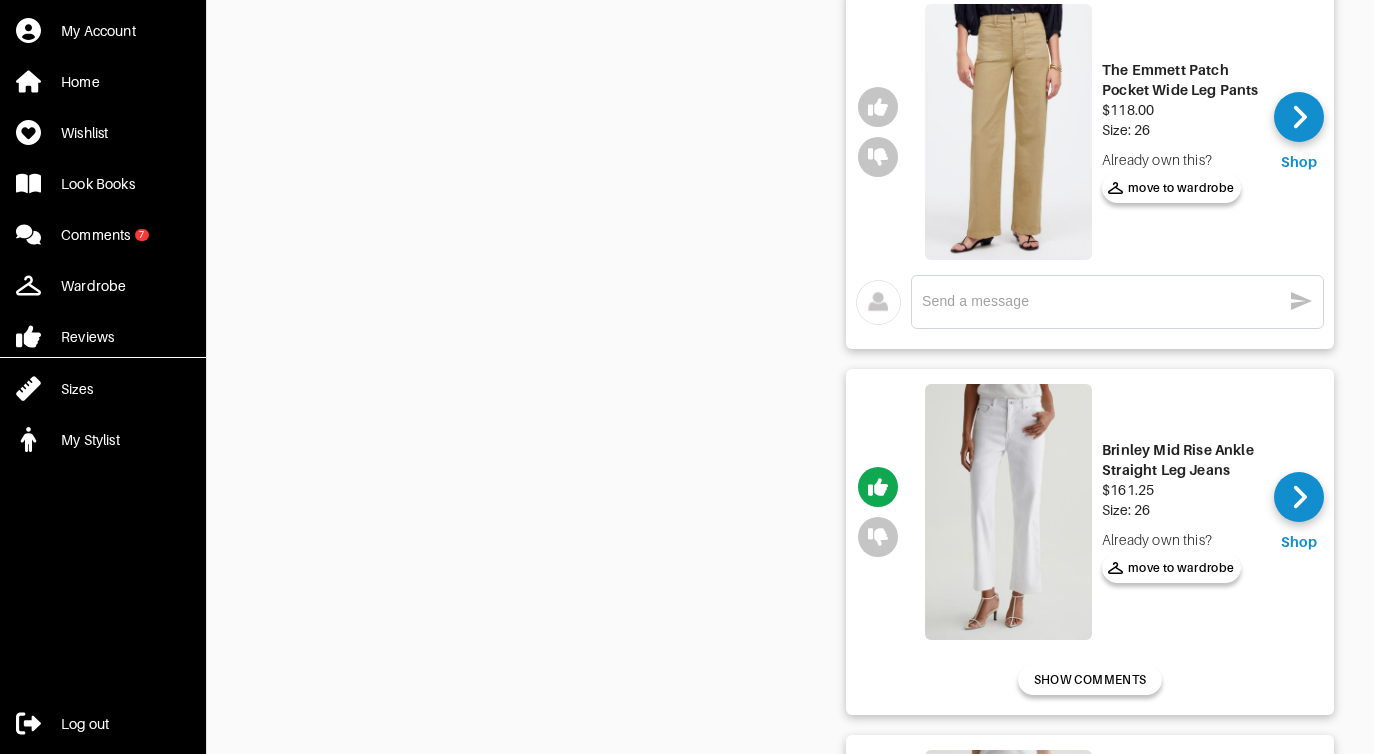 click at bounding box center [1008, 132] 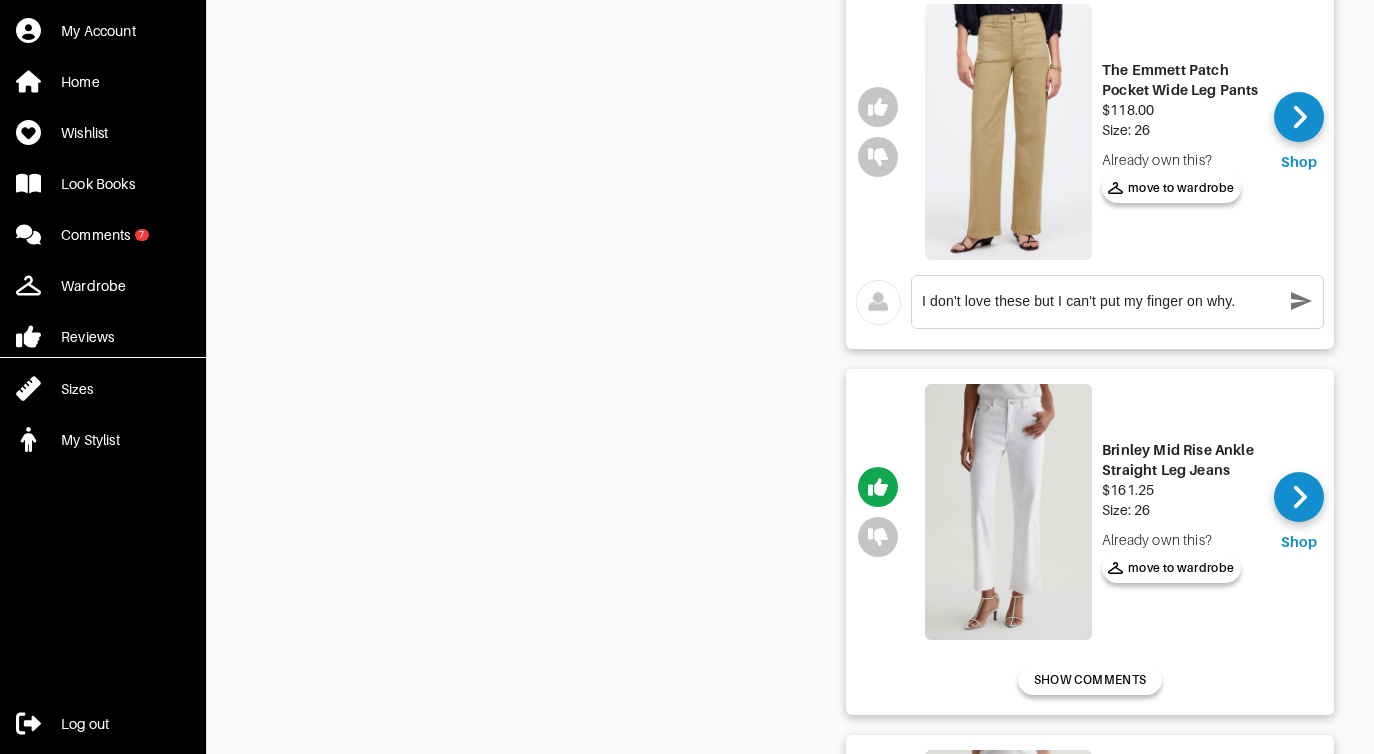 type on "I don't love these but I can't put my finger on why." 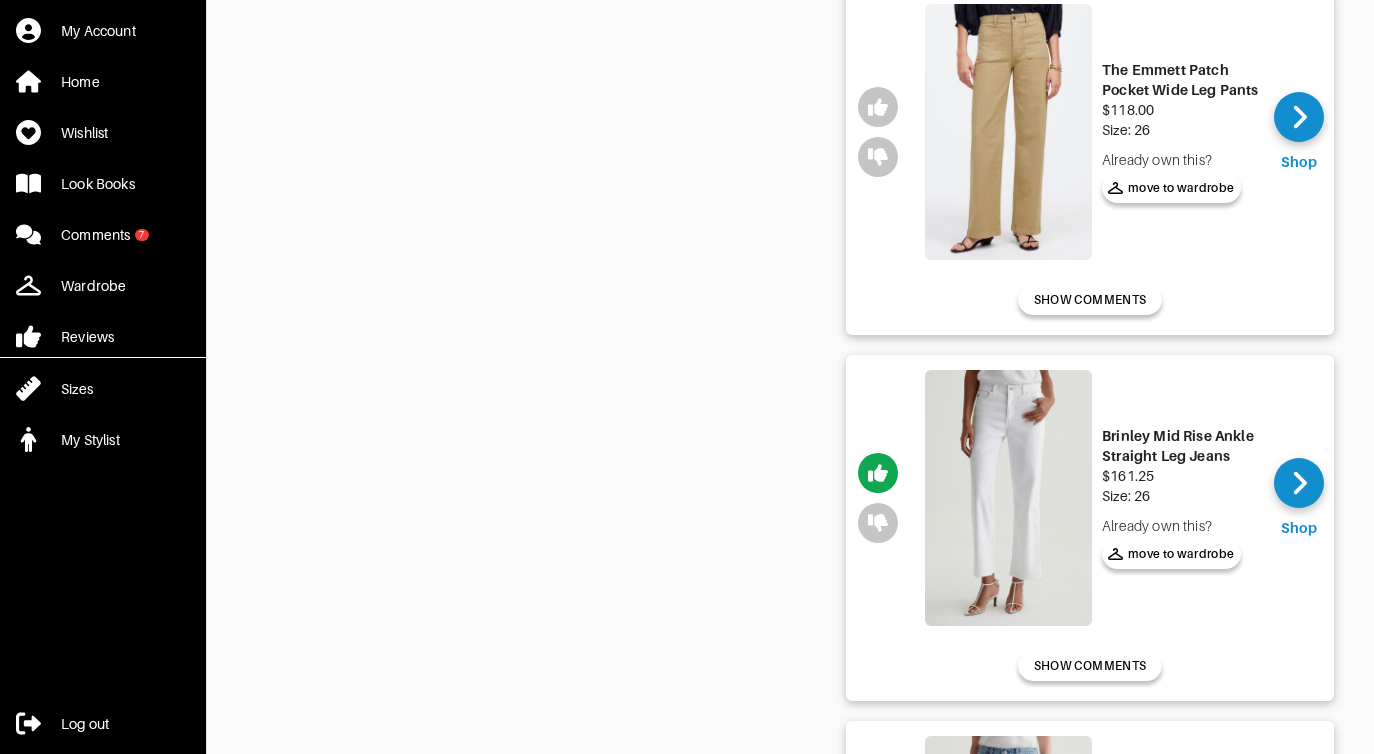 click on "Shop Sarah's Look Book: Weekend Wear 5 Outfits Outerwear/Shoes Tees and Tanks Shorts/Skirts/Dresses Tops Pants Pants Shop 6 items in this outfit Dune Organic Cotton Wide Leg Pants $138.00 Size: S Already own this? move to wardrobe Shop Already own this? move to wardrobe Sarah about 2 hours ago Sarah less than a minute ago x HIDE COMMENTS The Emmett Patch Pocket Wide Leg Pants $118.00 Size: 26 Already own this? move to wardrobe Shop Already own this? move to wardrobe SHOW COMMENTS Brinley Mid Rise Ankle Straight Leg Jeans $161.25 Size: 26 Already own this? move to wardrobe Shop Already own this? move to wardrobe SHOW COMMENTS Brinley Mid Rise Classic Straight Leg Jeans $163.99 Size: 26 Already own this? move to wardrobe Shop Already own this? move to wardrobe SHOW COMMENTS Dojo Mid Rise Flare Jeans $188.00 Size: 26 Already own this? move to wardrobe Shop Already own this? move to wardrobe x Harlow Mid Rise Straight Leg Jeans $166.99 Size: 26 Already own this? move to wardrobe Shop Already own this? x" at bounding box center [790, 545] 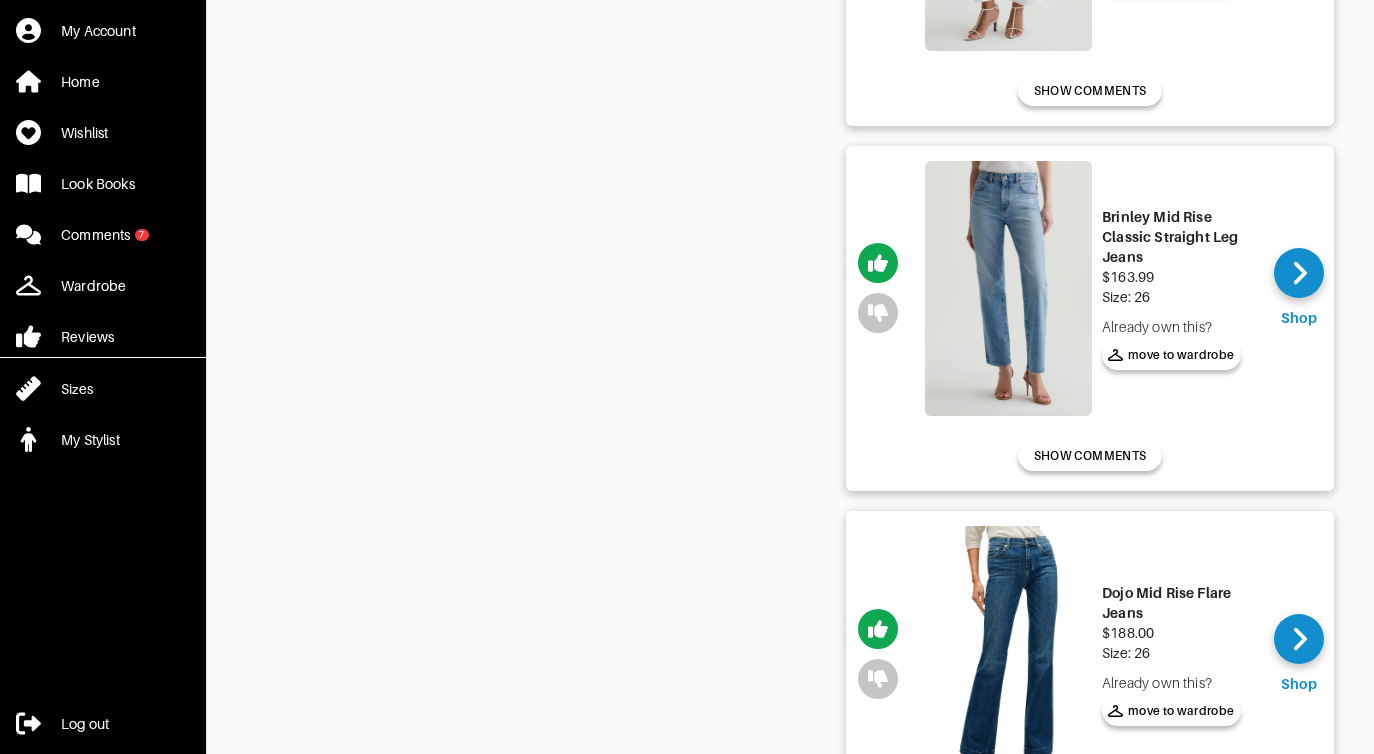 scroll, scrollTop: 1473, scrollLeft: 0, axis: vertical 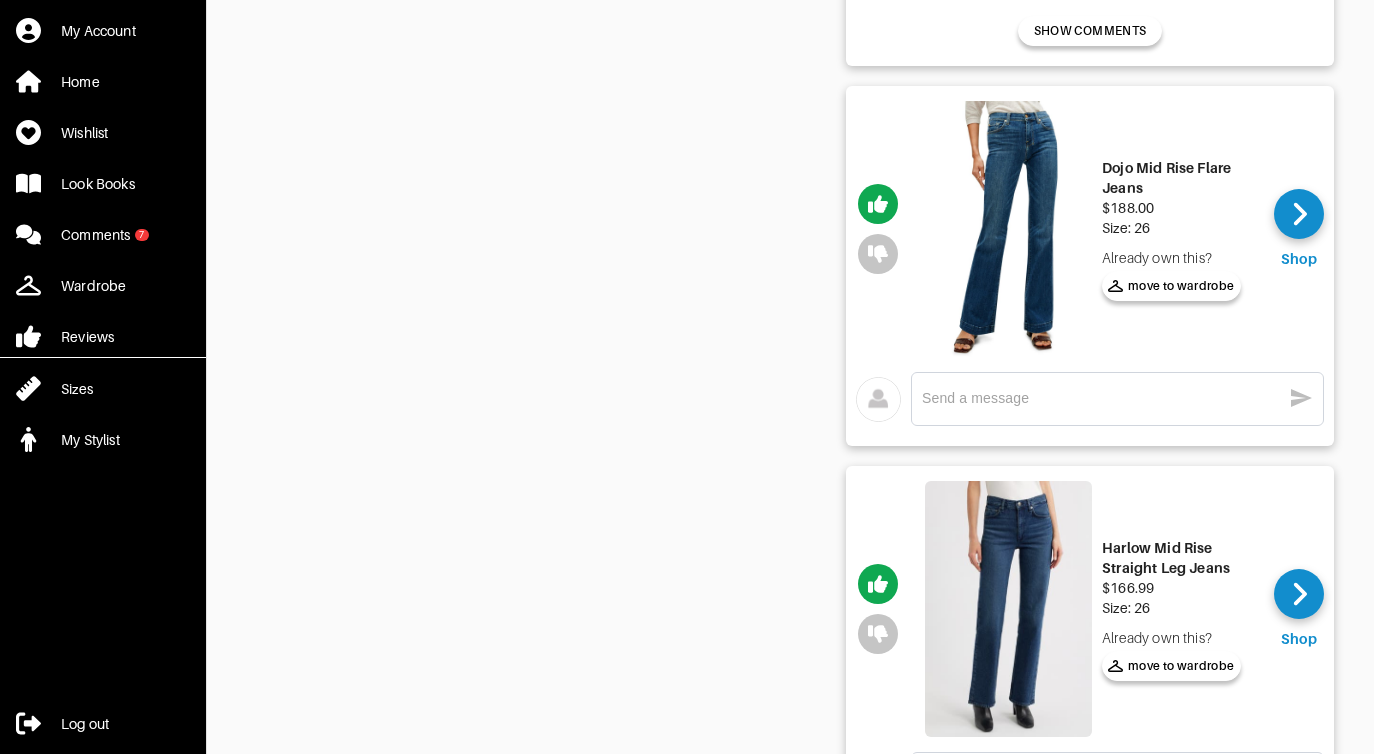 click at bounding box center [1008, 229] 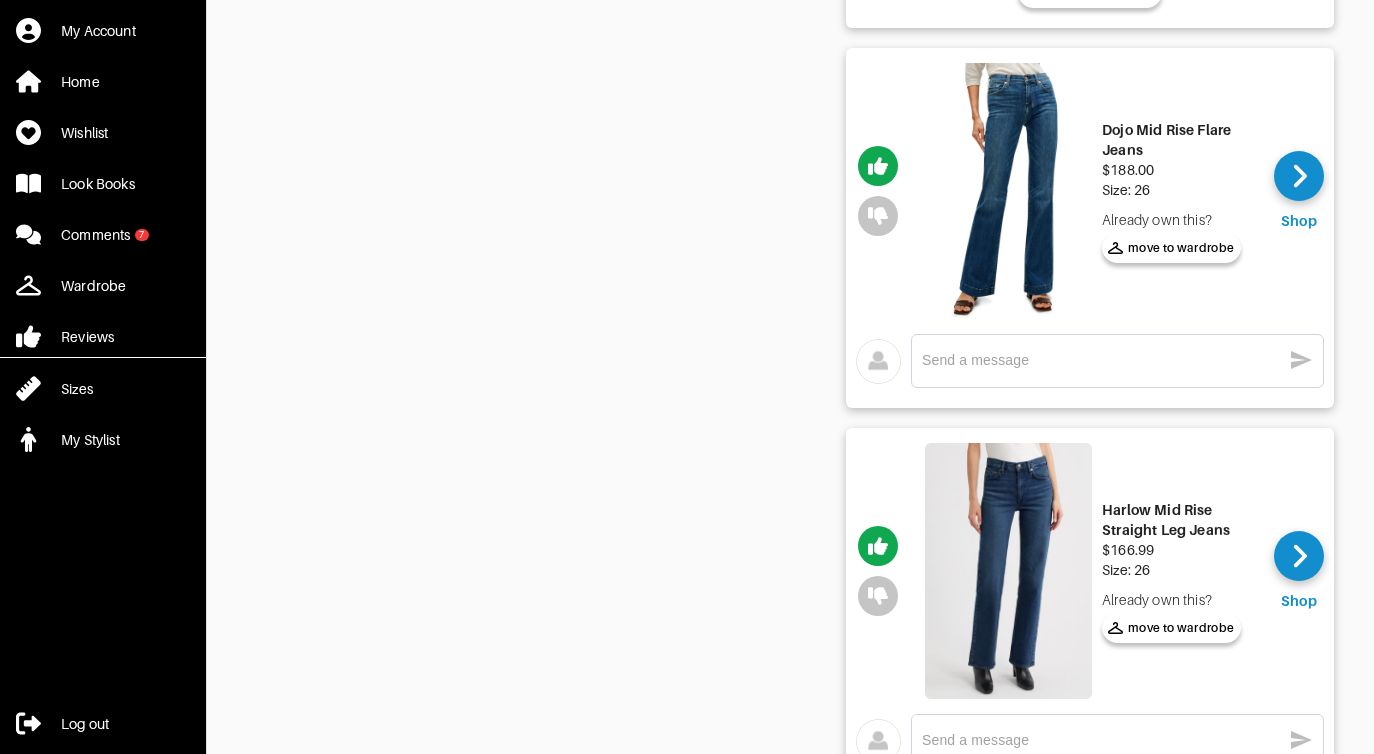 scroll, scrollTop: 1873, scrollLeft: 0, axis: vertical 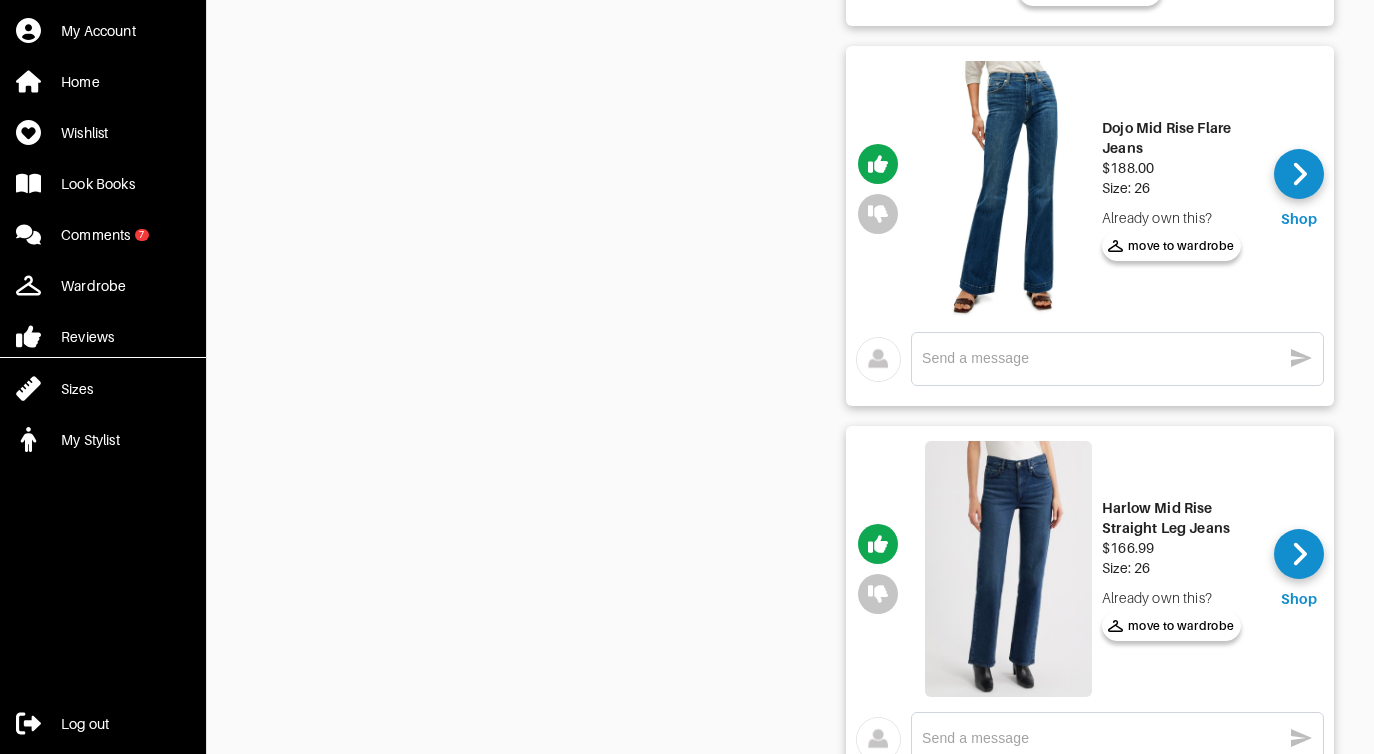 click at bounding box center [1101, 358] 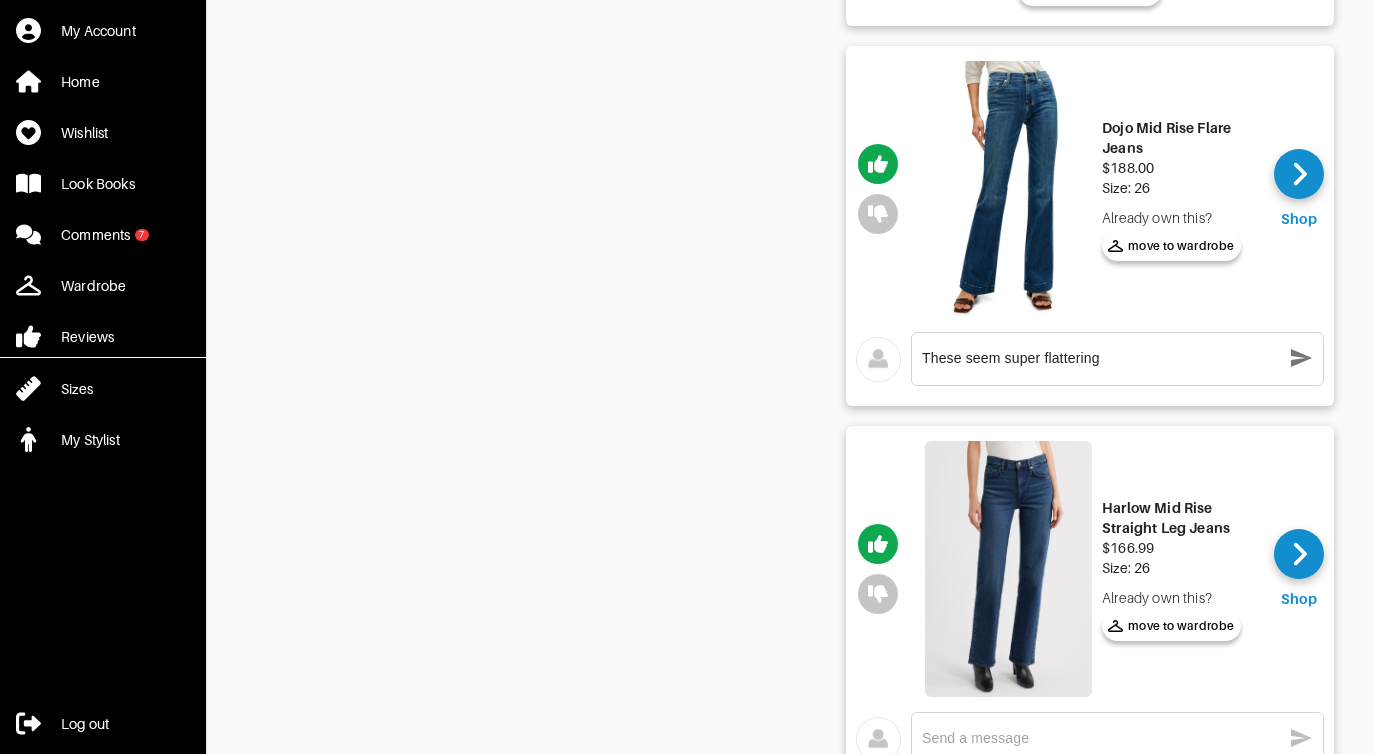 type on "These seem super flattering" 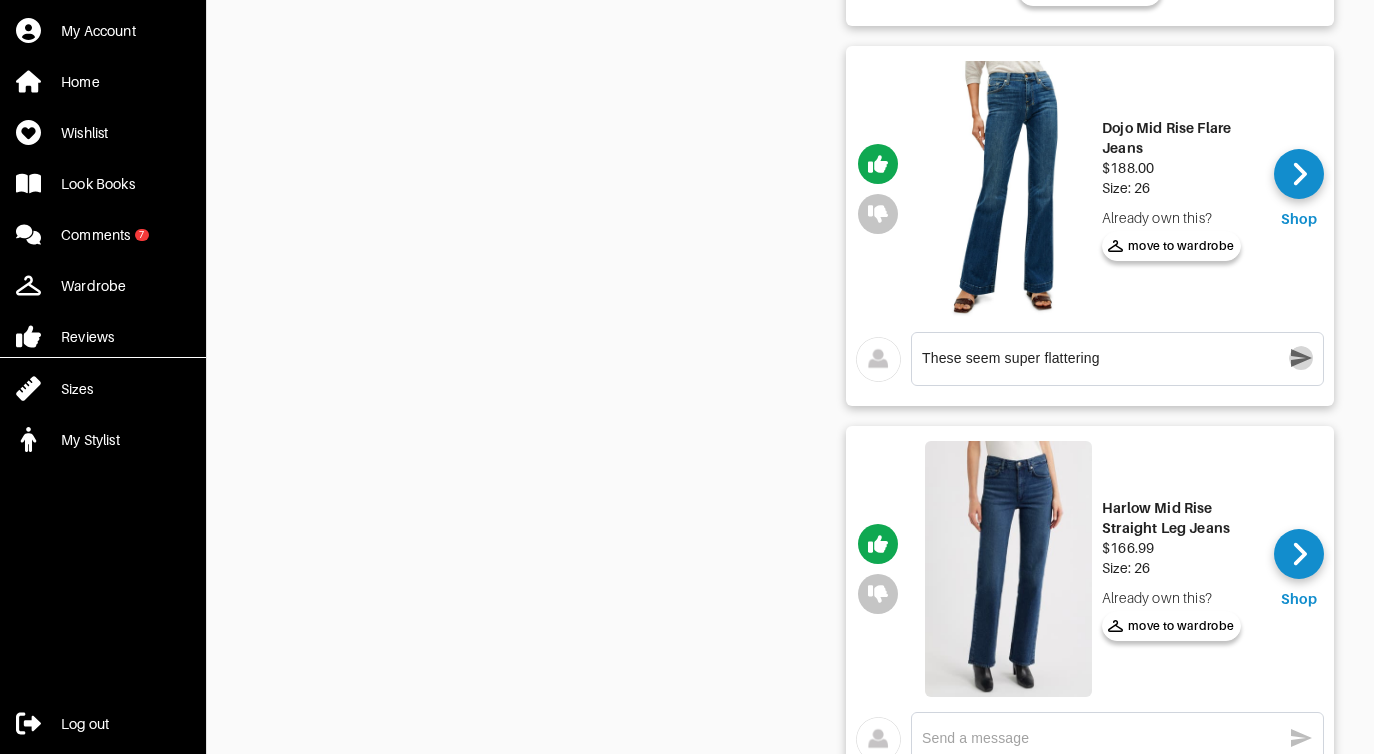 click 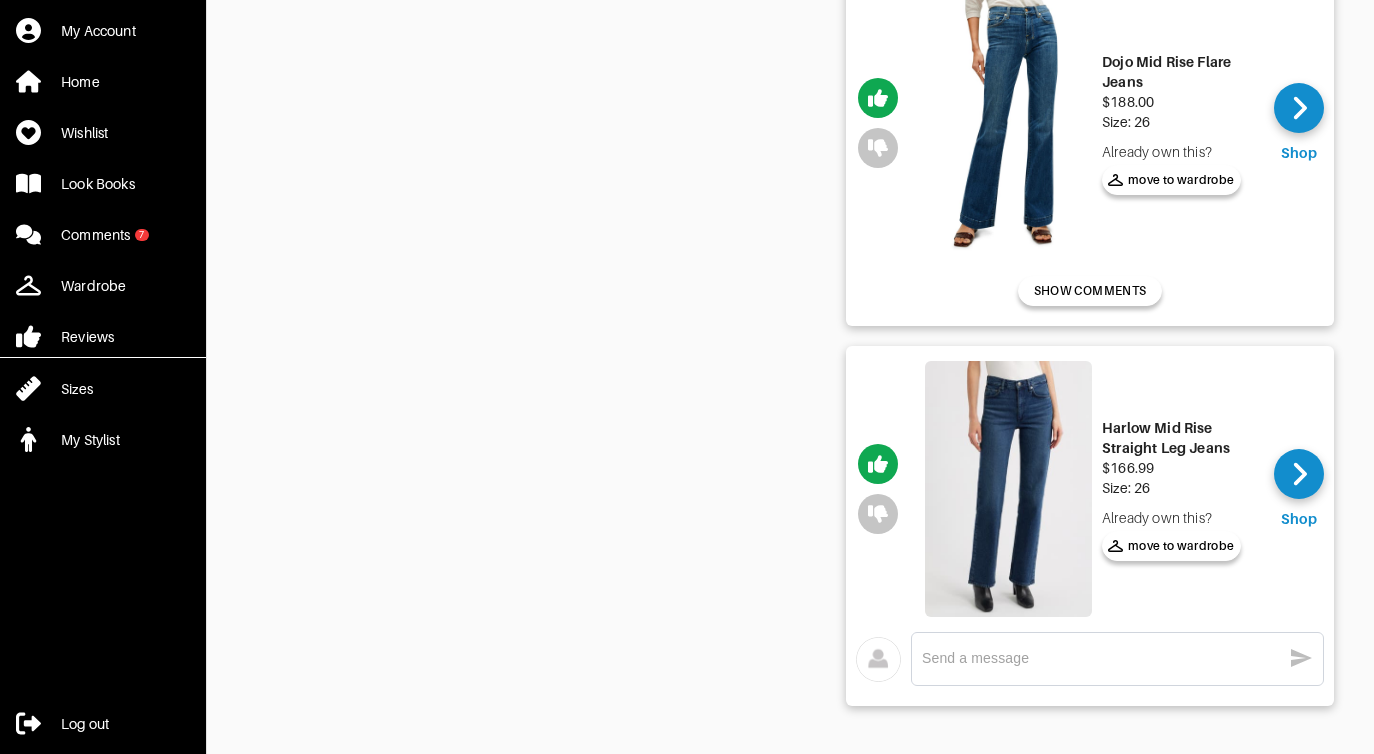 scroll, scrollTop: 1941, scrollLeft: 0, axis: vertical 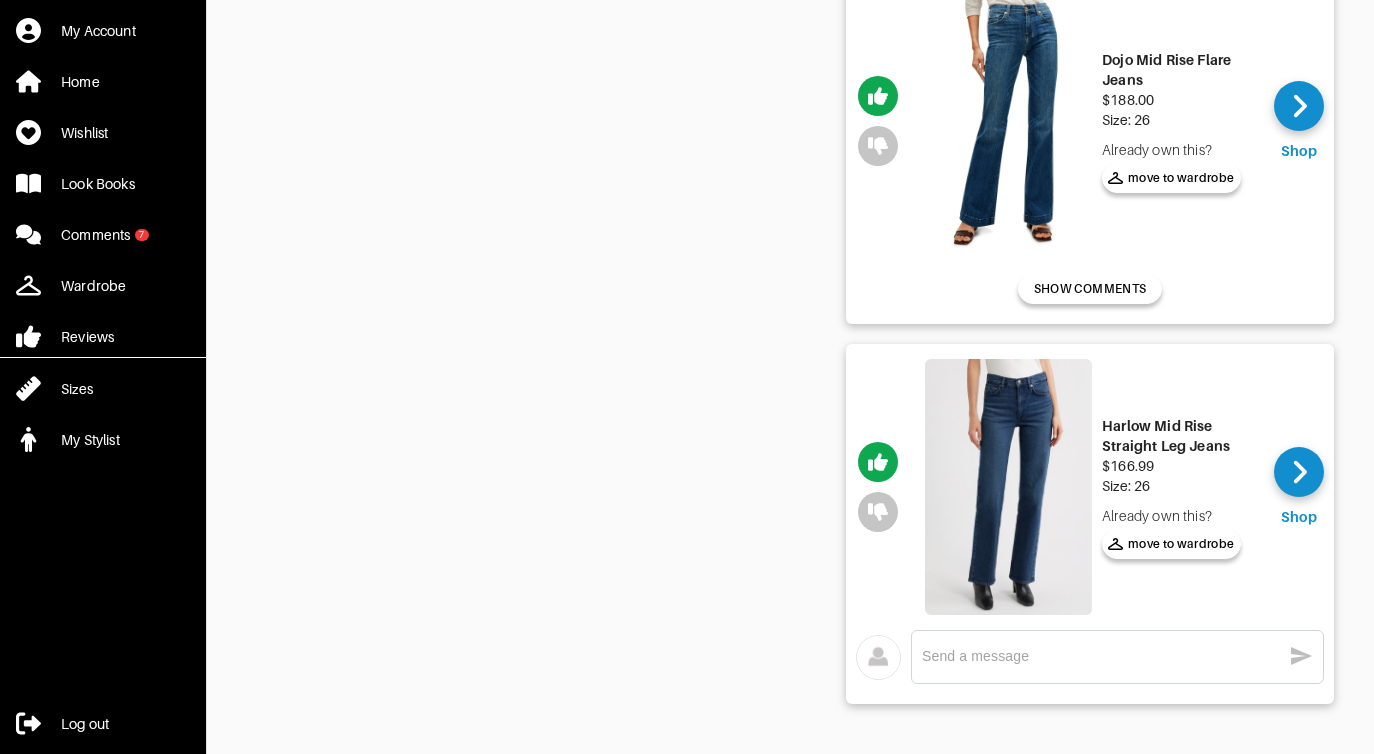 click at bounding box center (1008, 487) 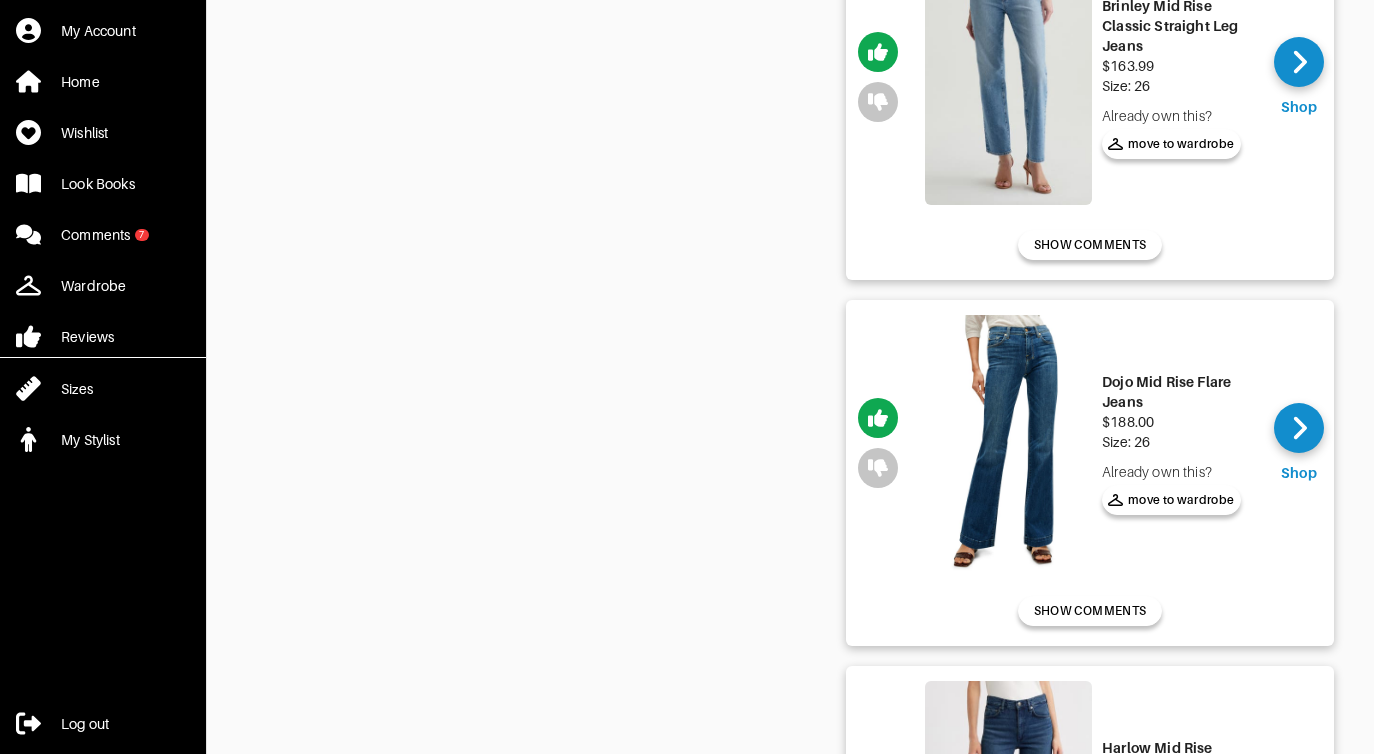 scroll, scrollTop: 1581, scrollLeft: 0, axis: vertical 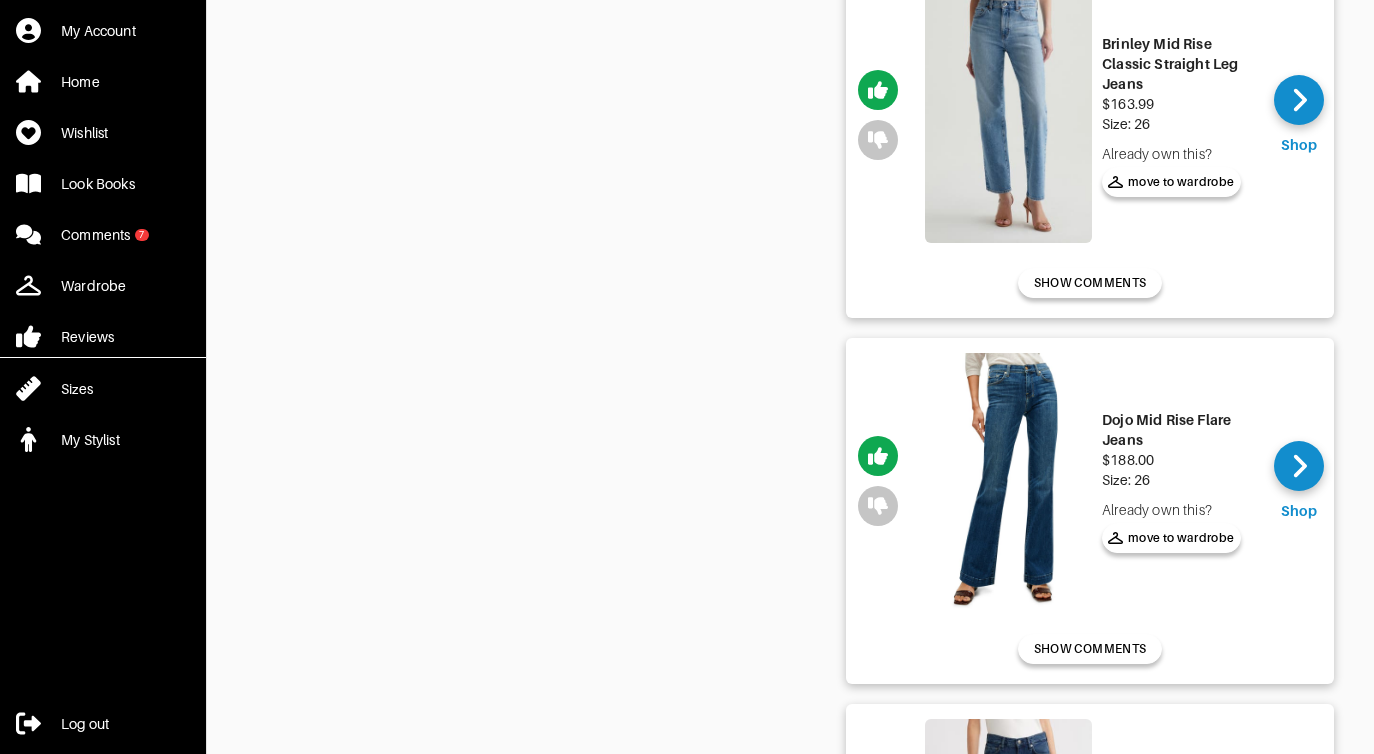 click at bounding box center (1008, 116) 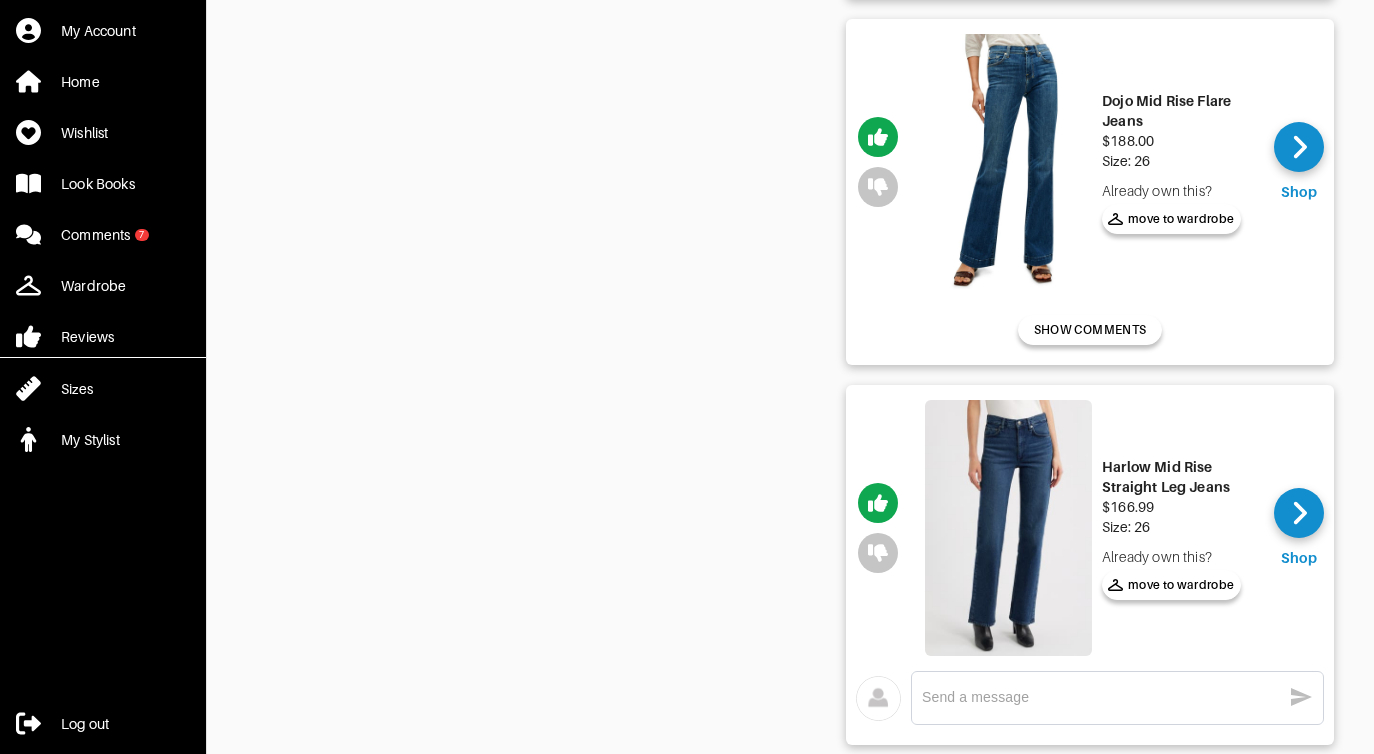 scroll, scrollTop: 1901, scrollLeft: 0, axis: vertical 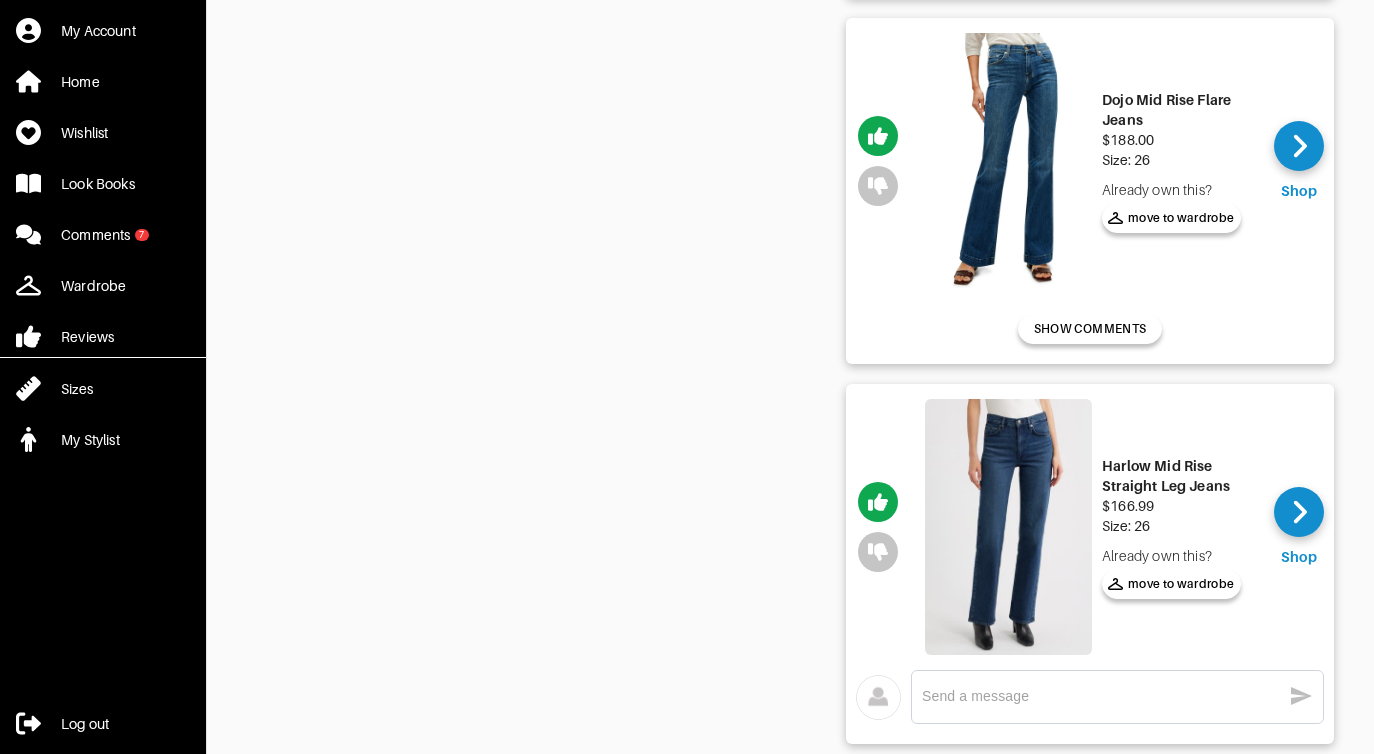 click at bounding box center [1008, 527] 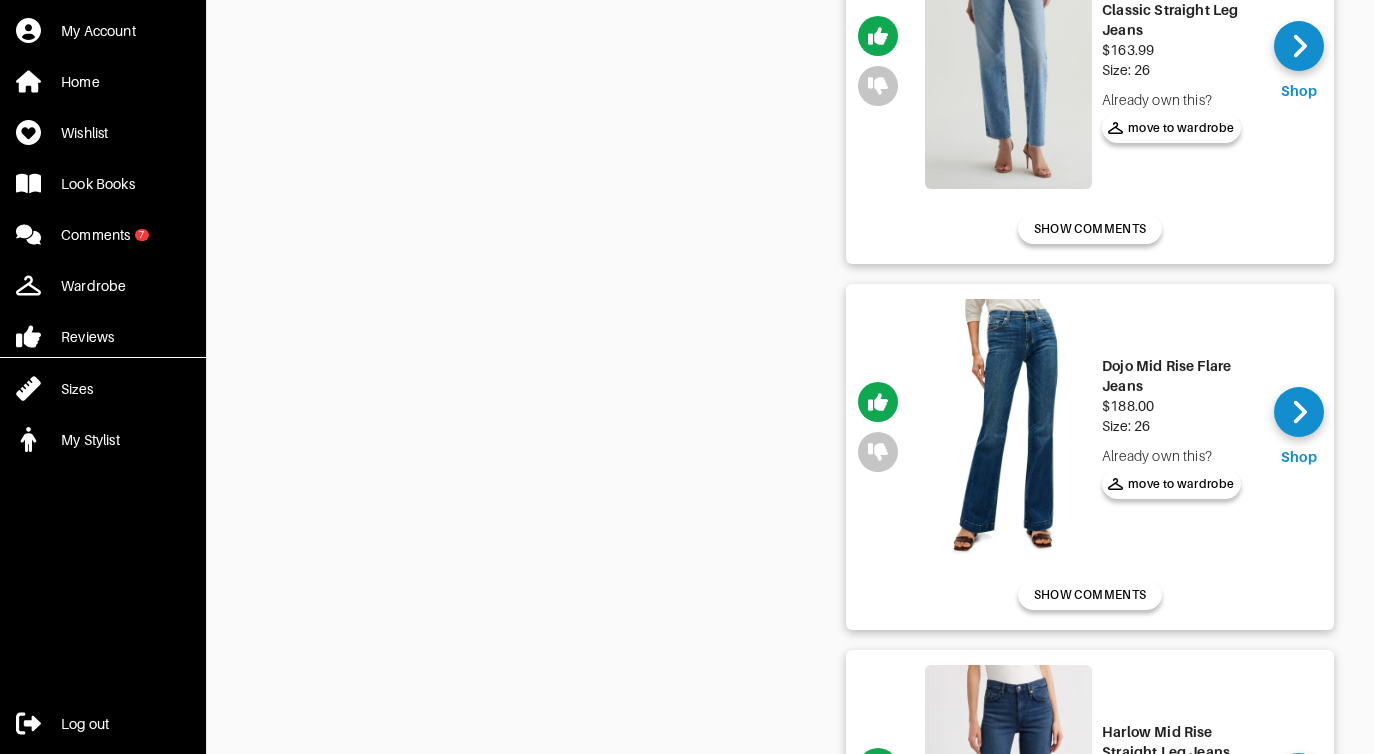 scroll, scrollTop: 1541, scrollLeft: 0, axis: vertical 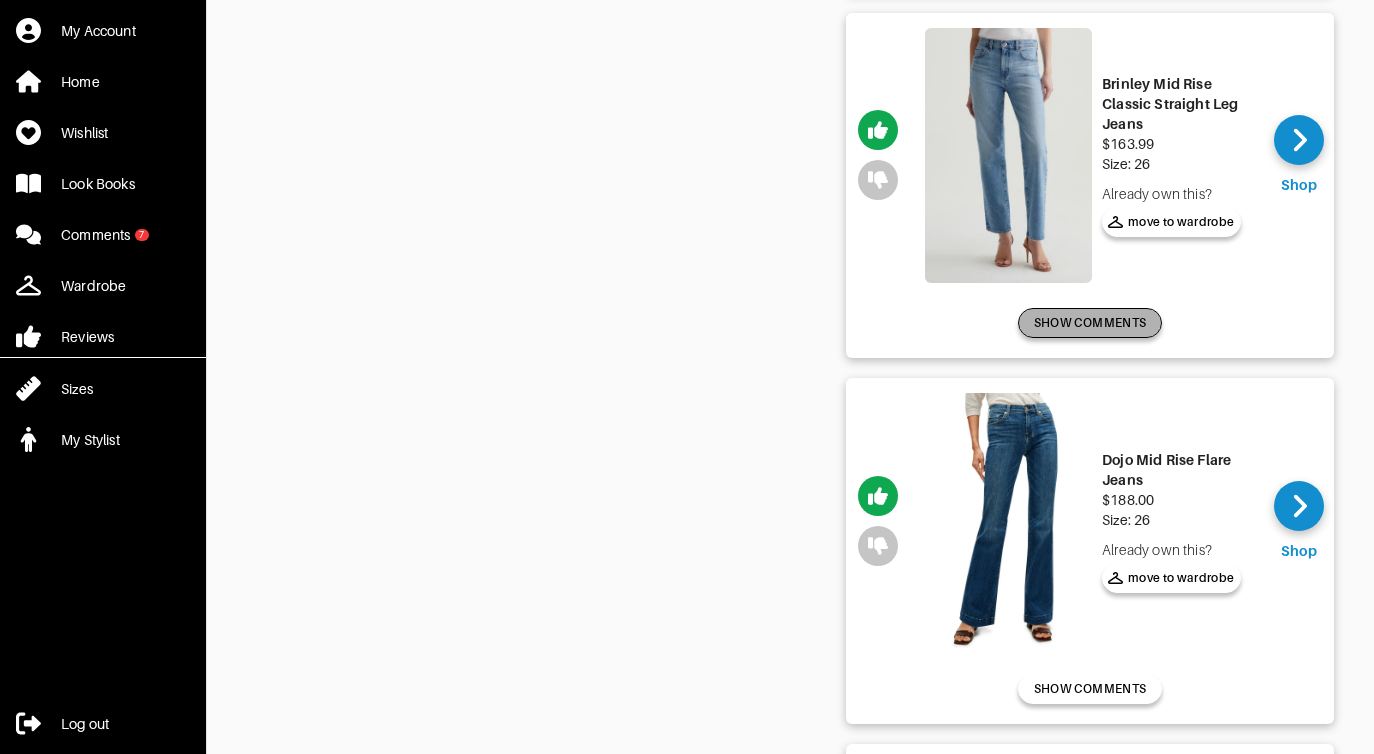 click on "SHOW COMMENTS" at bounding box center [1090, 323] 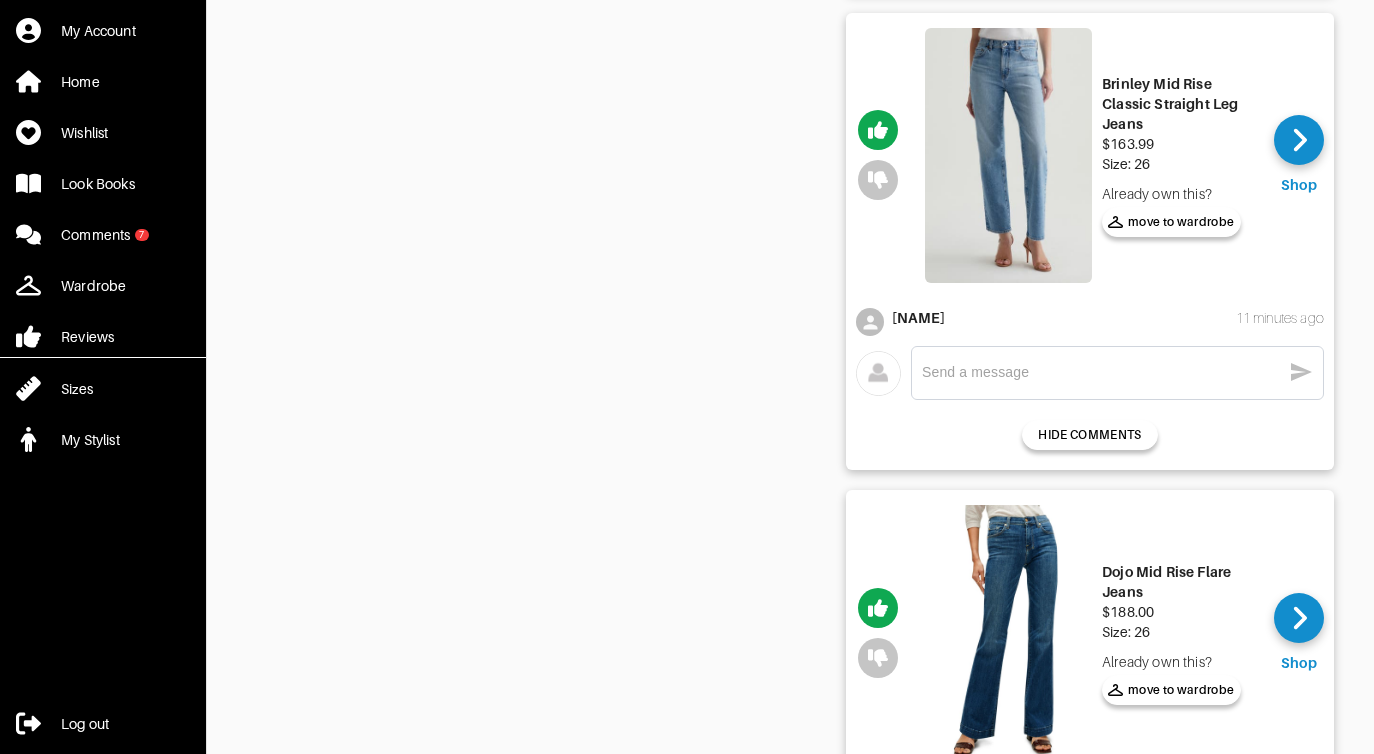 click on "x" at bounding box center [1117, 373] 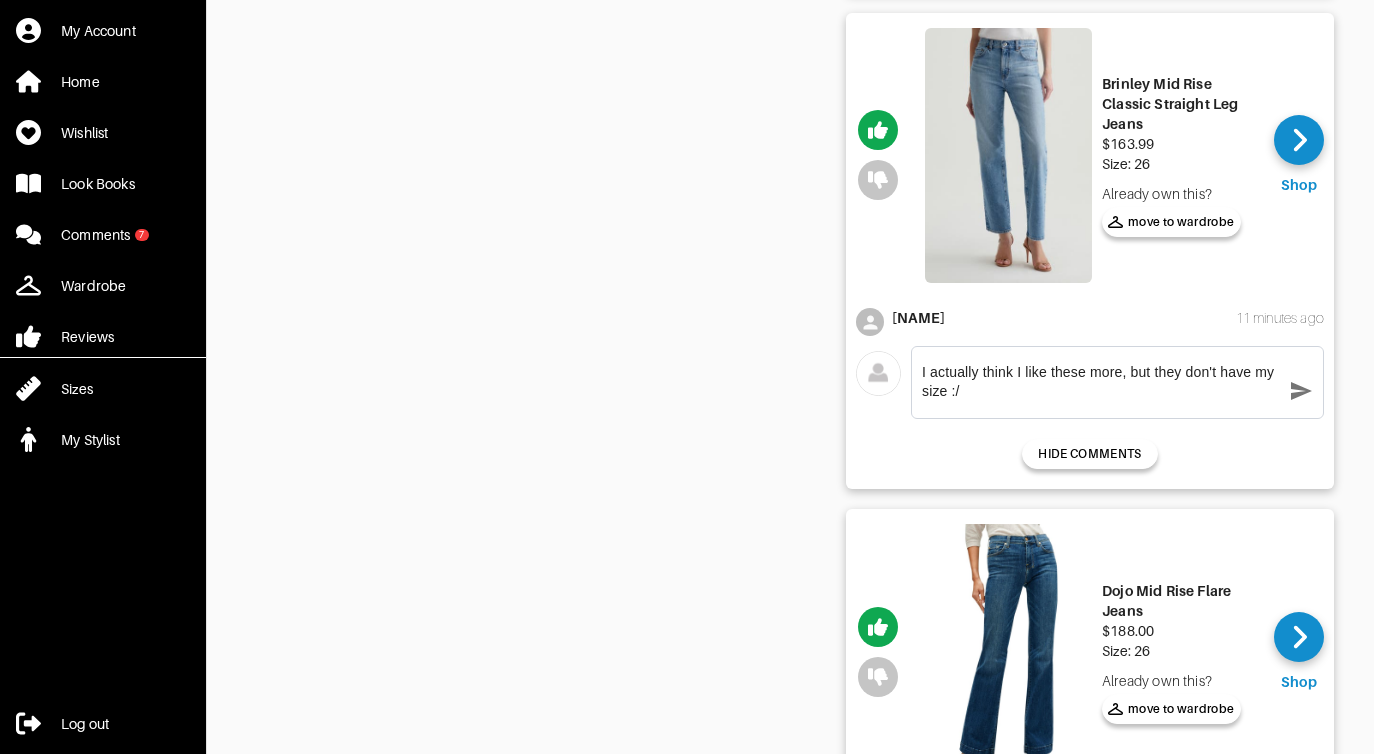 type on "I actually think I like these more, but they don't have my size :/" 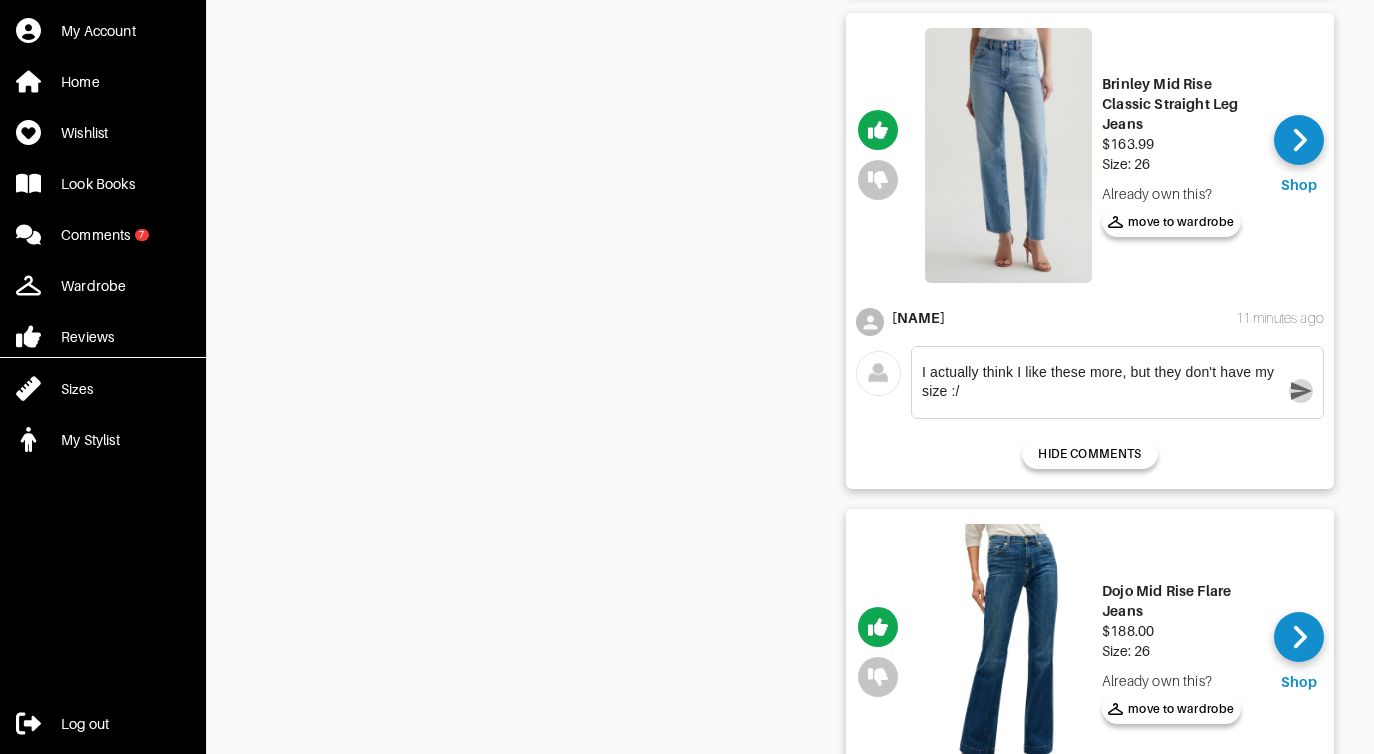 click 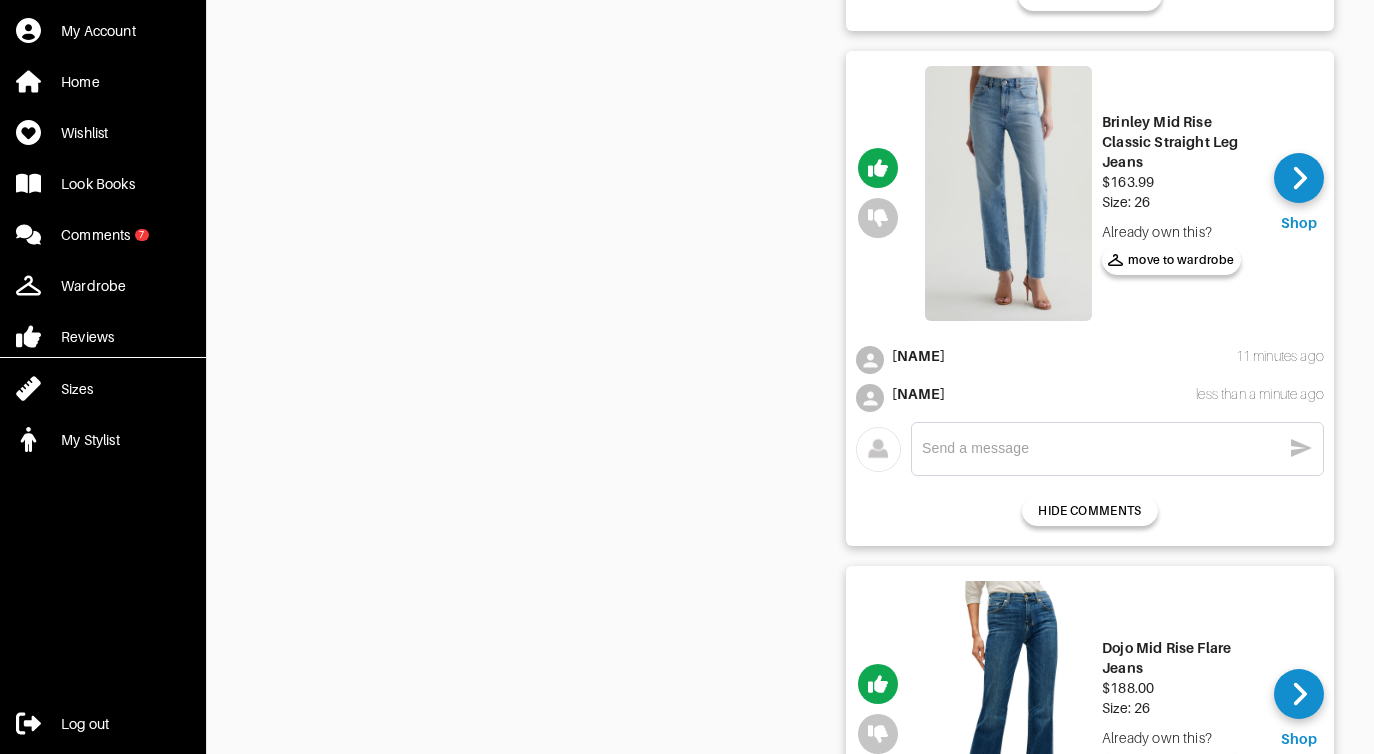 scroll, scrollTop: 1501, scrollLeft: 0, axis: vertical 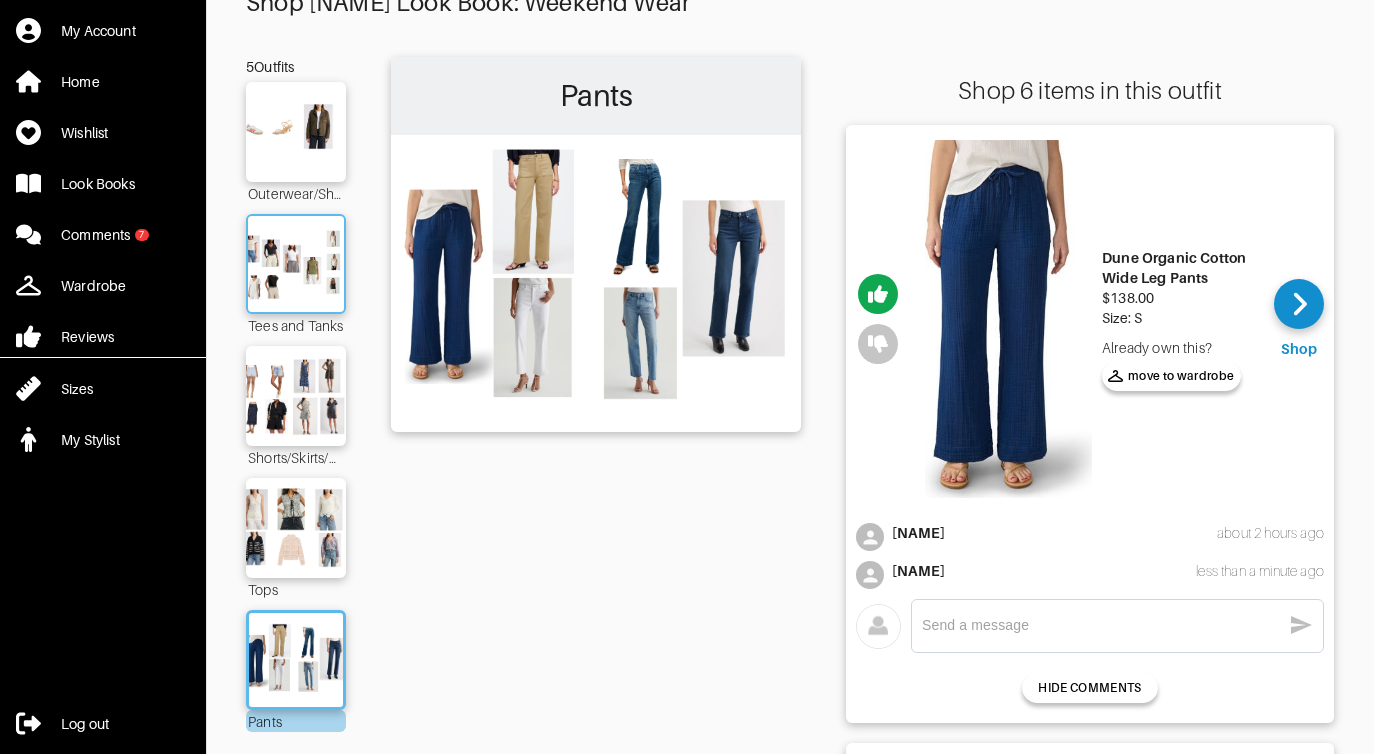 click at bounding box center [296, 264] 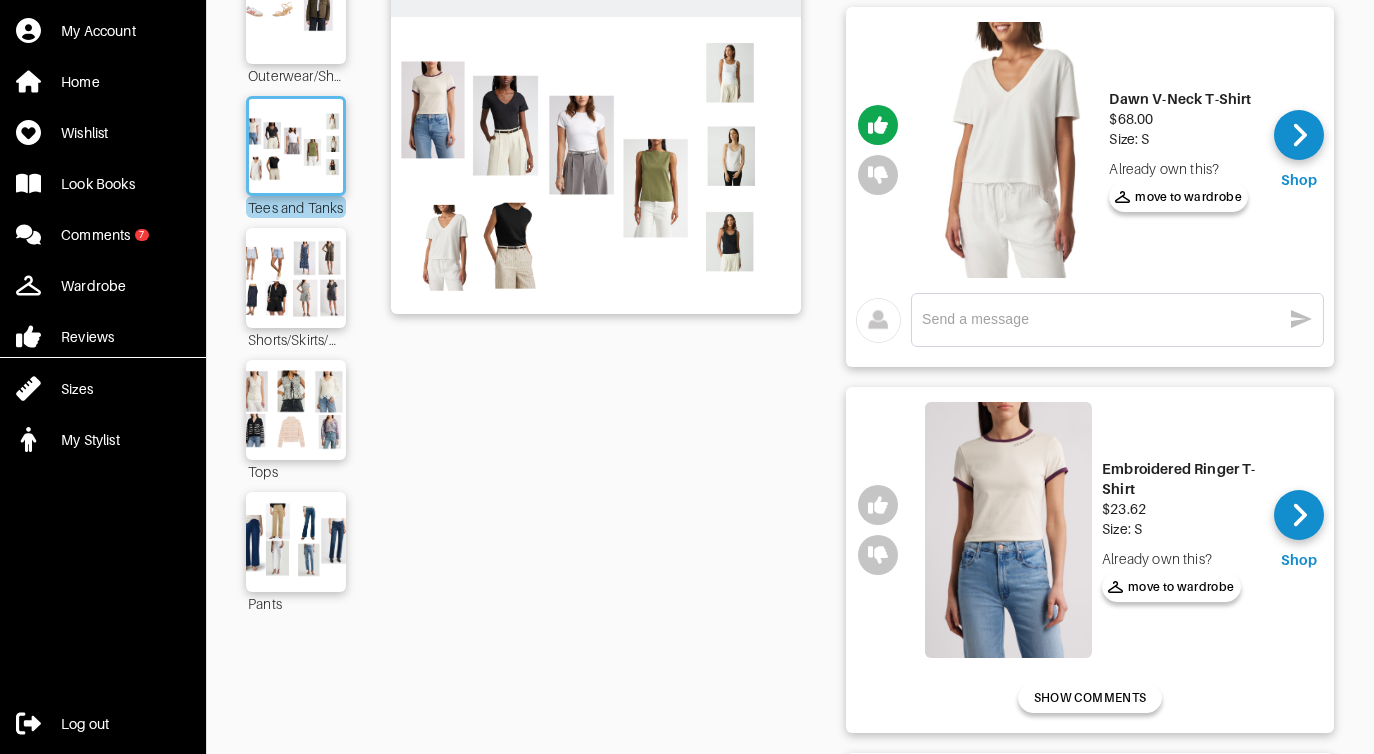 scroll, scrollTop: 199, scrollLeft: 0, axis: vertical 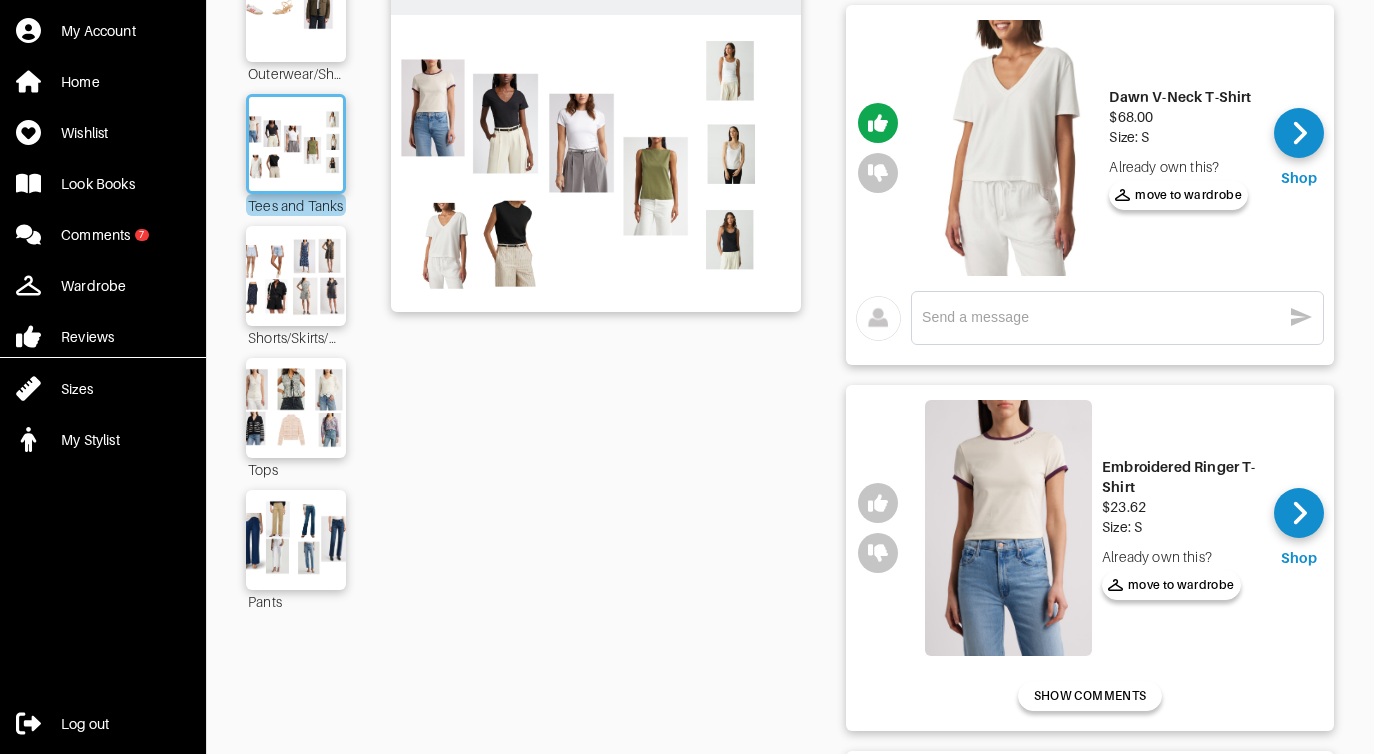 click at bounding box center [1015, 148] 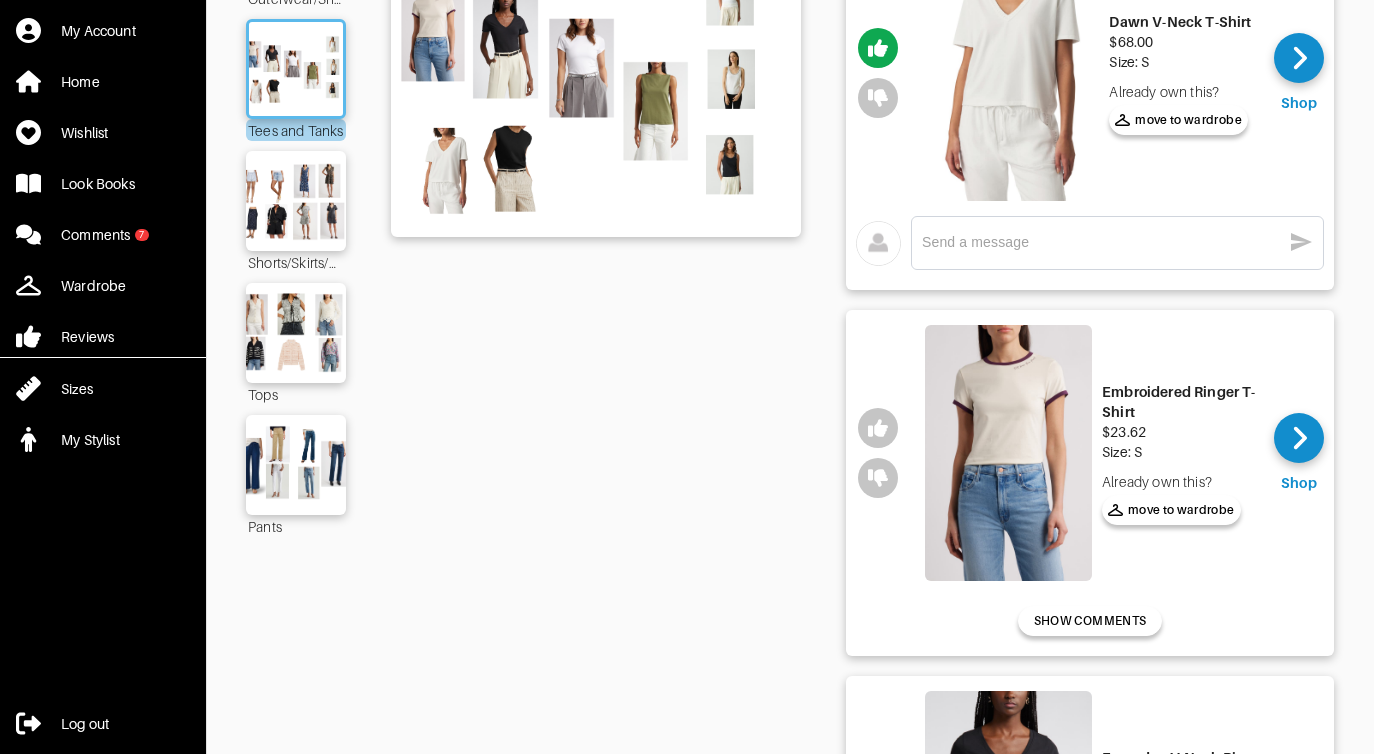 scroll, scrollTop: 279, scrollLeft: 0, axis: vertical 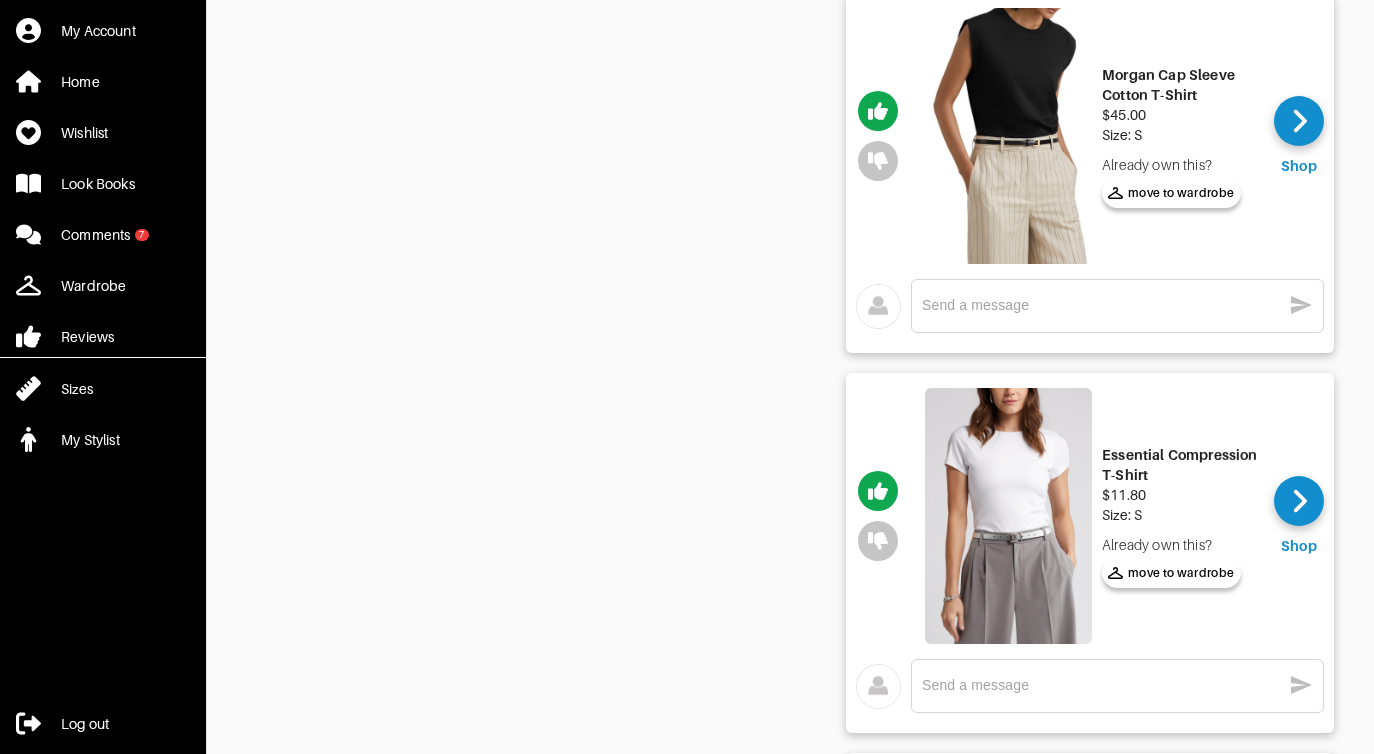 click at bounding box center [1008, 516] 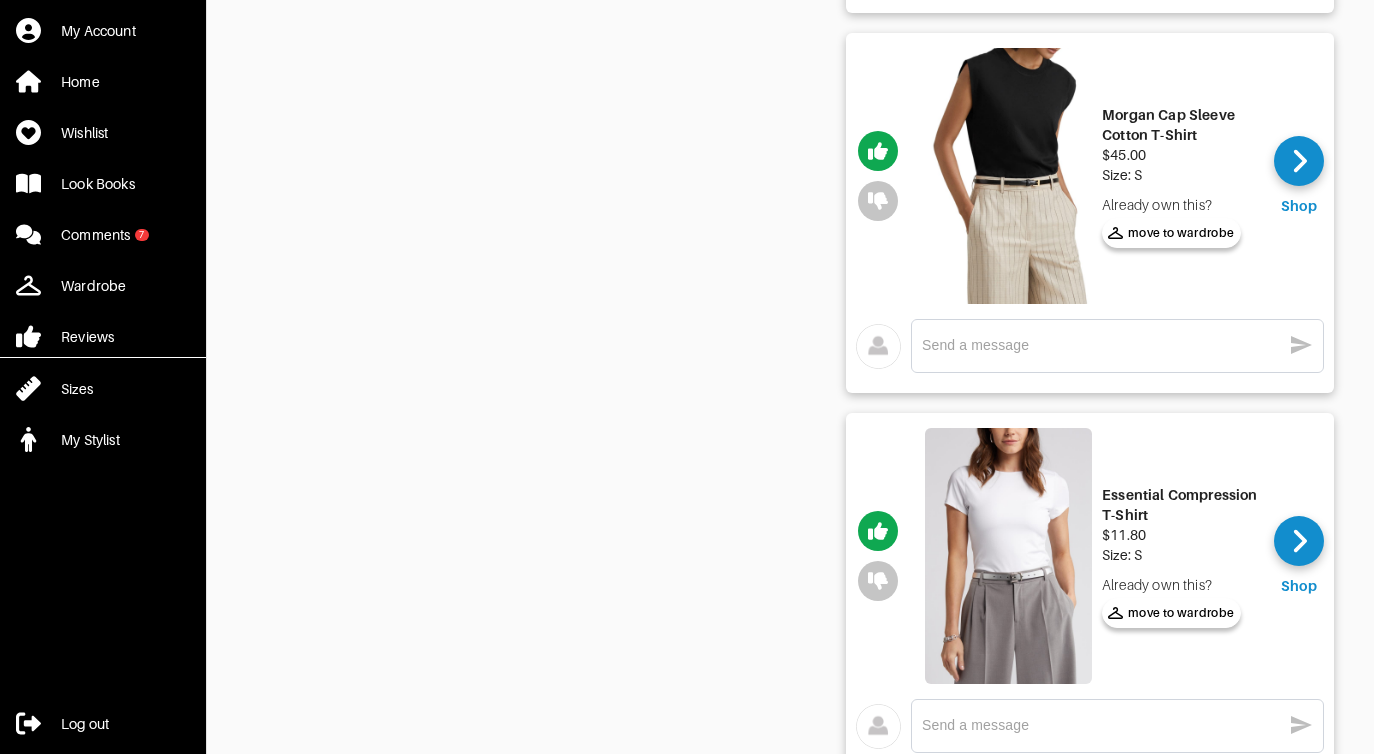 scroll, scrollTop: 1257, scrollLeft: 0, axis: vertical 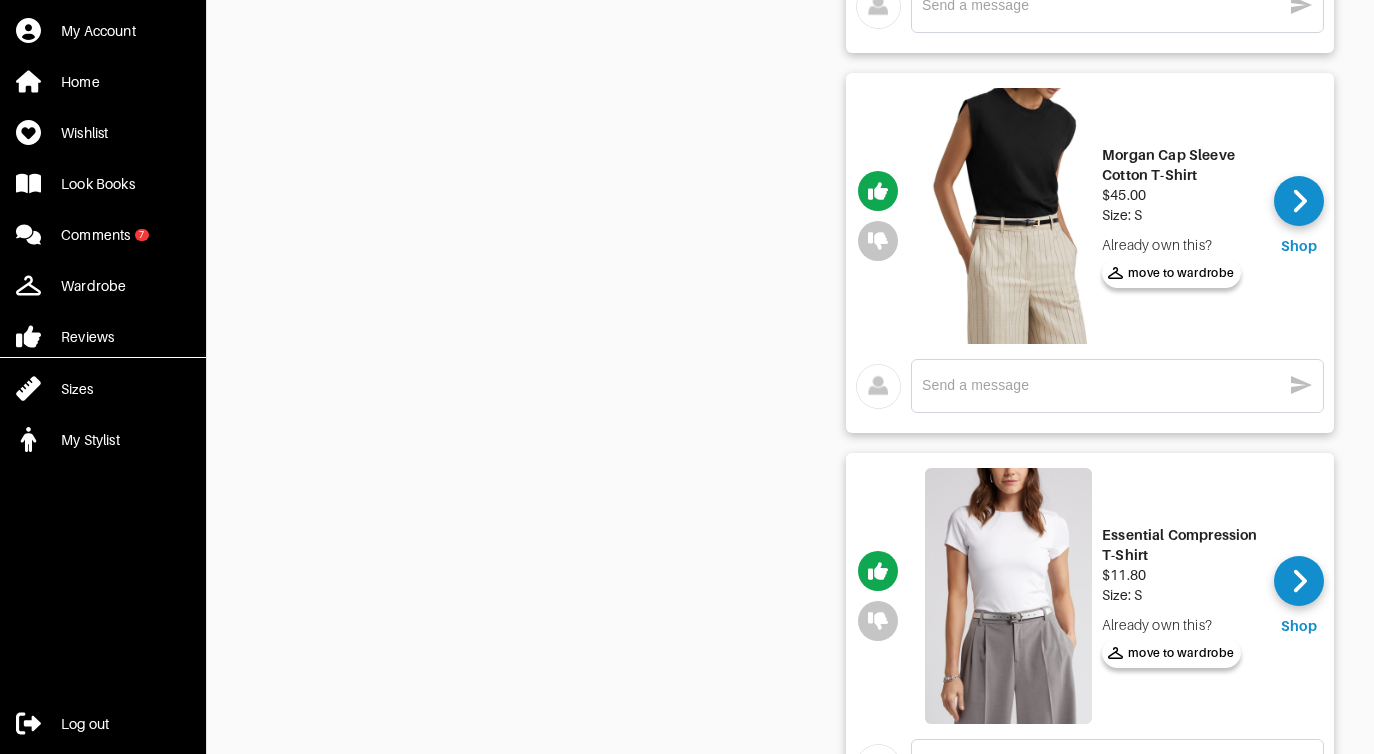 click at bounding box center (1008, 216) 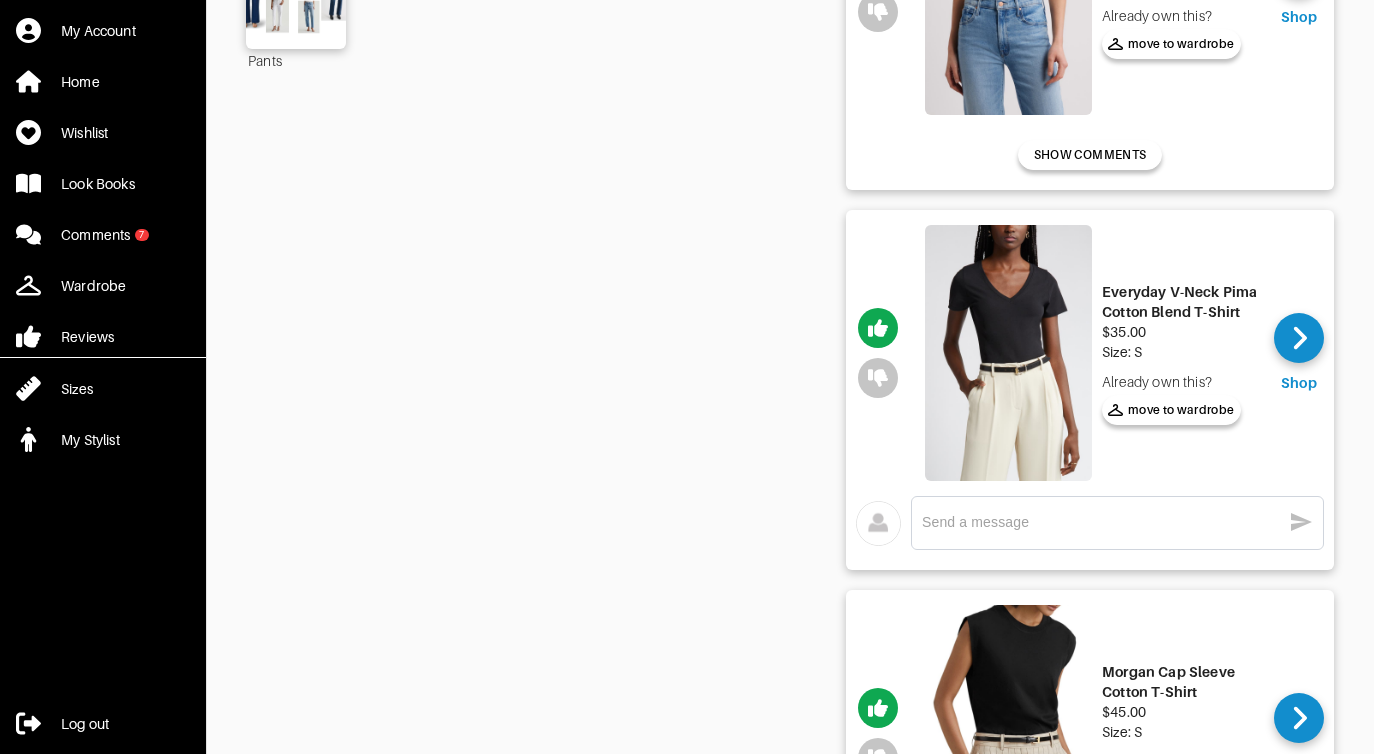 scroll, scrollTop: 737, scrollLeft: 0, axis: vertical 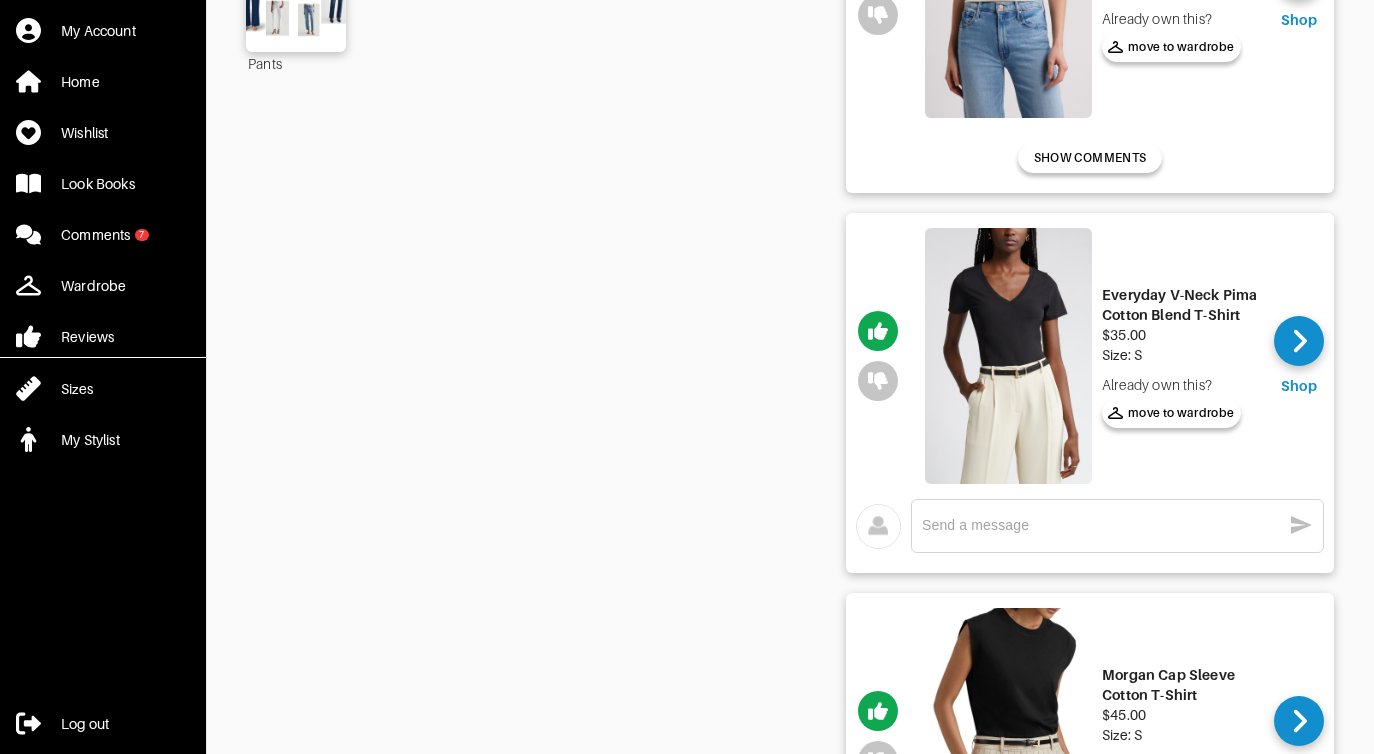 click at bounding box center (1008, 356) 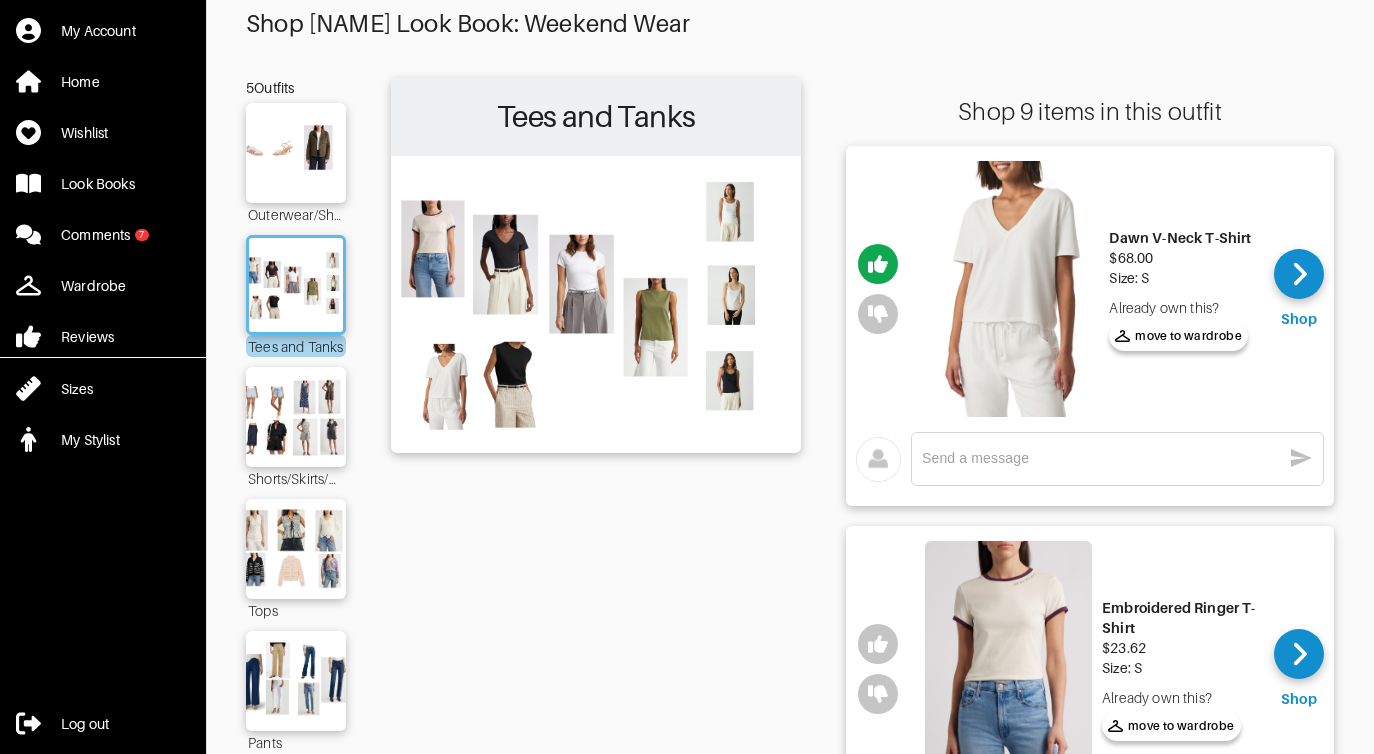 scroll, scrollTop: 57, scrollLeft: 0, axis: vertical 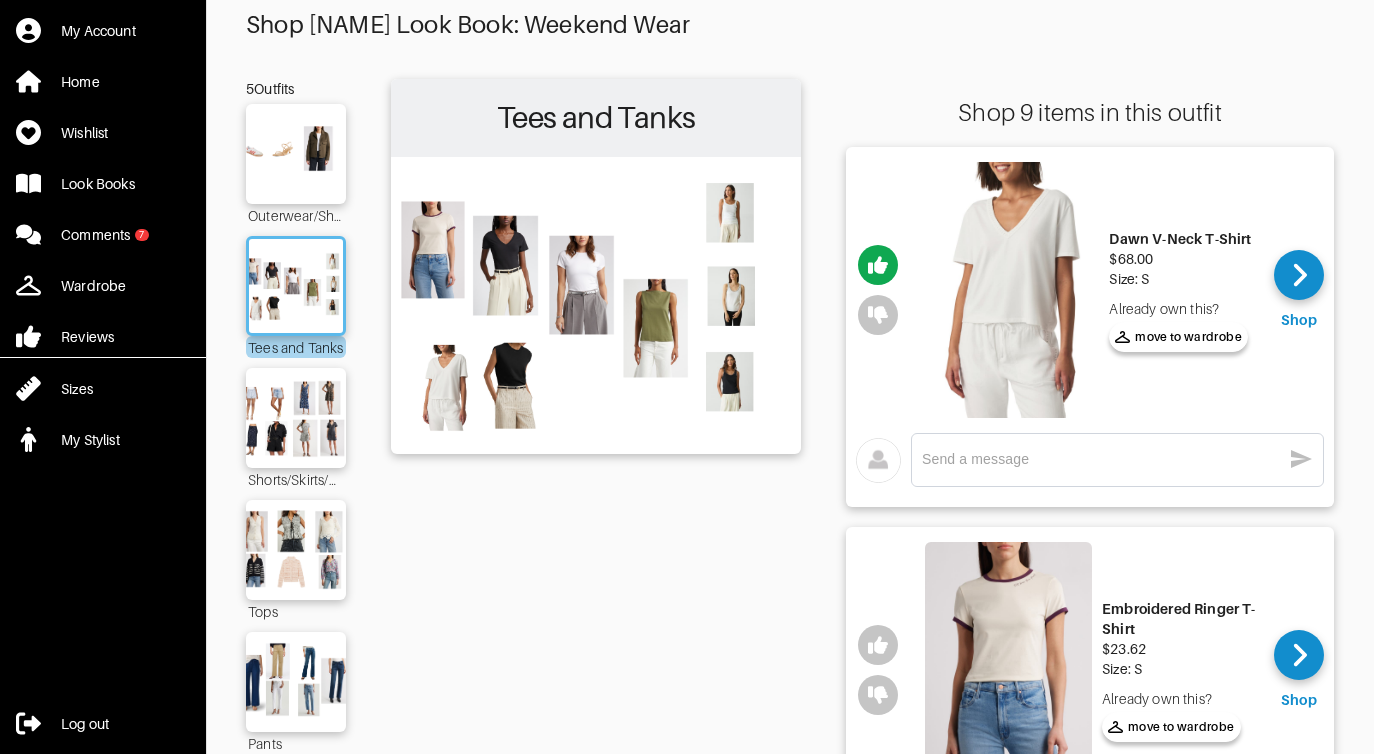 click at bounding box center (1015, 290) 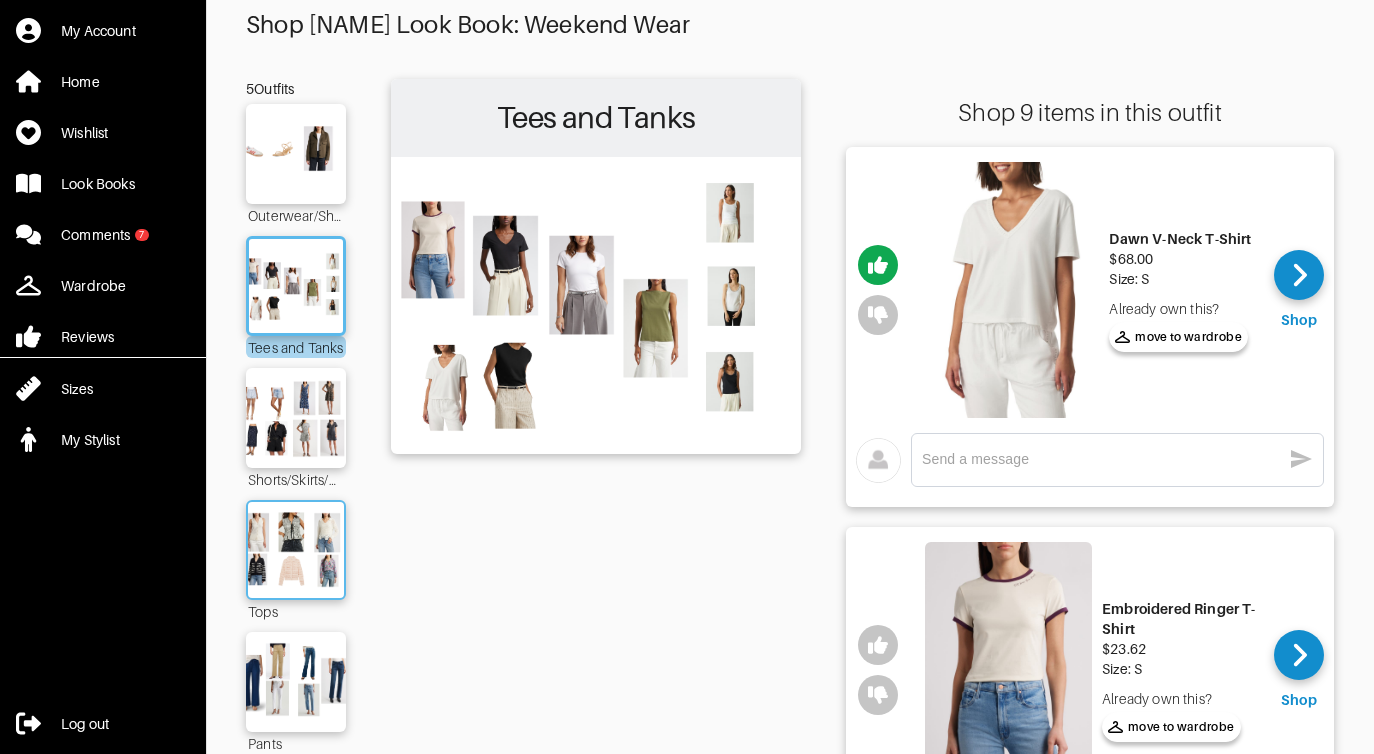 click at bounding box center (296, 550) 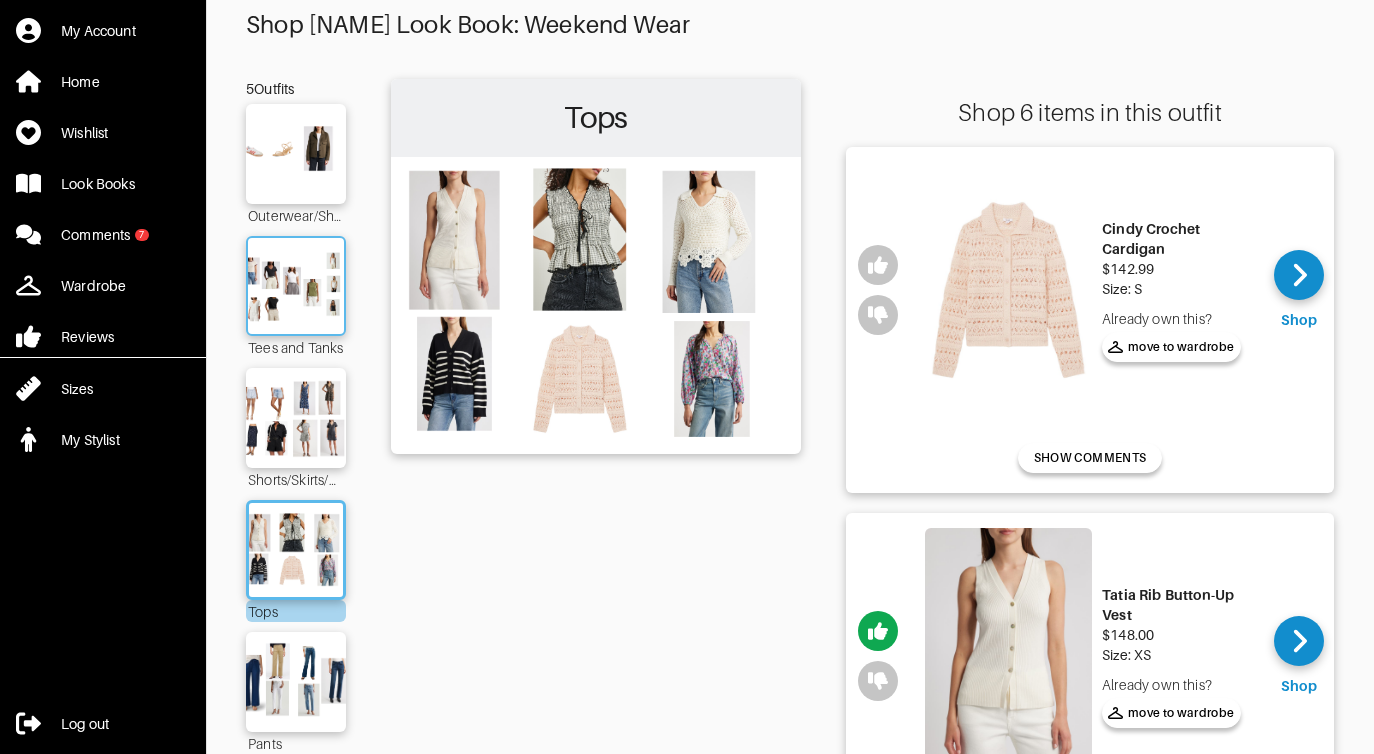 click at bounding box center [296, 286] 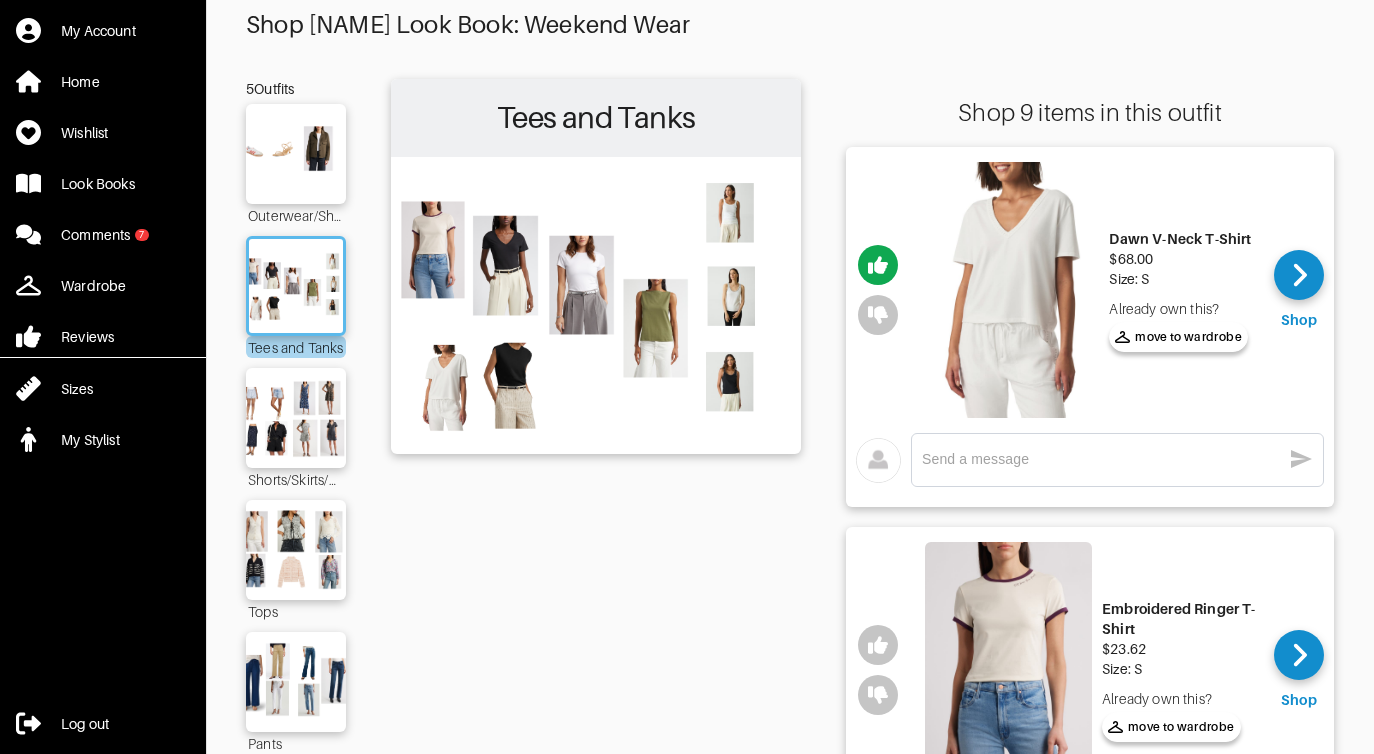 click on "My Account Home Wishlist Look Books Comments 7 Wardrobe Reviews Sizes My Stylist Log out Shop   [PERSON]'s   Look Book:   Weekend Wear  5  Outfits Outerwear/Shoes Tees and Tanks  Shorts/Skirts/Dresses Tops Pants Tees and Tanks  Shop 9 items in this outfit Dawn V-Neck T-Shirt $68.00 Size: S Already own this? move to wardrobe Shop Already own this? move to wardrobe x Embroidered Ringer T-Shirt $23.62 Size: S Already own this? move to wardrobe Shop Already own this? move to wardrobe SHOW COMMENTS Everyday V-Neck Pima Cotton Blend T-Shirt $35.00 Size: S Already own this? move to wardrobe Shop Already own this? move to wardrobe x Morgan Cap Sleeve Cotton T-Shirt $45.00 Size: S Already own this? move to wardrobe Shop Already own this? move to wardrobe x Essential Compression T-Shirt $11.80 Size: S Already own this? move to wardrobe Shop Already own this? move to wardrobe x Eimear Cotton Boat Neck Tank $39.00 Size: XS Already own this? move to wardrobe Shop Already own this? move to wardrobe SHOW COMMENTS $95.00 Shop x" at bounding box center (687, 1668) 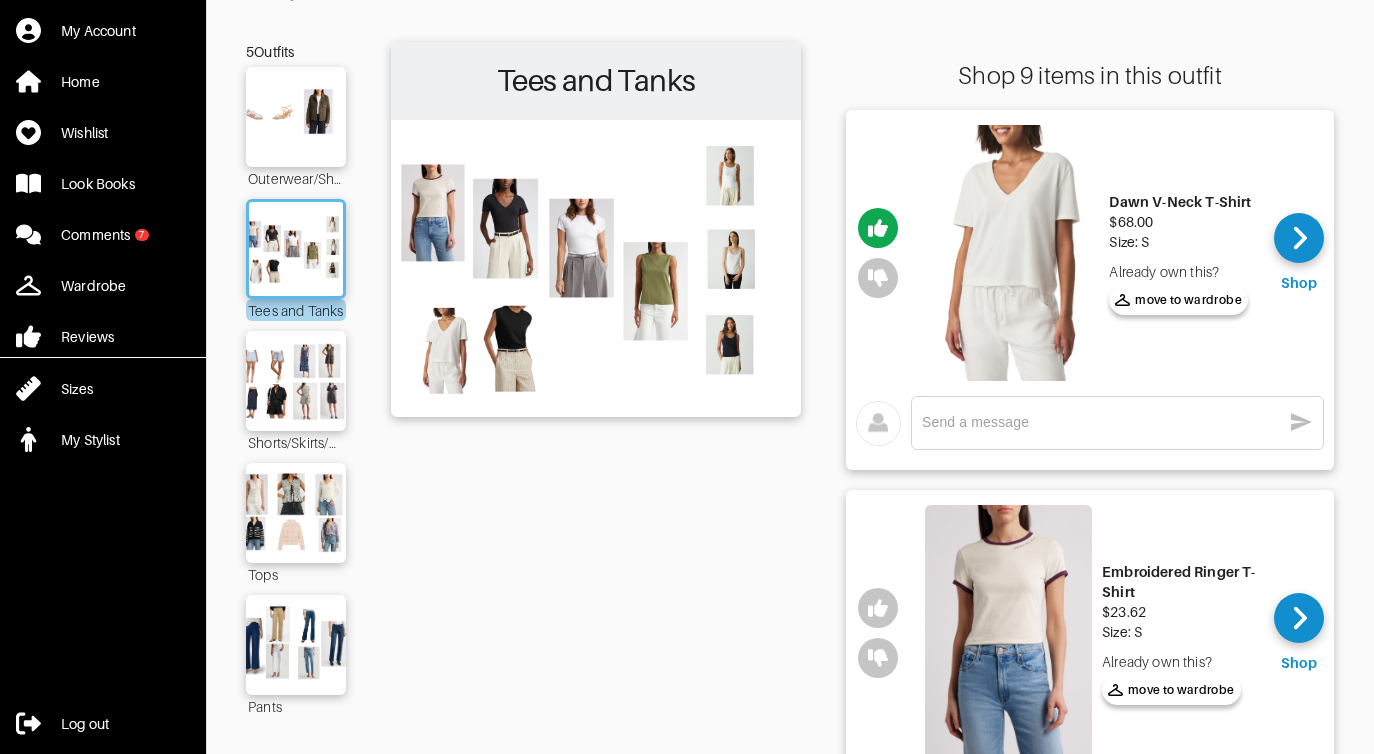 scroll, scrollTop: 97, scrollLeft: 0, axis: vertical 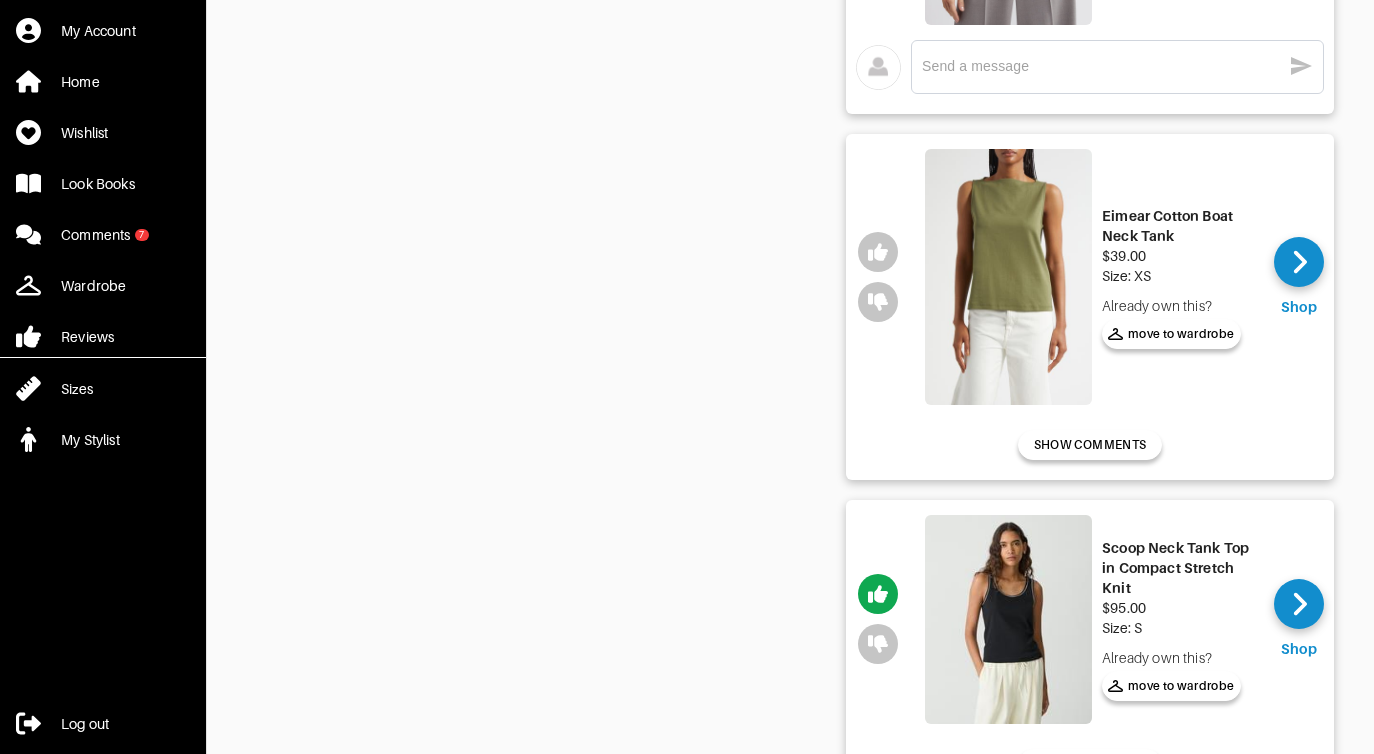 click at bounding box center [1008, 277] 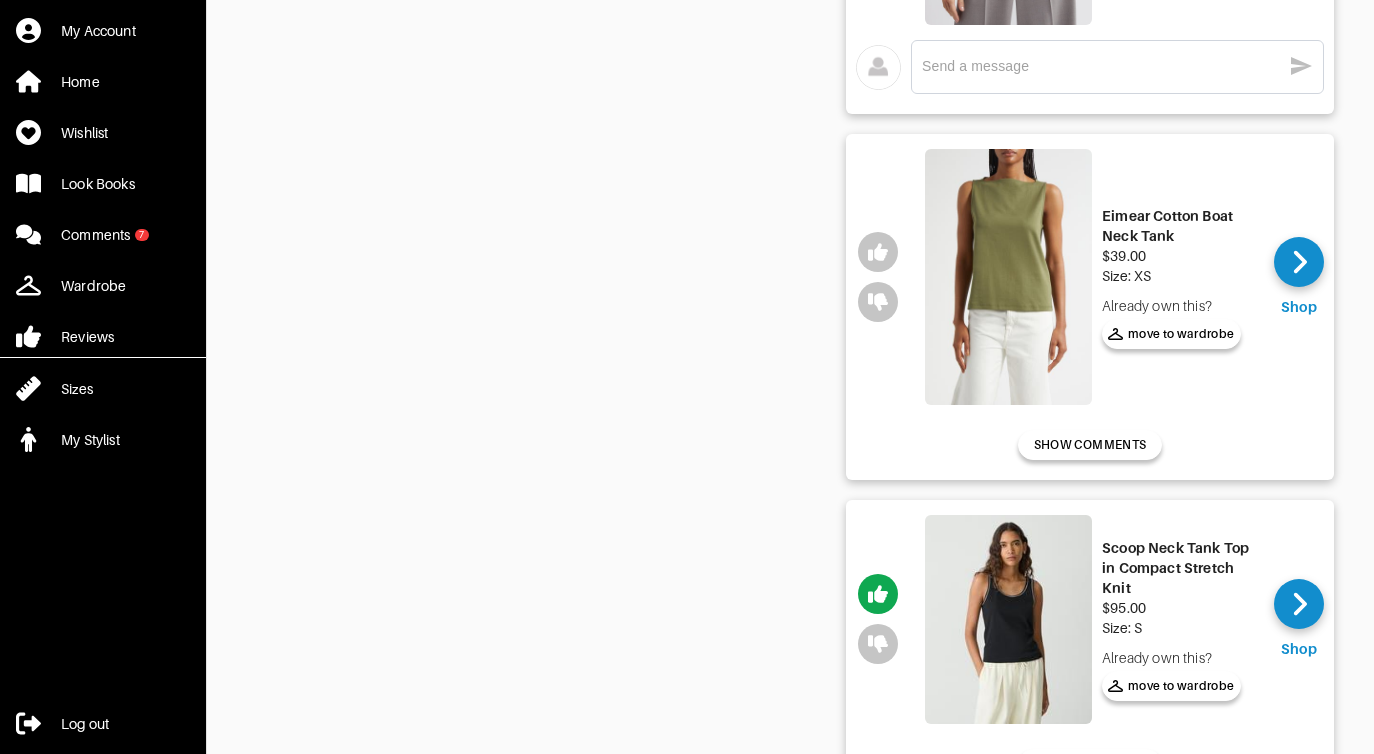 scroll, scrollTop: 1916, scrollLeft: 0, axis: vertical 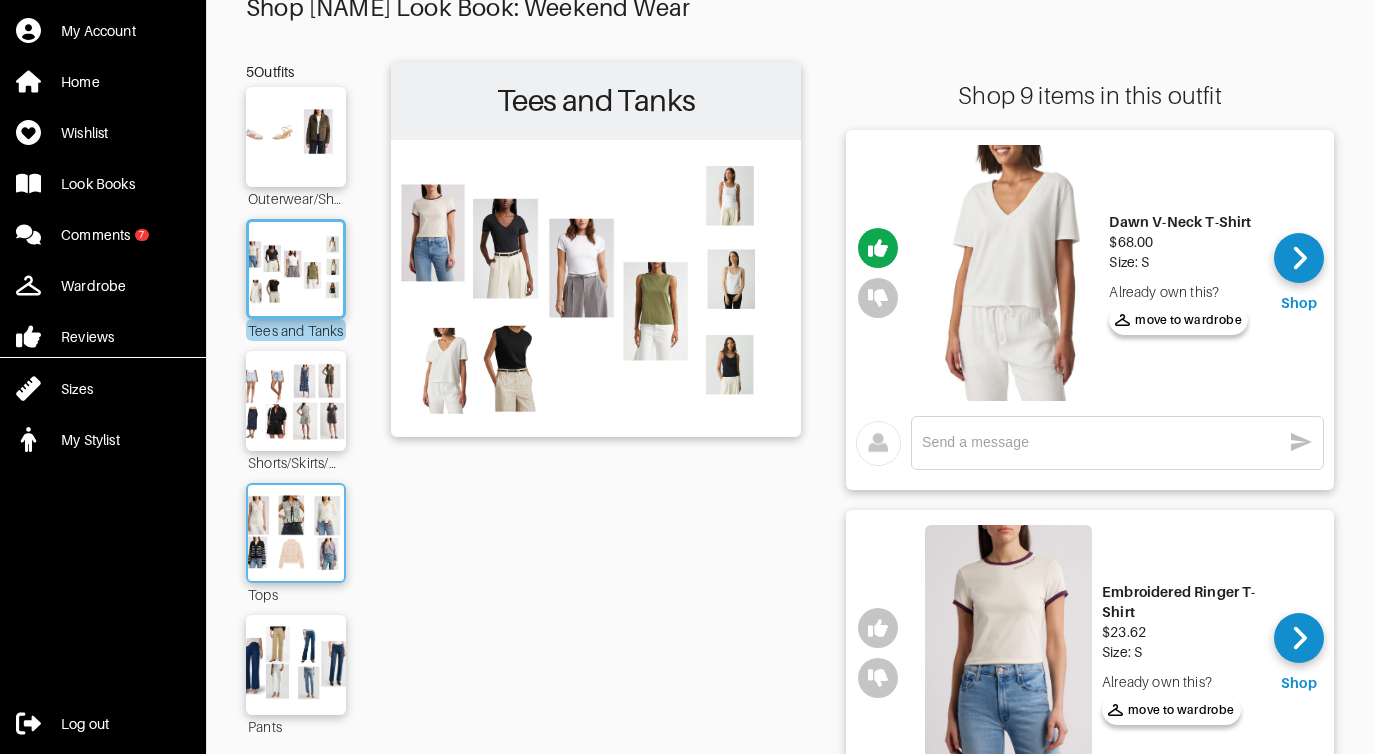click at bounding box center (296, 533) 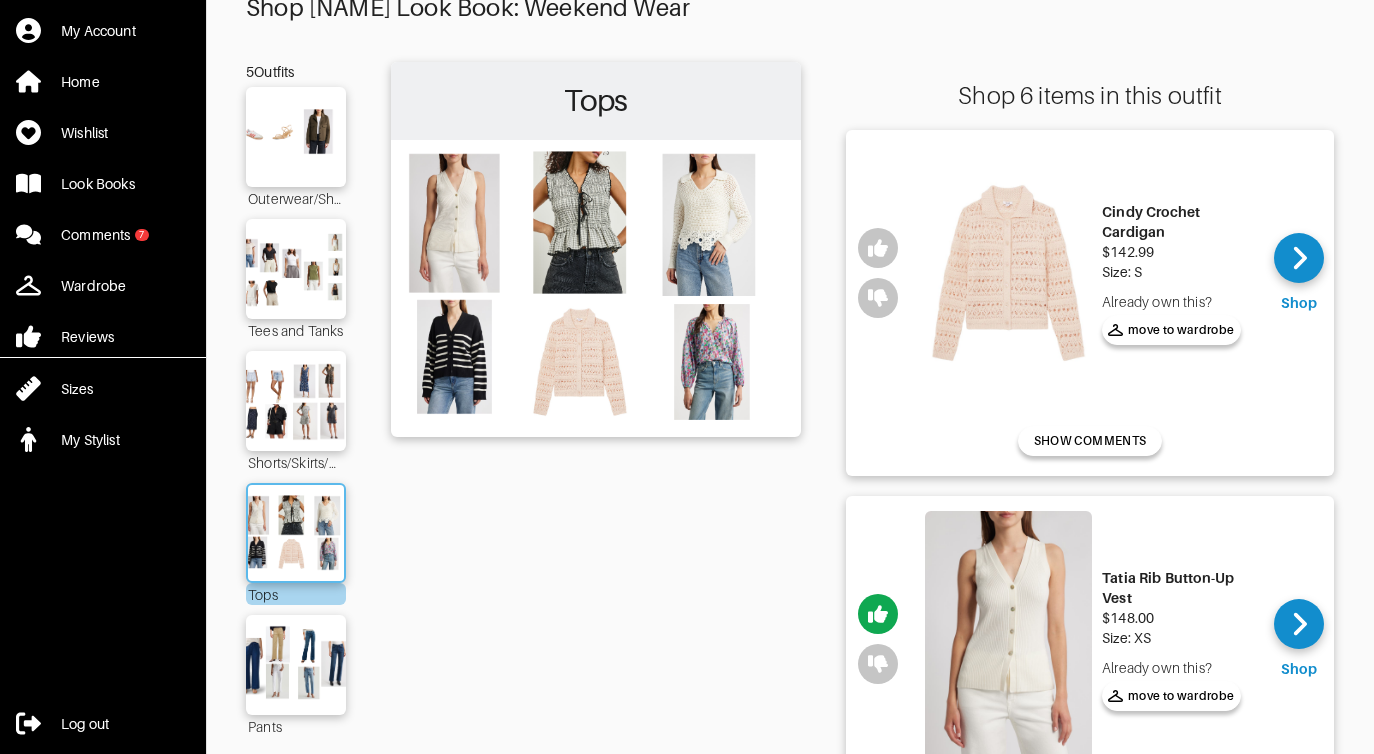 click at bounding box center (296, 533) 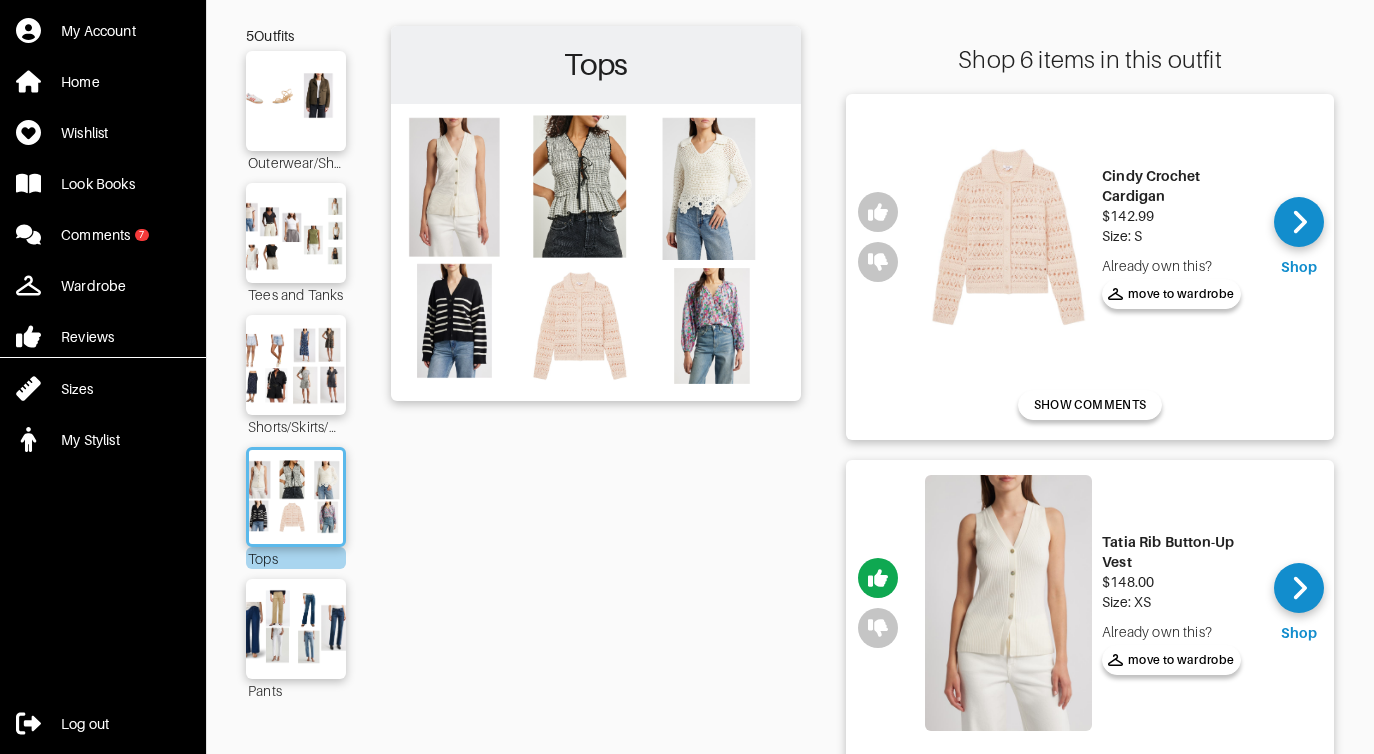 scroll, scrollTop: 114, scrollLeft: 0, axis: vertical 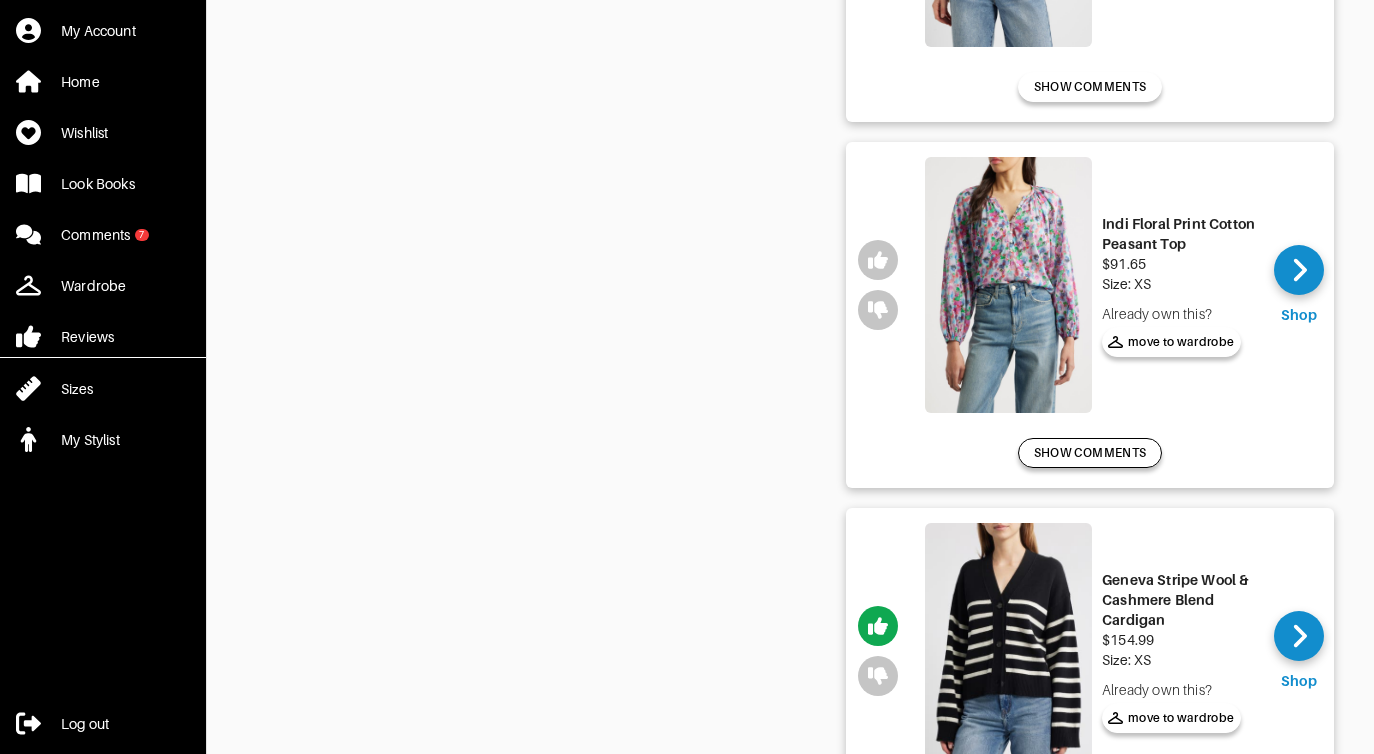 click on "SHOW COMMENTS" at bounding box center (1090, 453) 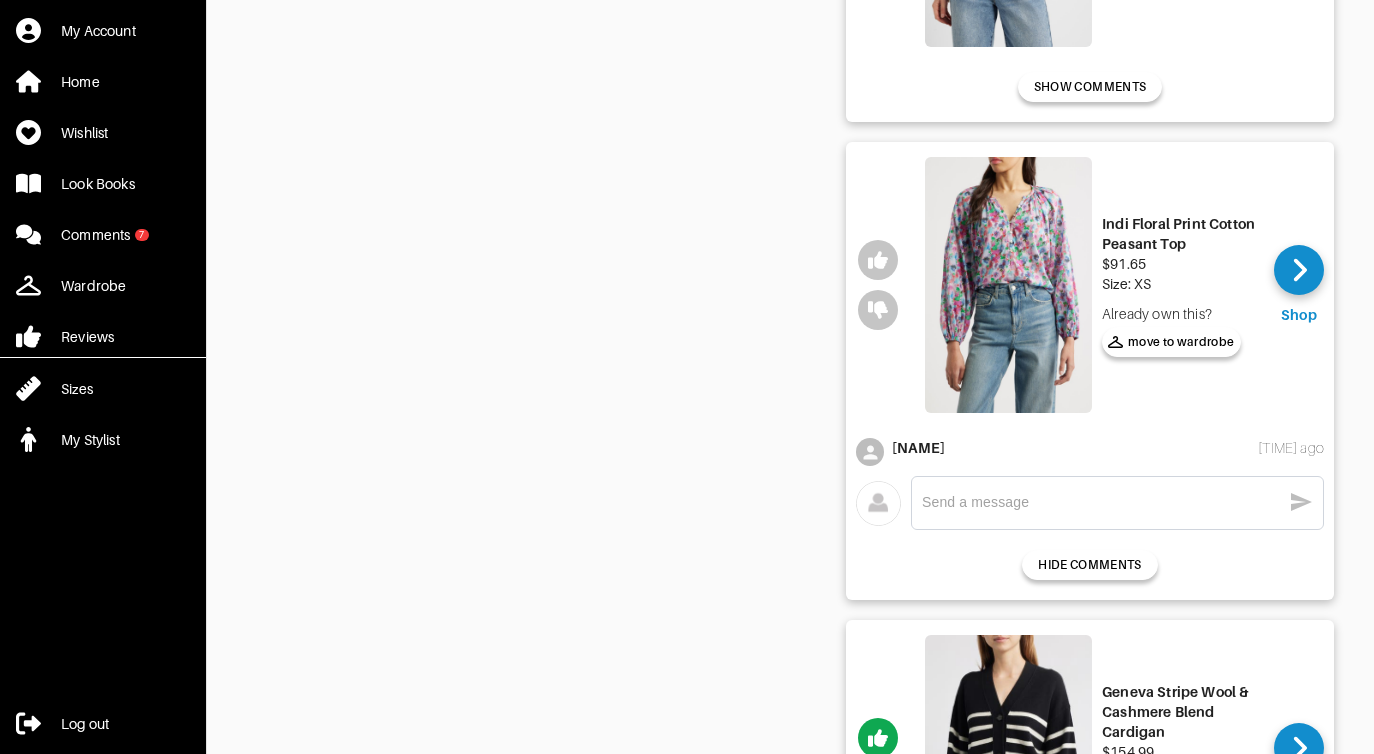 click at bounding box center (1101, 502) 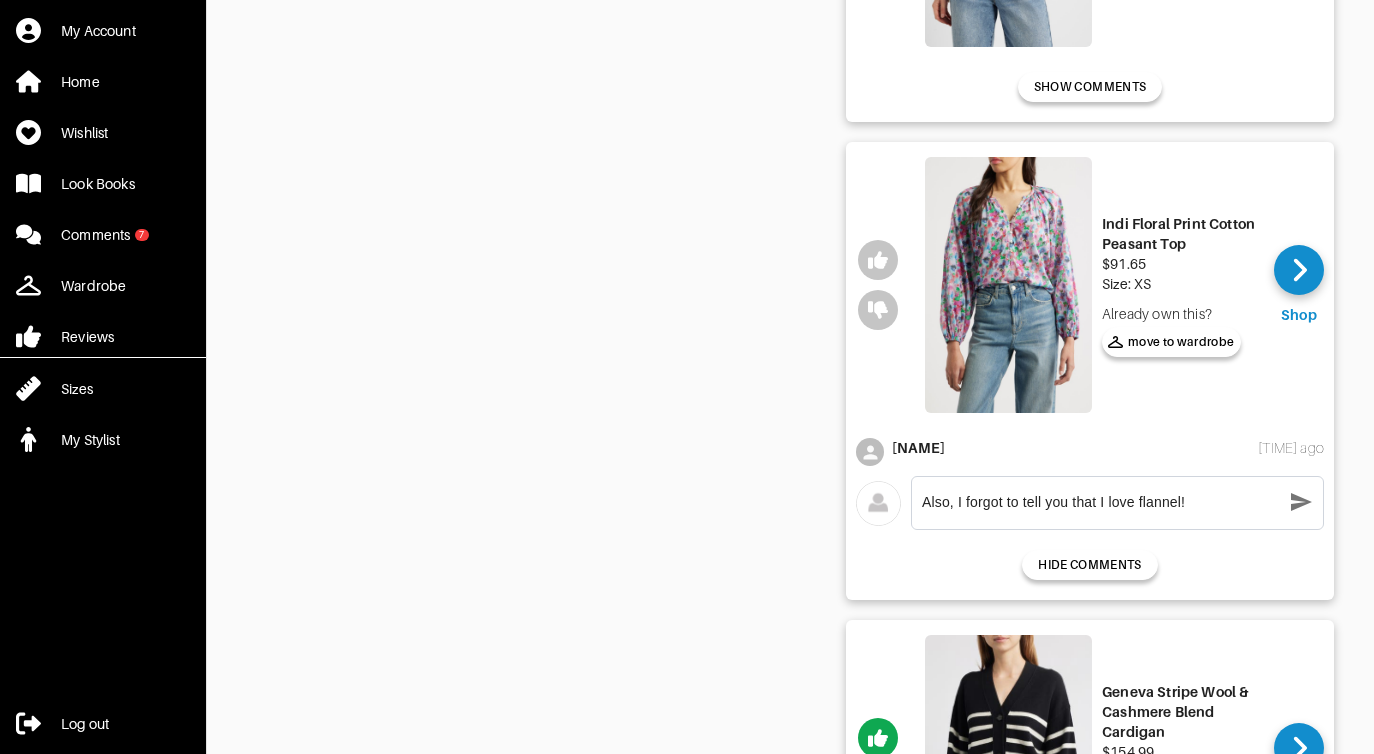 type on "Also, I forgot to tell you that I love flannel!" 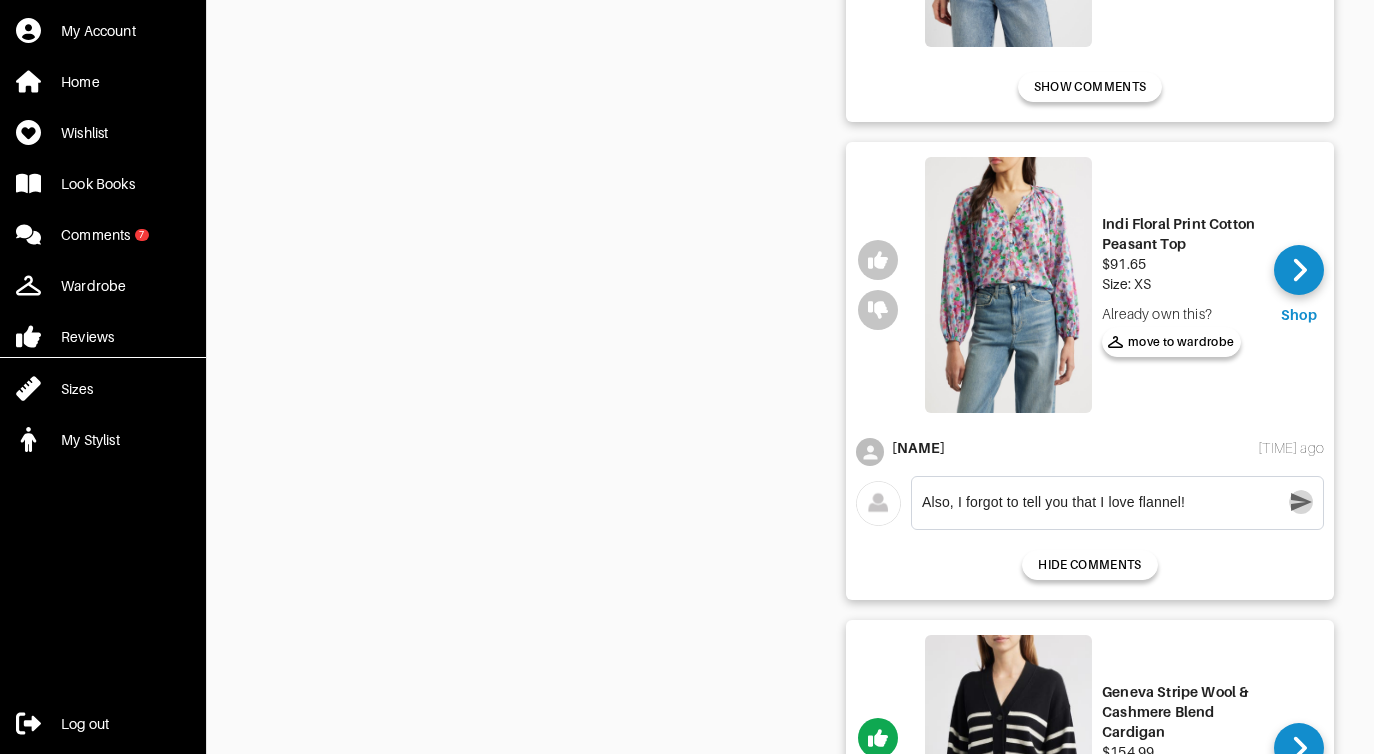 click 